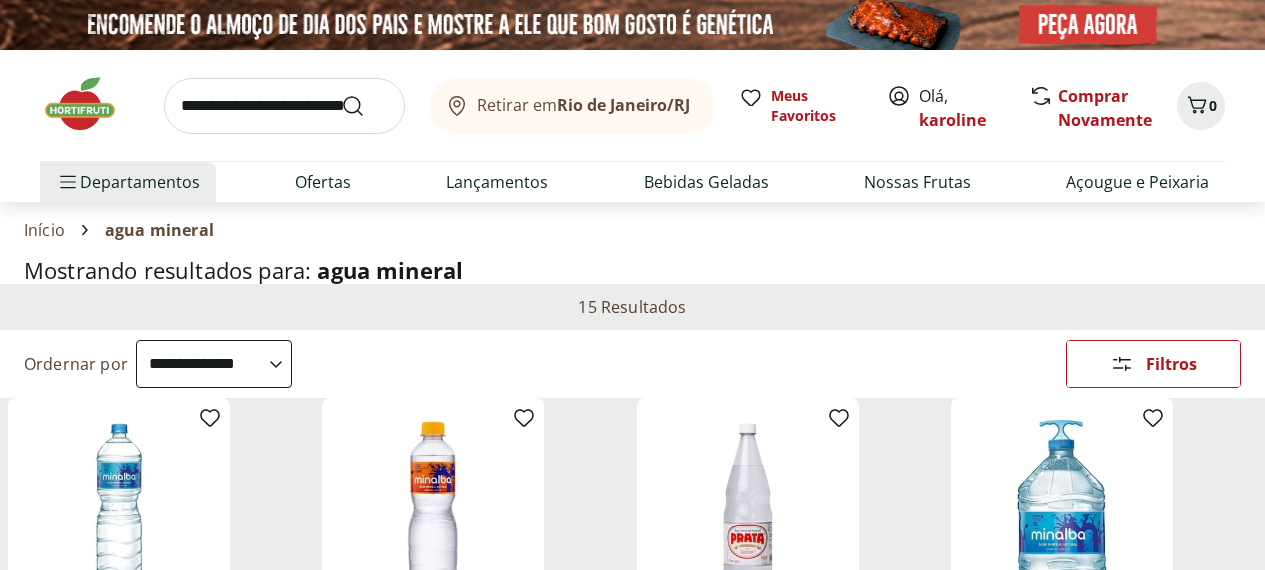 select on "**********" 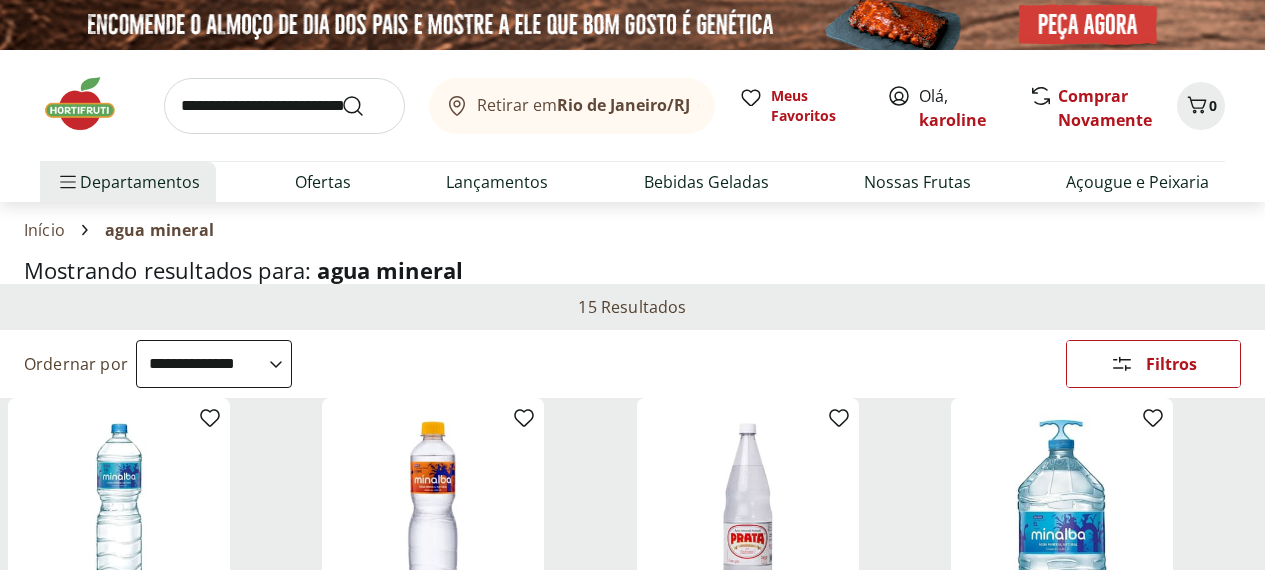 scroll, scrollTop: 700, scrollLeft: 0, axis: vertical 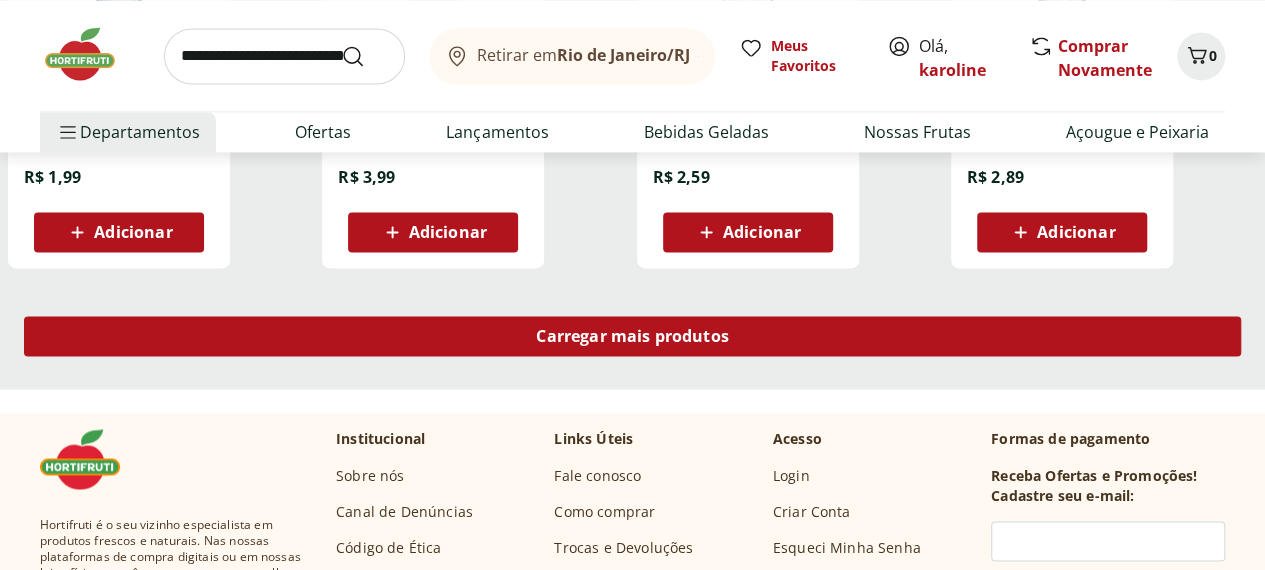 click on "Carregar mais produtos" at bounding box center [632, 336] 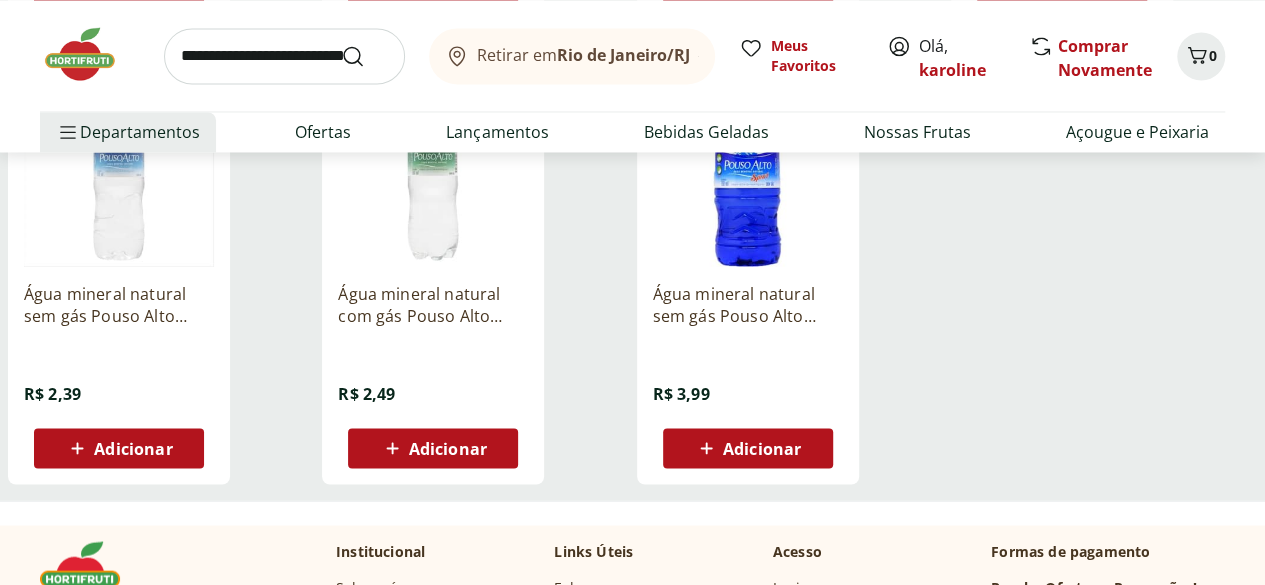 scroll, scrollTop: 1678, scrollLeft: 0, axis: vertical 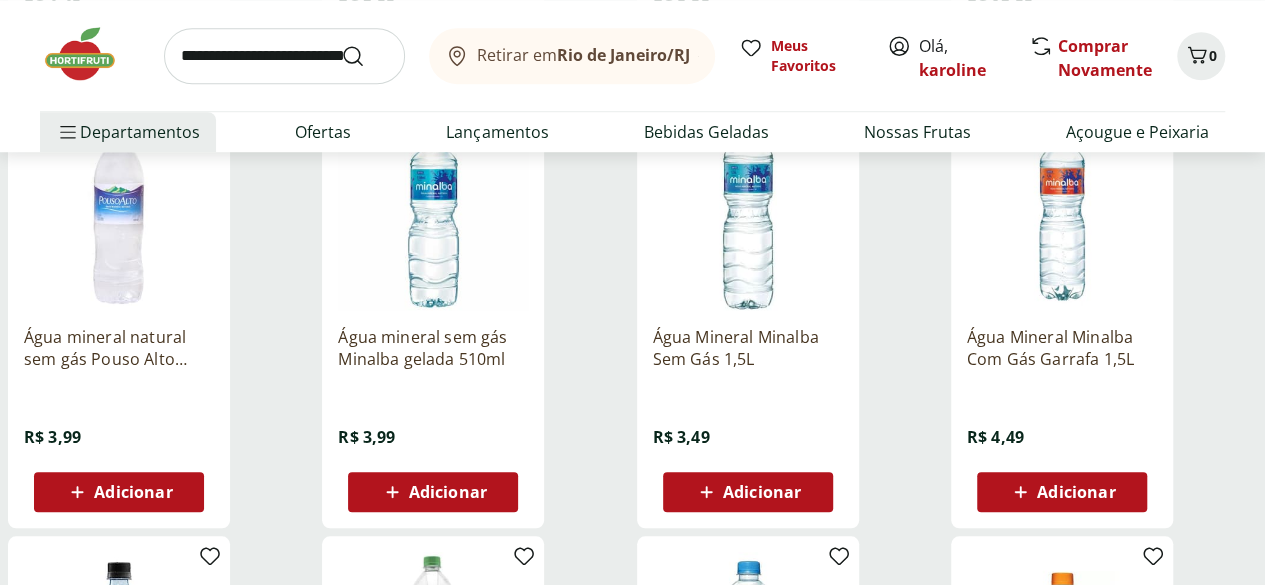 click on "Adicionar" at bounding box center (762, 492) 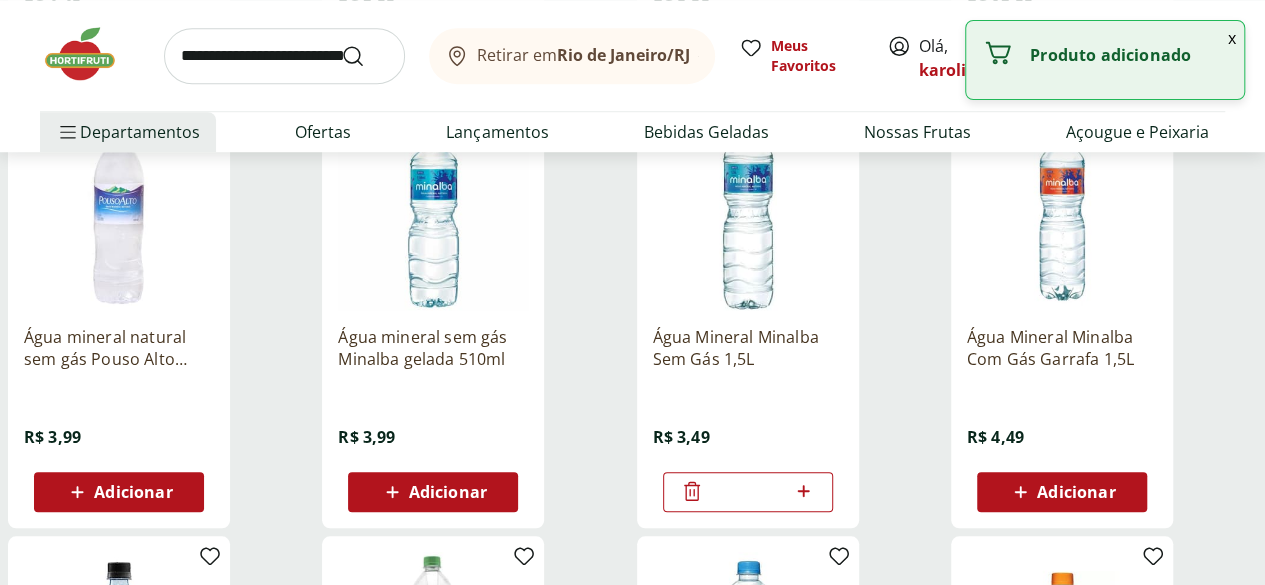 click 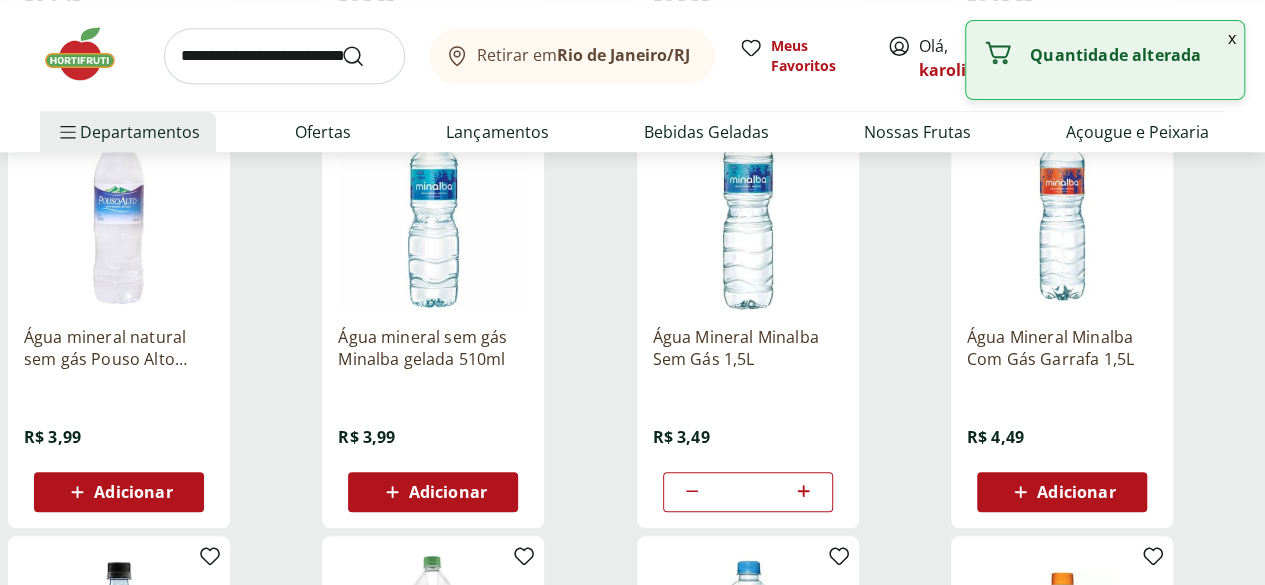 click 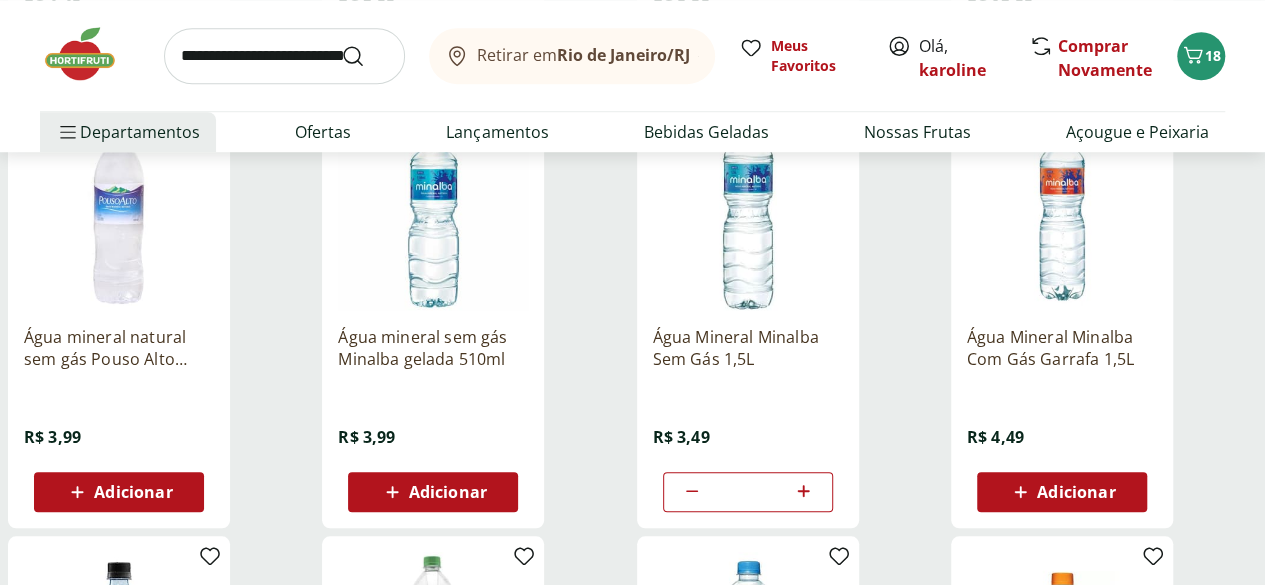 click at bounding box center (90, 54) 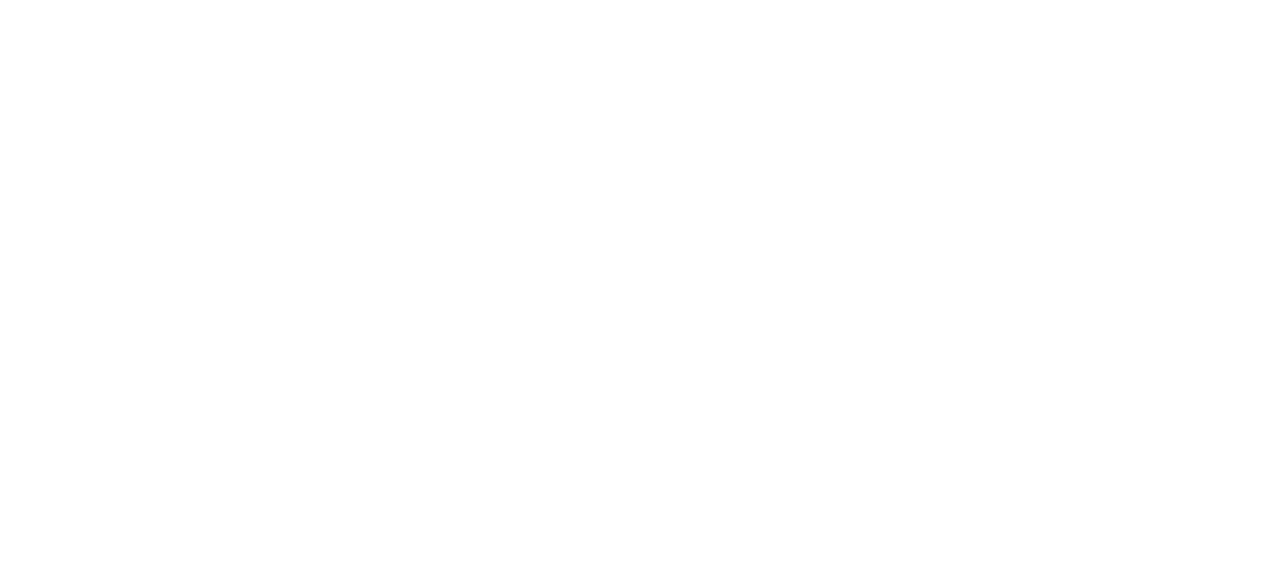 scroll, scrollTop: 0, scrollLeft: 0, axis: both 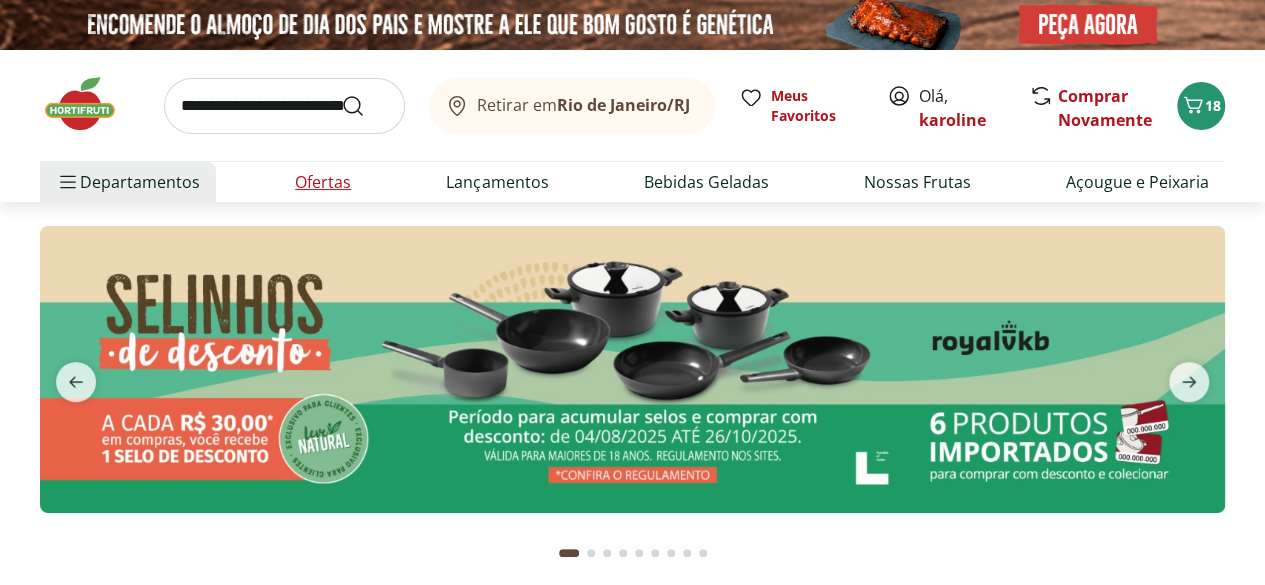click on "Ofertas" at bounding box center (323, 182) 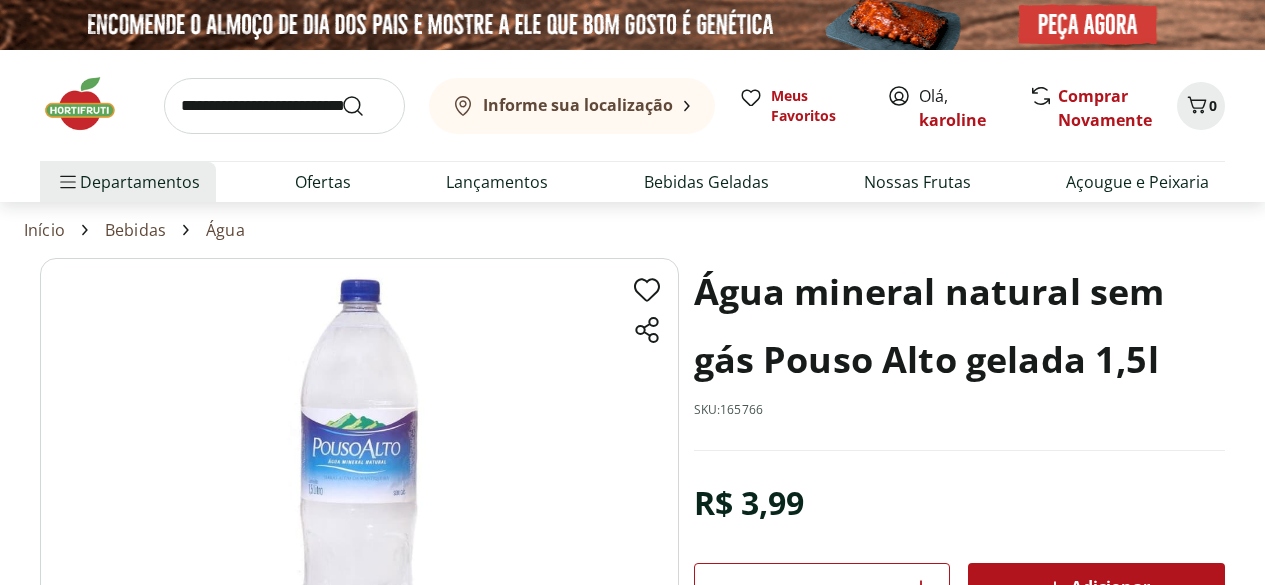 scroll, scrollTop: 0, scrollLeft: 0, axis: both 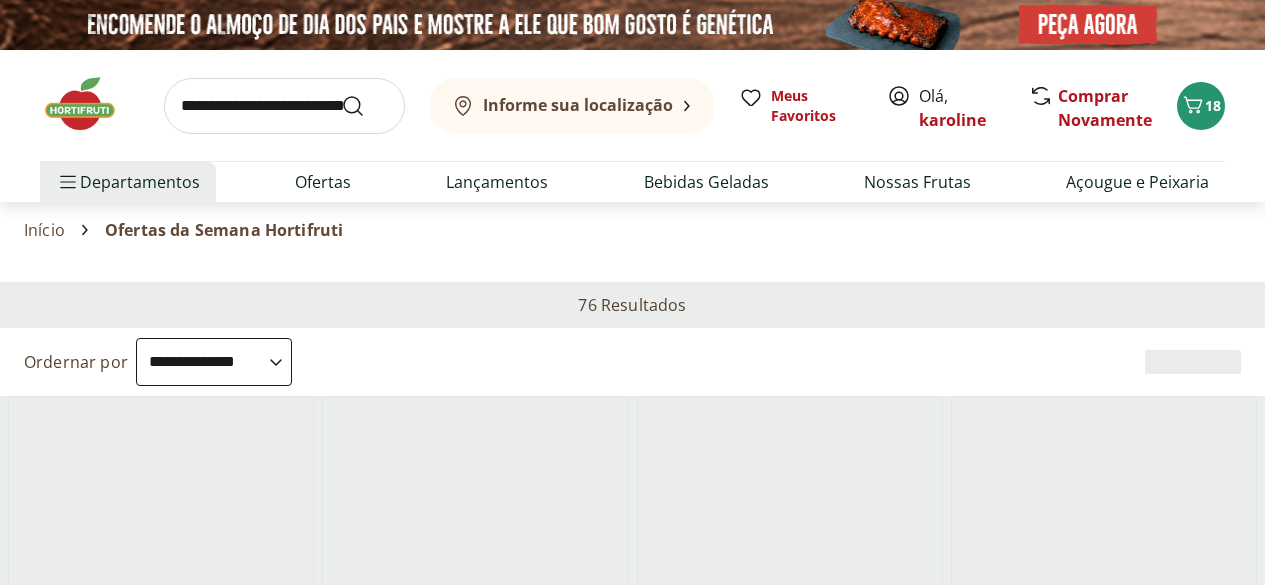 select on "**********" 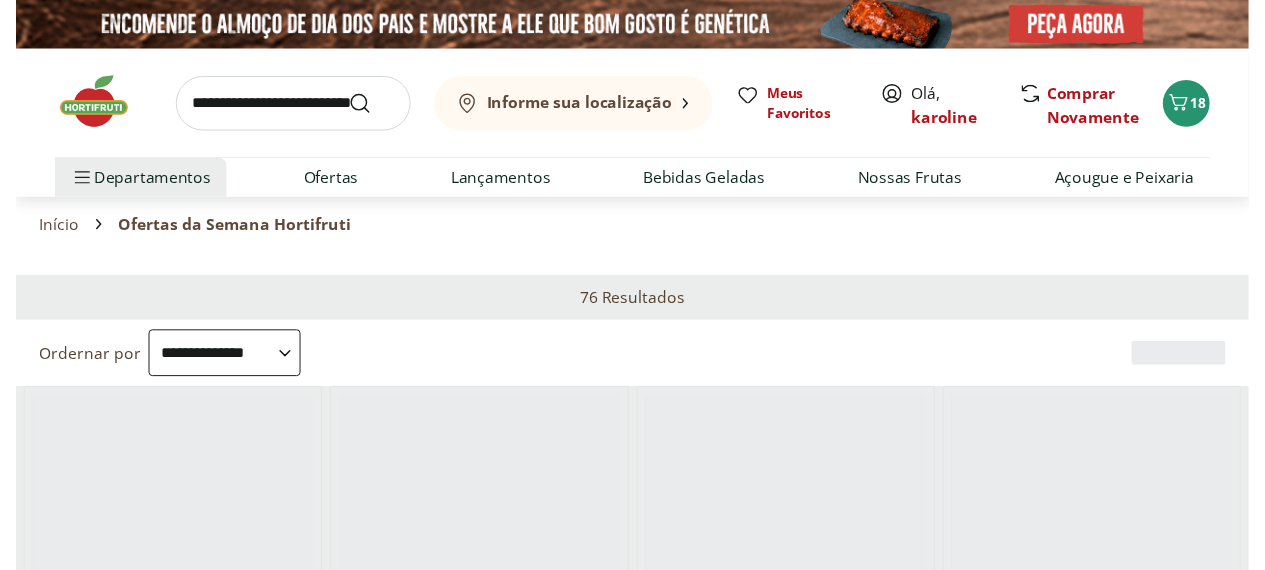 scroll, scrollTop: 0, scrollLeft: 0, axis: both 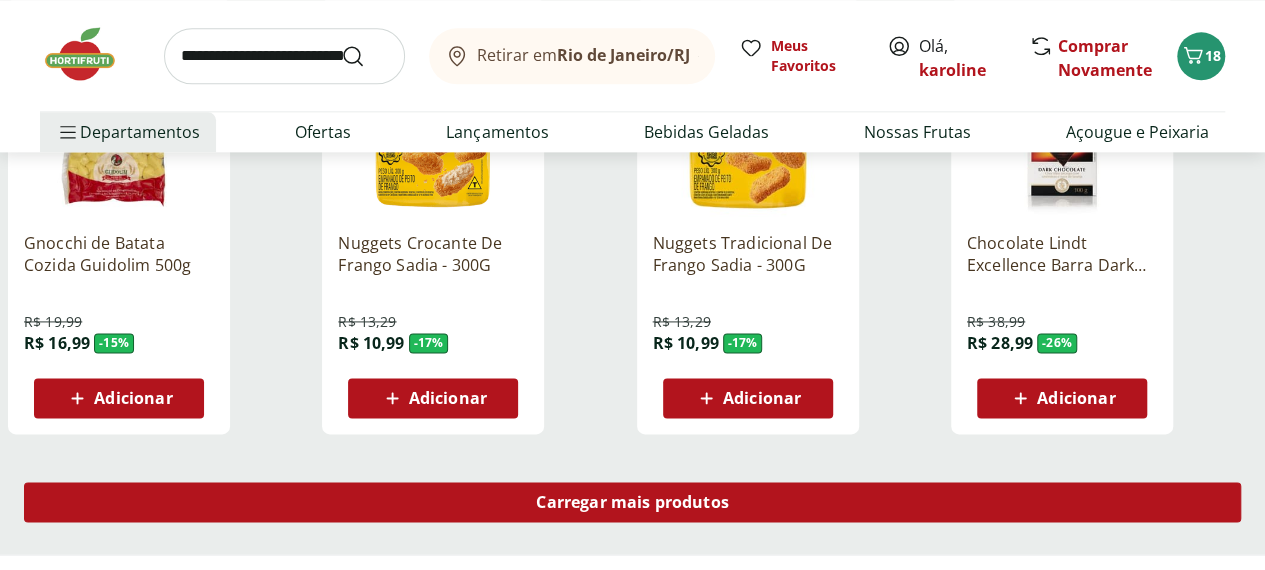 click on "Carregar mais produtos" at bounding box center (632, 502) 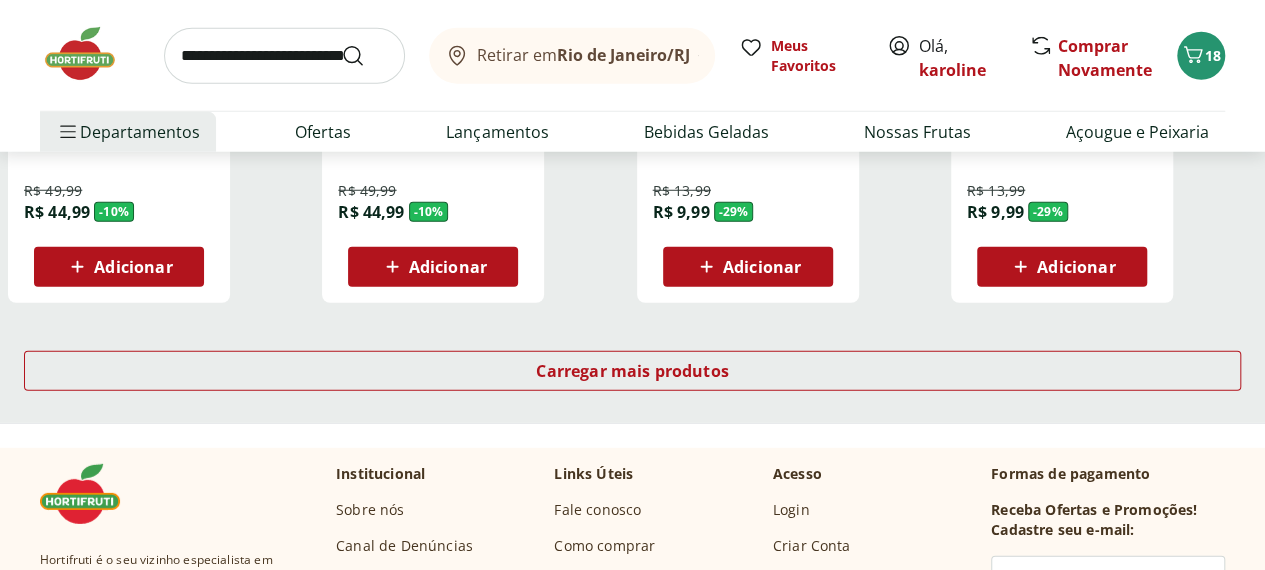 scroll, scrollTop: 2690, scrollLeft: 0, axis: vertical 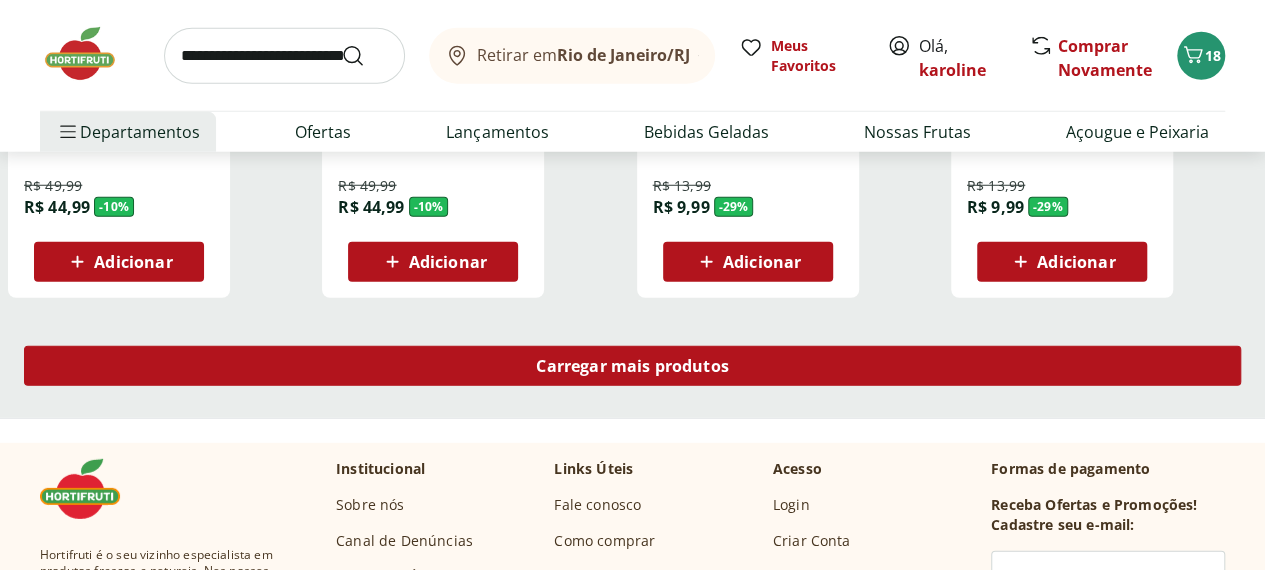 click on "Carregar mais produtos" at bounding box center [632, 366] 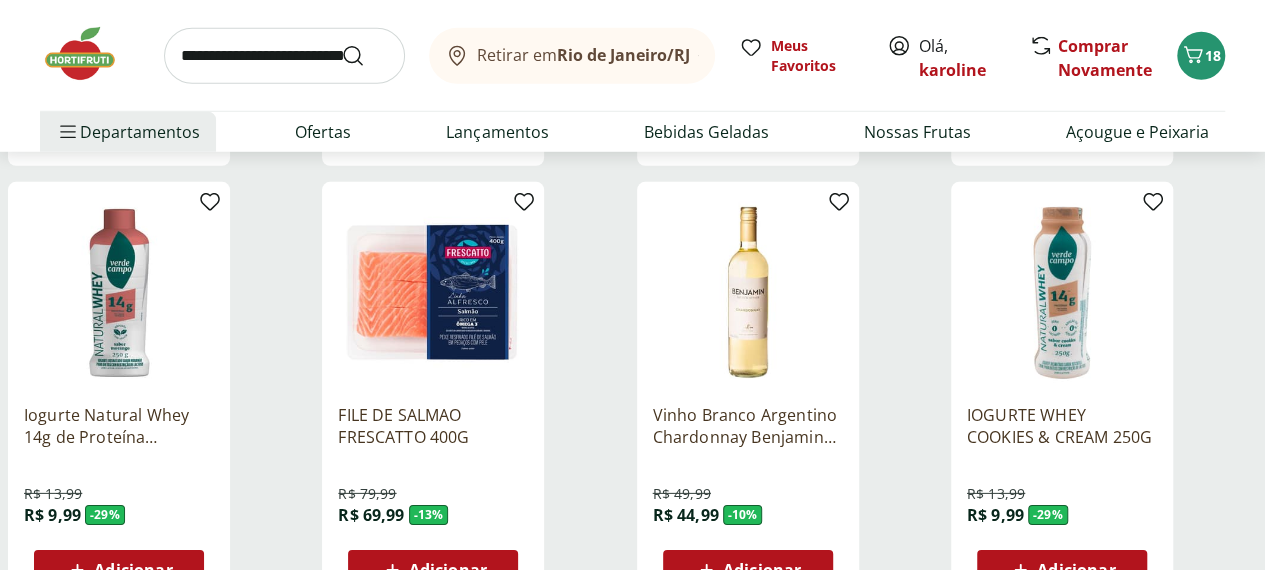 scroll, scrollTop: 2867, scrollLeft: 0, axis: vertical 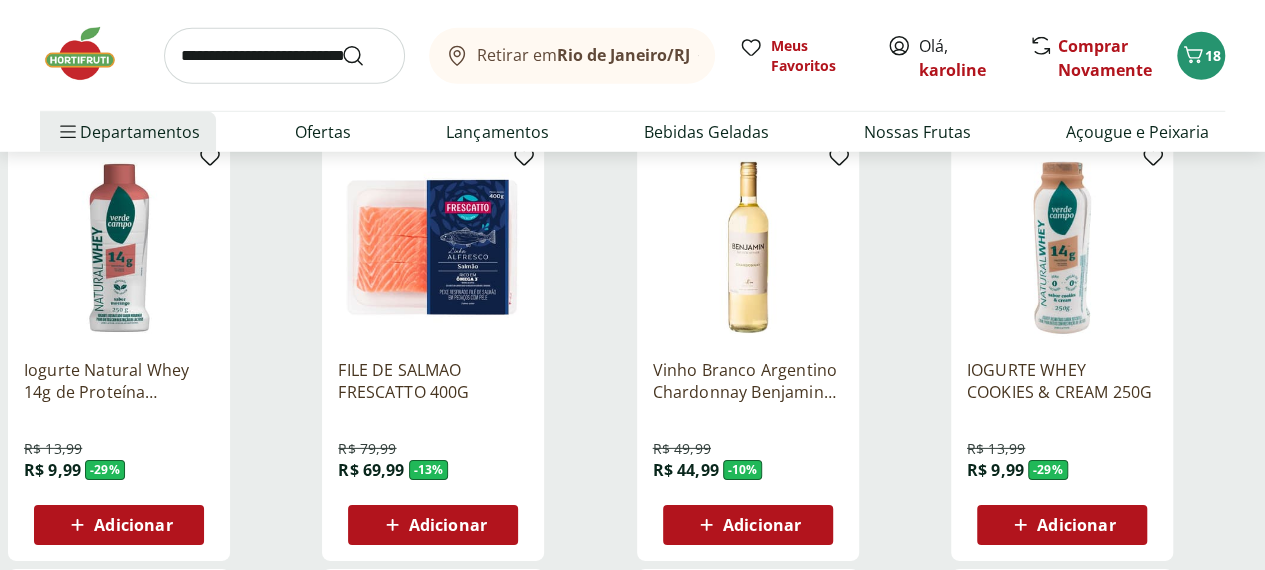 click 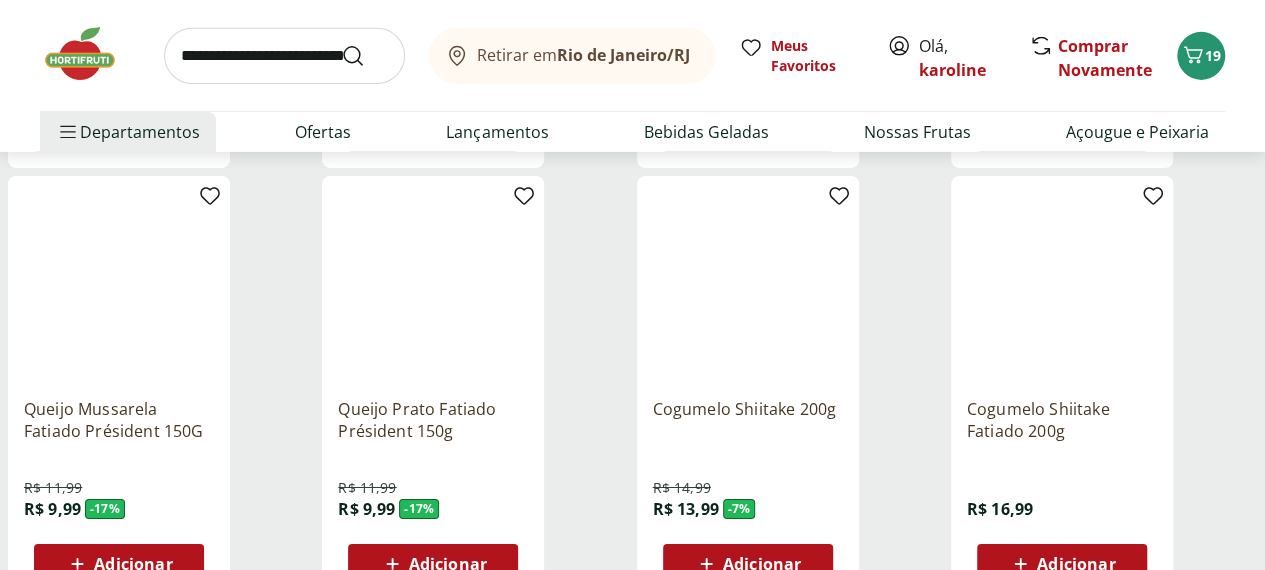scroll, scrollTop: 3268, scrollLeft: 0, axis: vertical 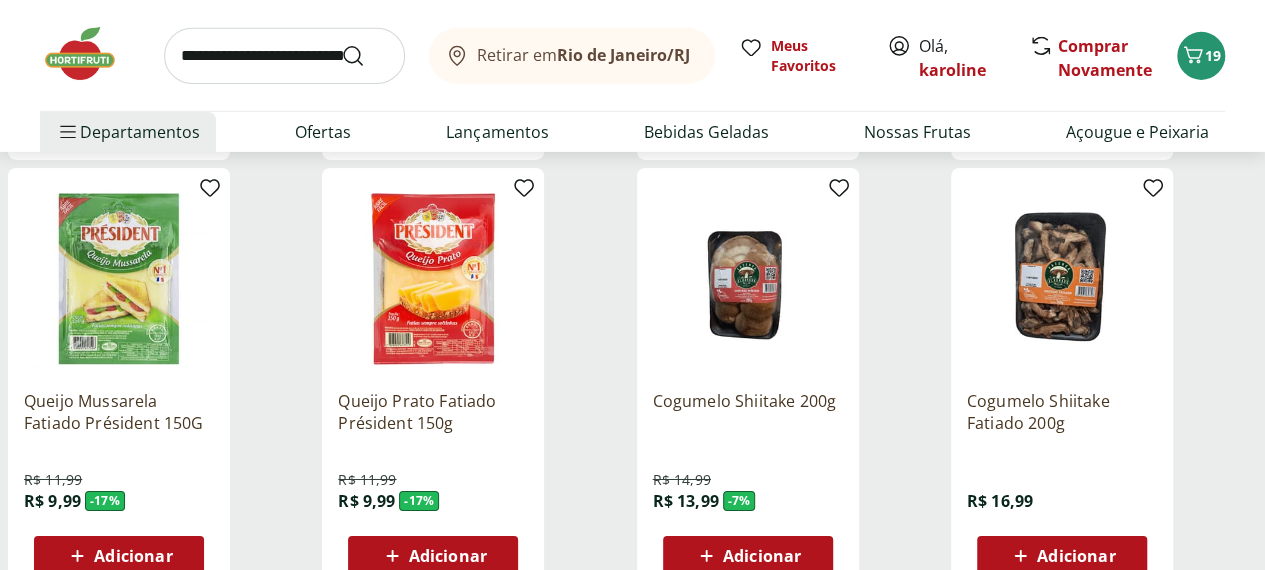 click on "Adicionar" at bounding box center (133, 556) 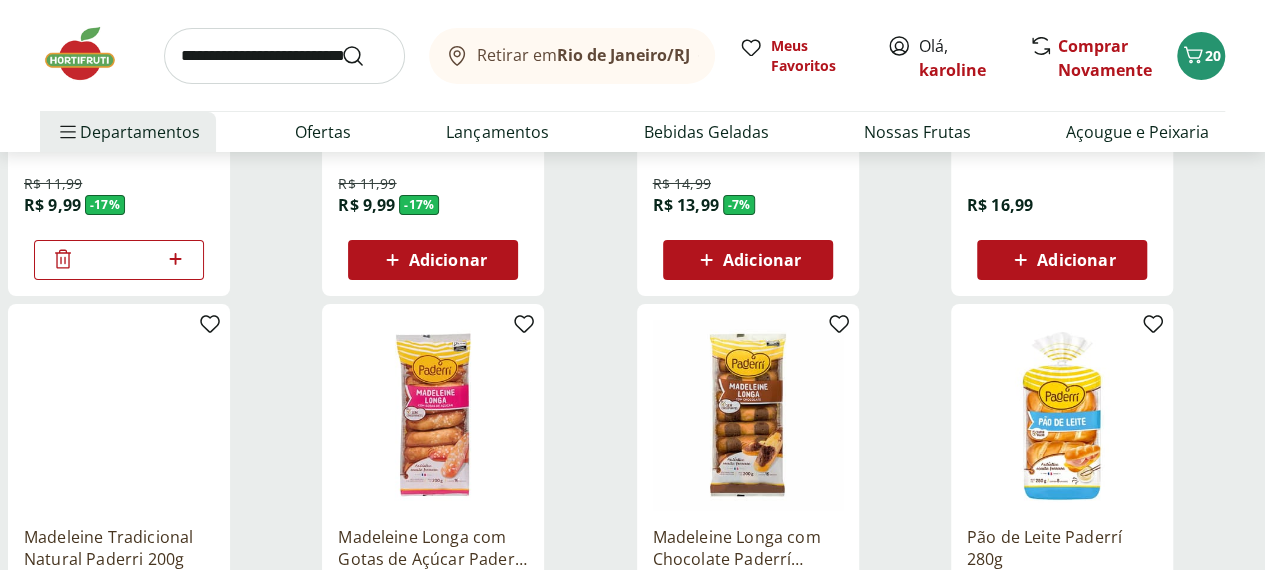 scroll, scrollTop: 3572, scrollLeft: 0, axis: vertical 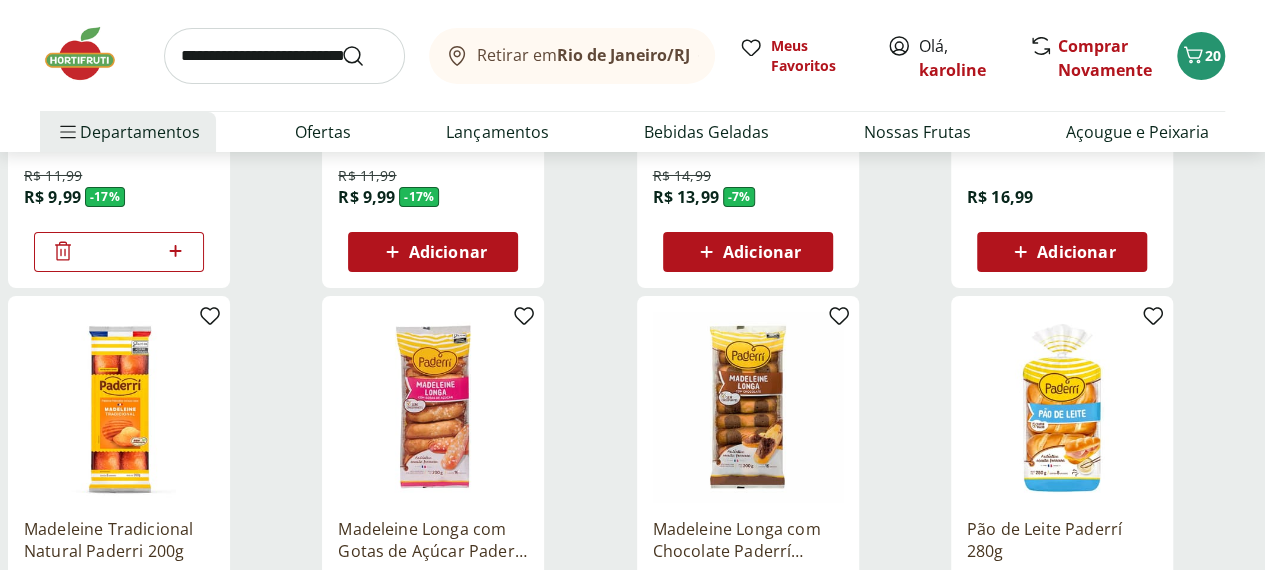 click 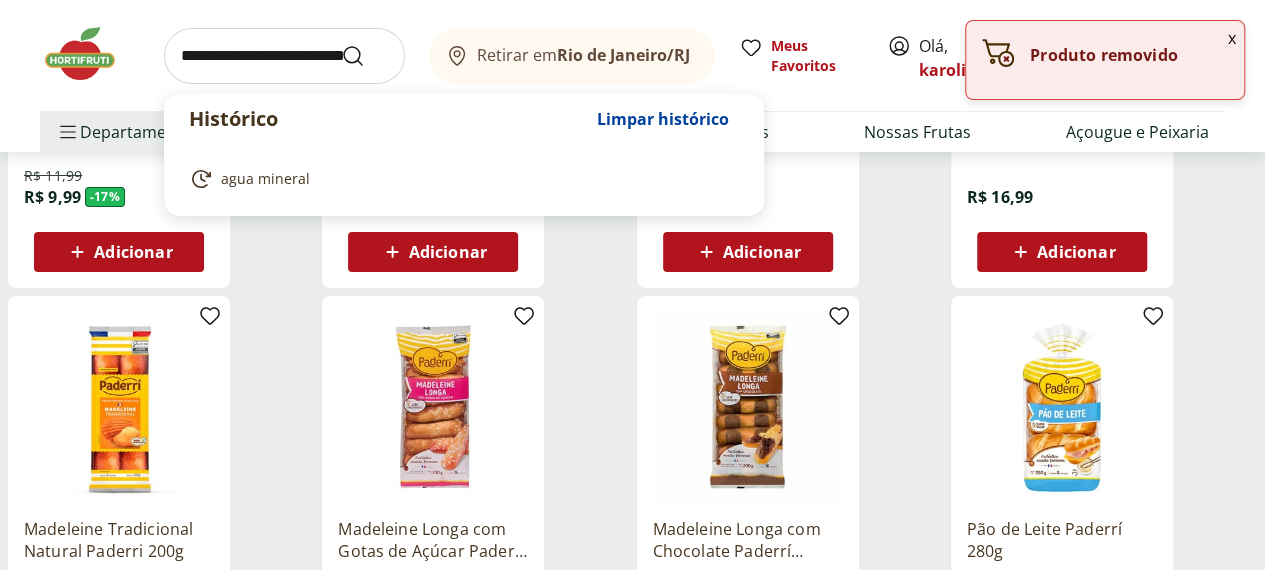 click at bounding box center (284, 56) 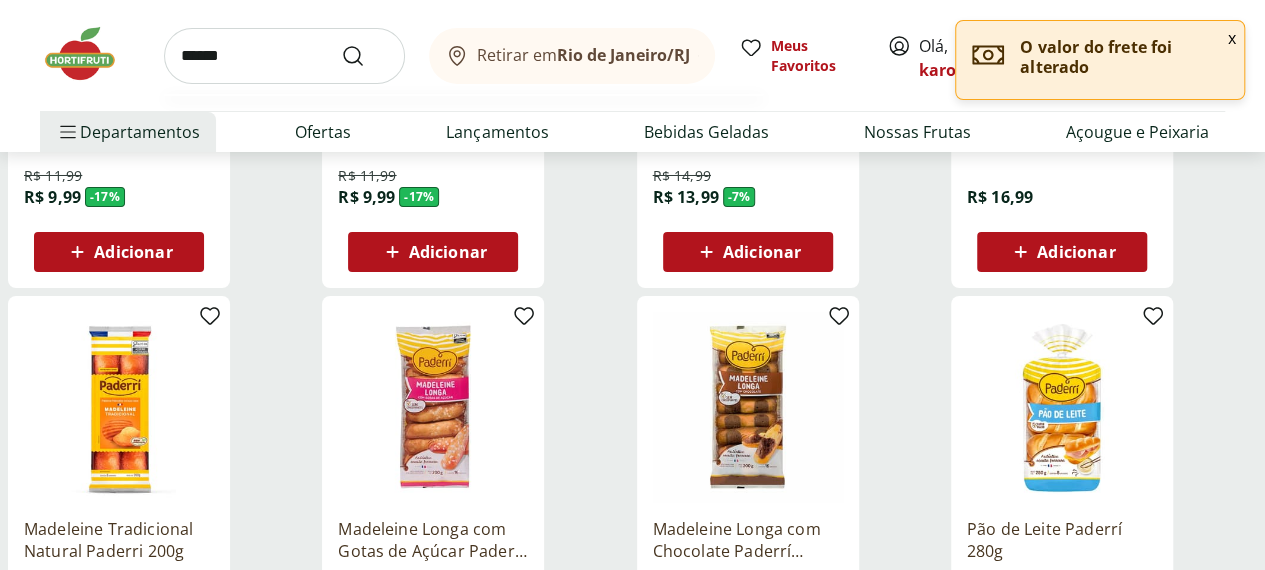 type on "******" 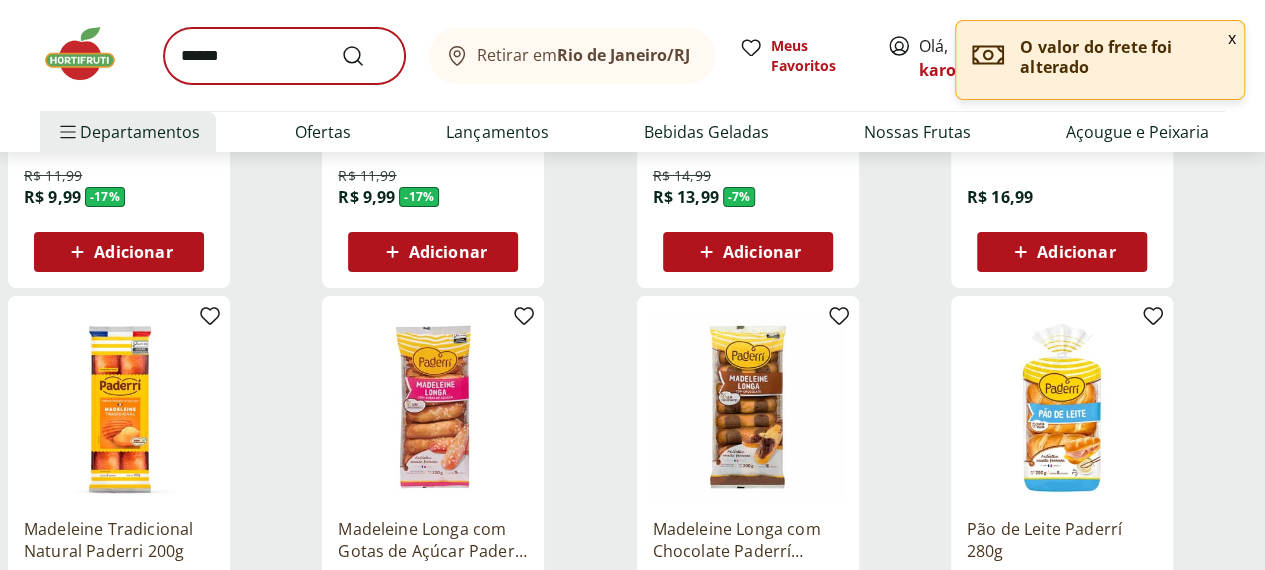 scroll, scrollTop: 0, scrollLeft: 0, axis: both 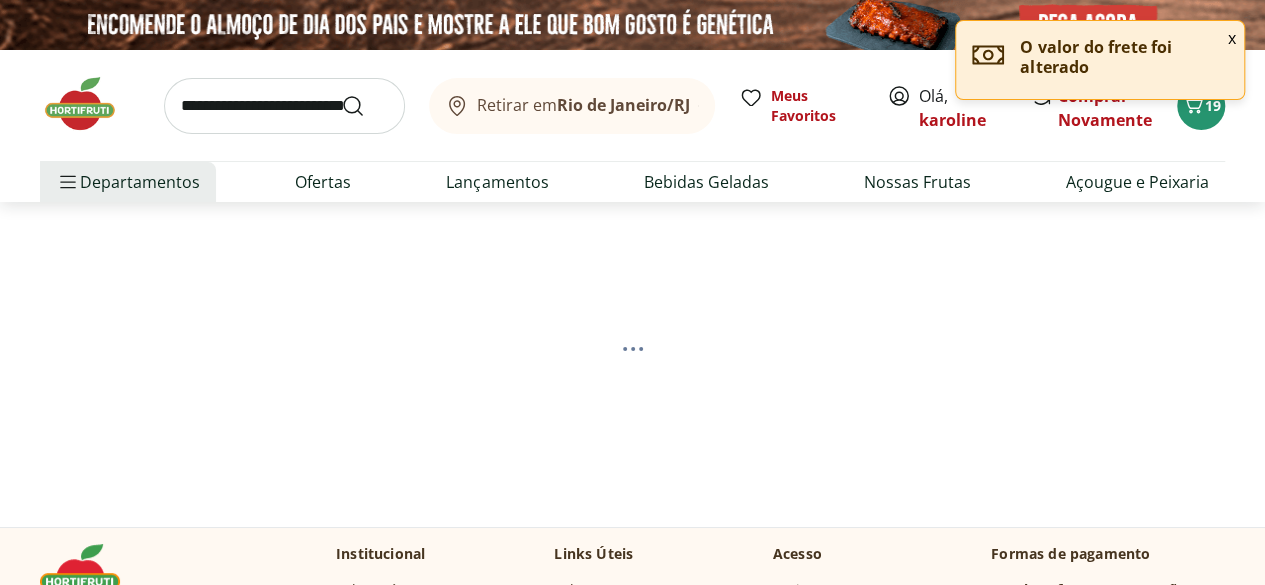 select on "**********" 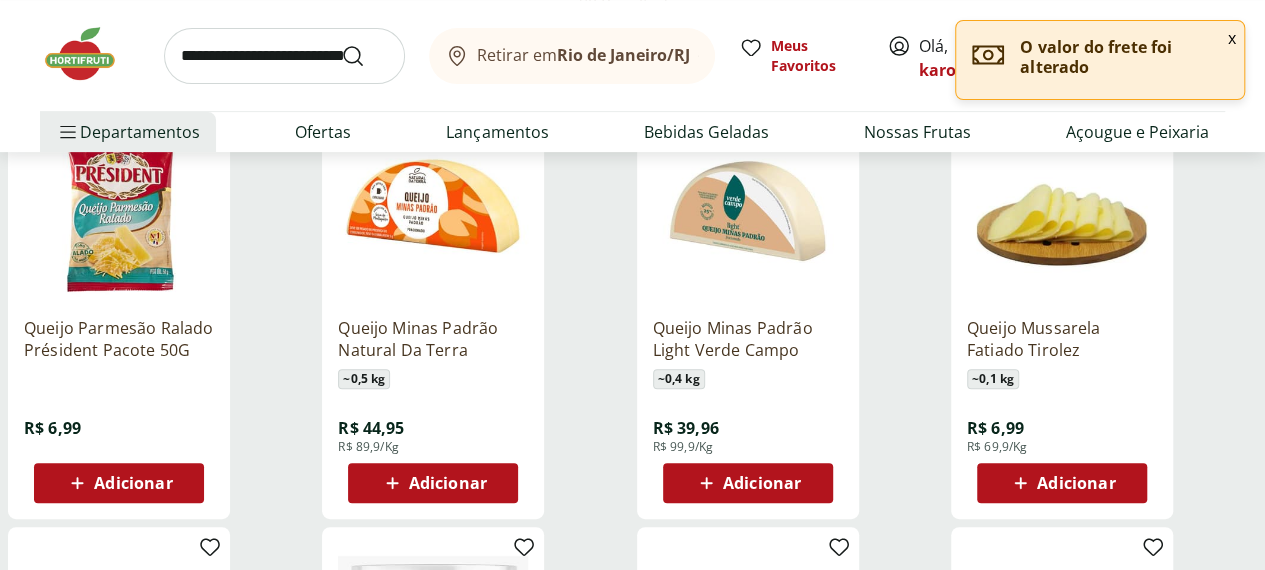 scroll, scrollTop: 380, scrollLeft: 0, axis: vertical 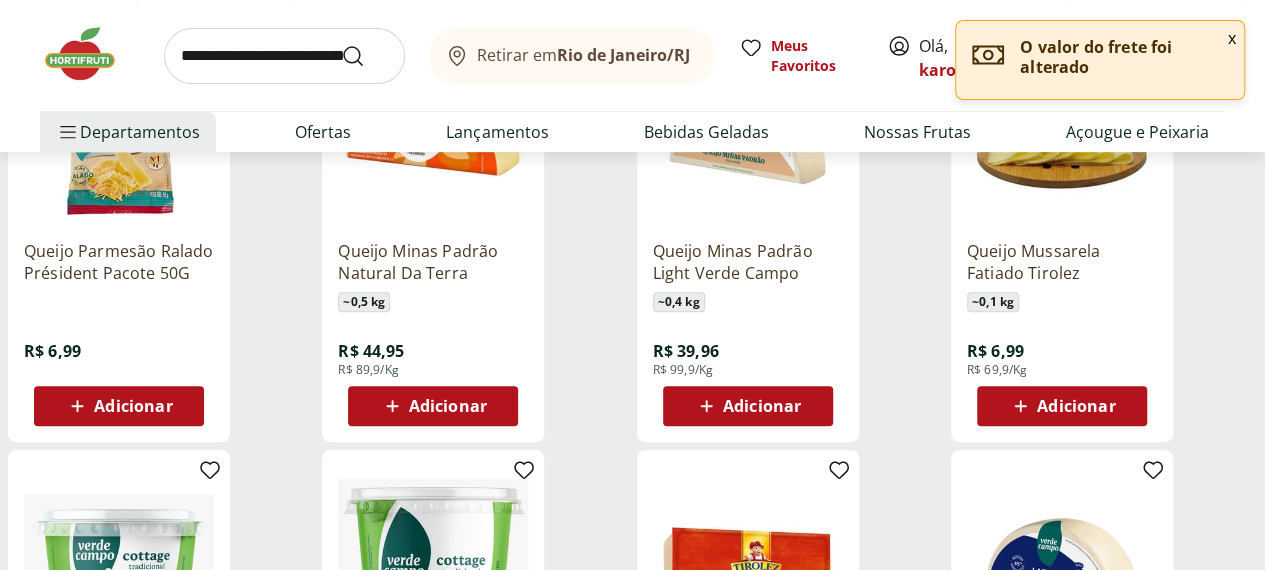 click on "Adicionar" at bounding box center [1076, 406] 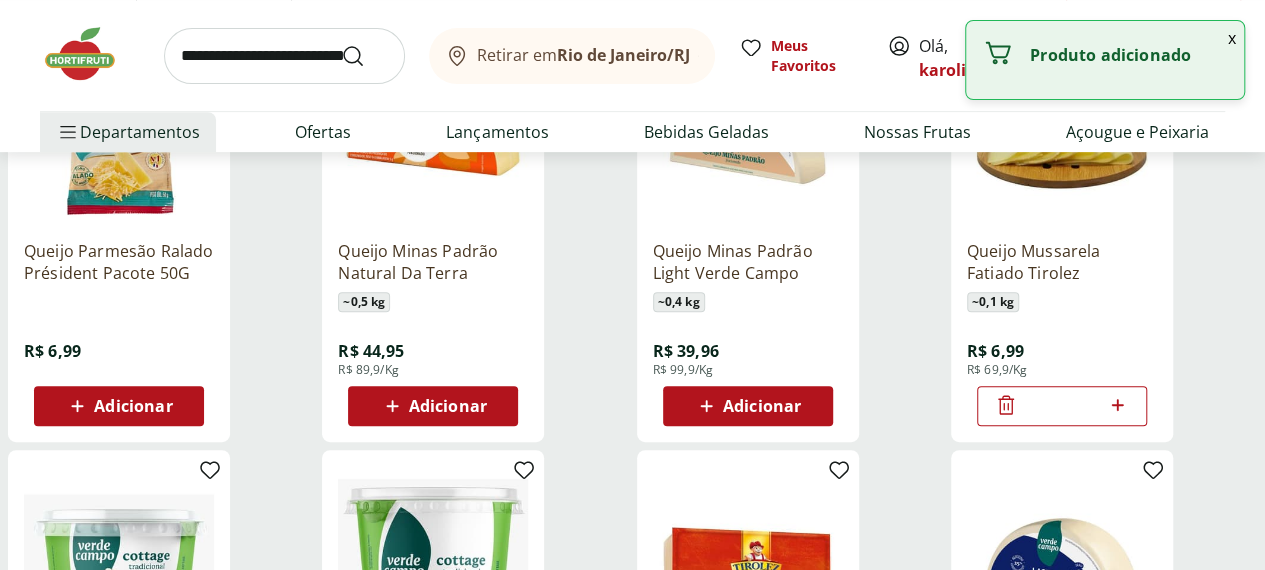 click 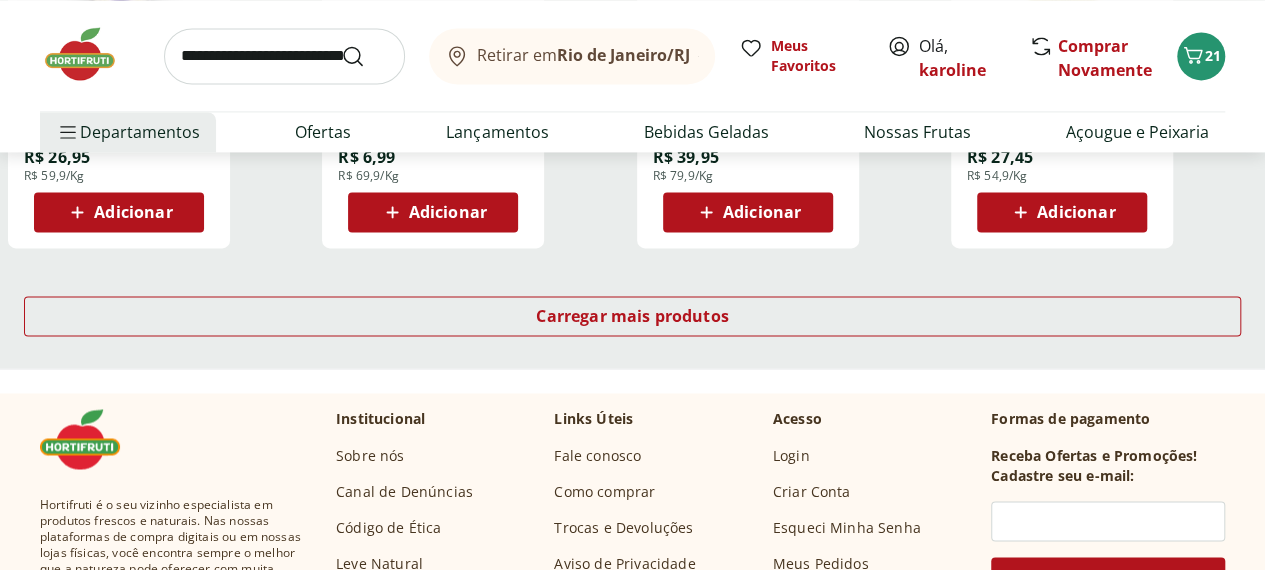 scroll, scrollTop: 1442, scrollLeft: 0, axis: vertical 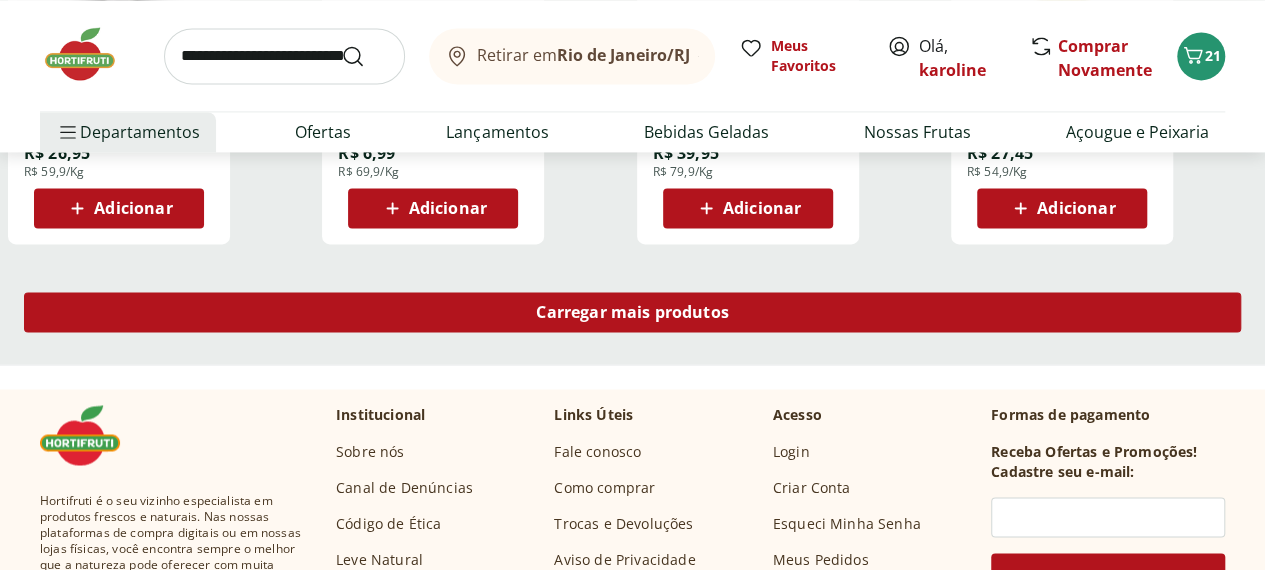click on "Carregar mais produtos" at bounding box center (632, 312) 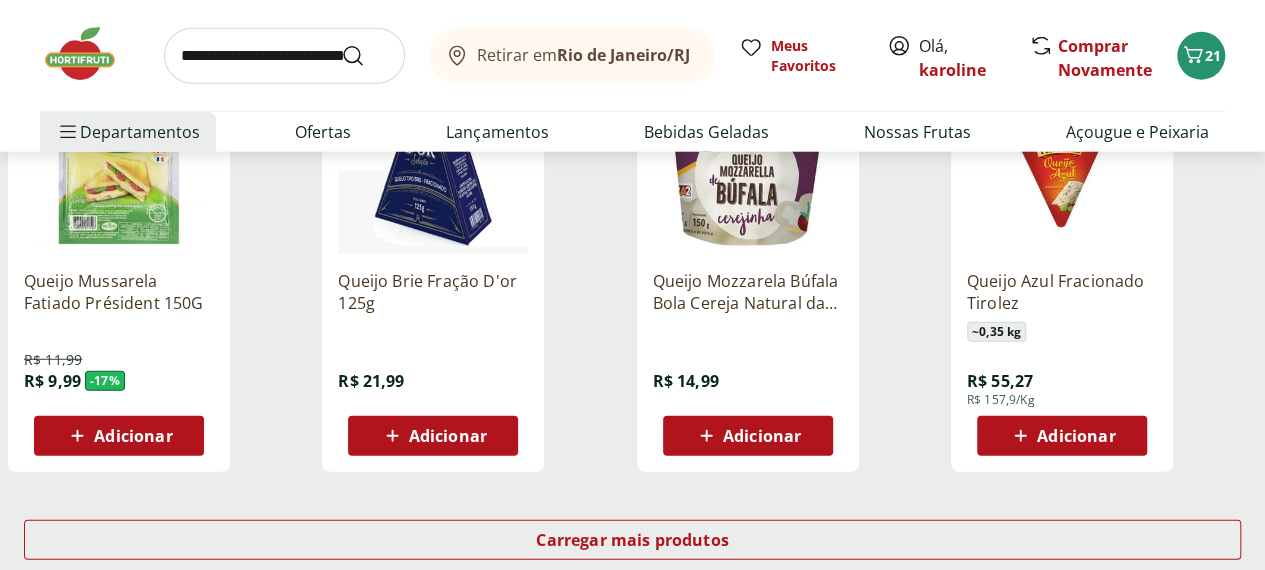 scroll, scrollTop: 2528, scrollLeft: 0, axis: vertical 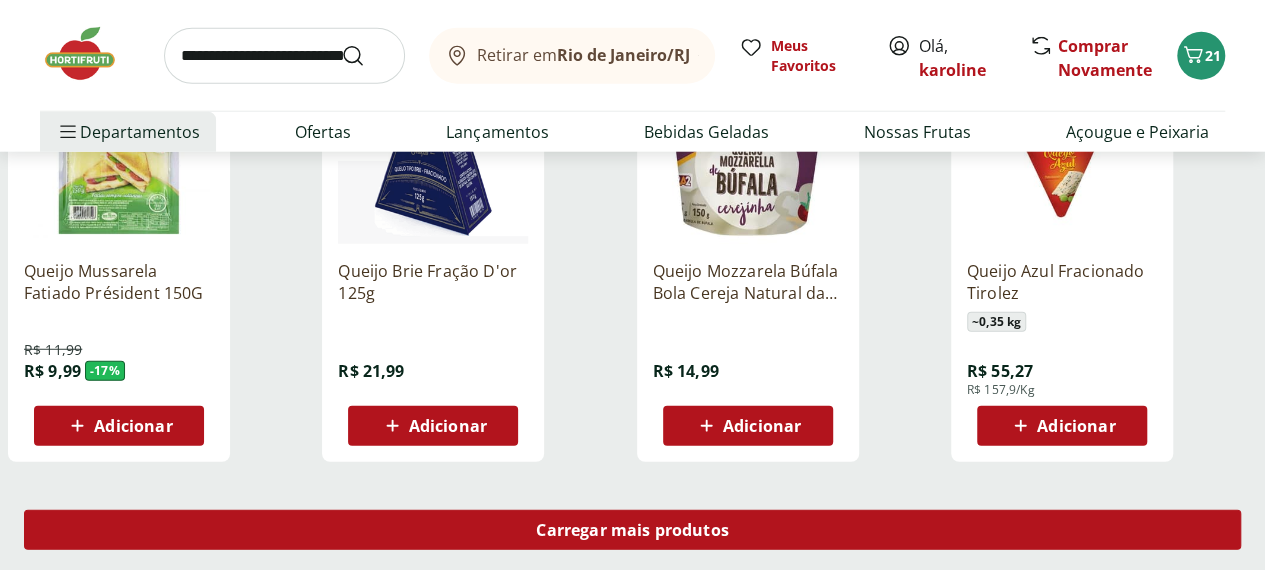 click on "Carregar mais produtos" at bounding box center [632, 530] 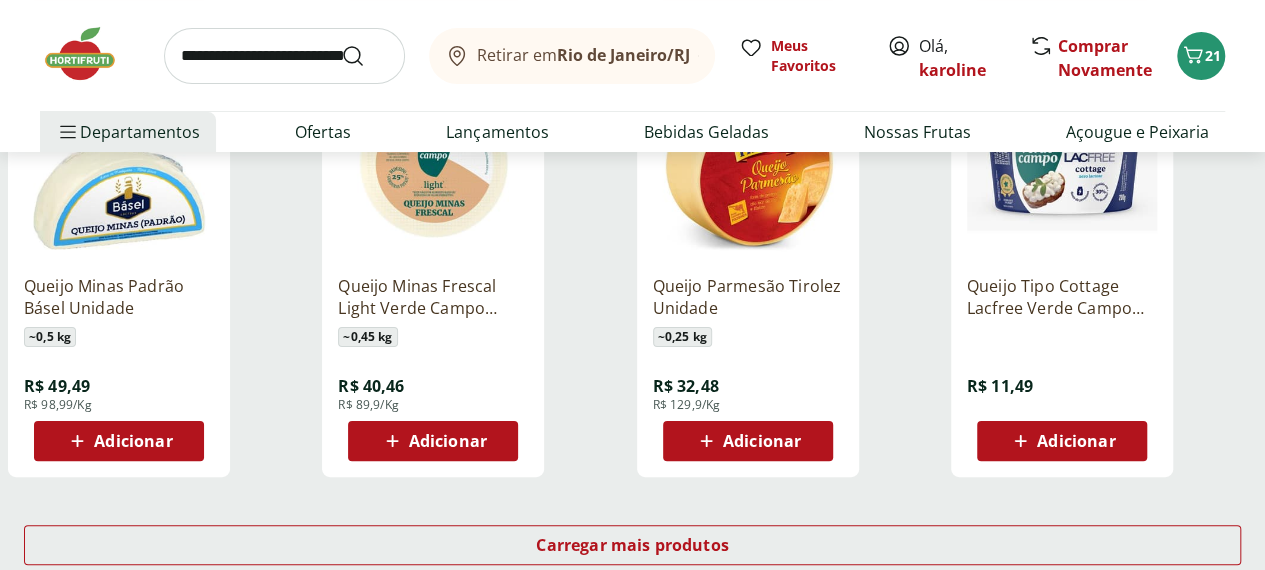 scroll, scrollTop: 3830, scrollLeft: 0, axis: vertical 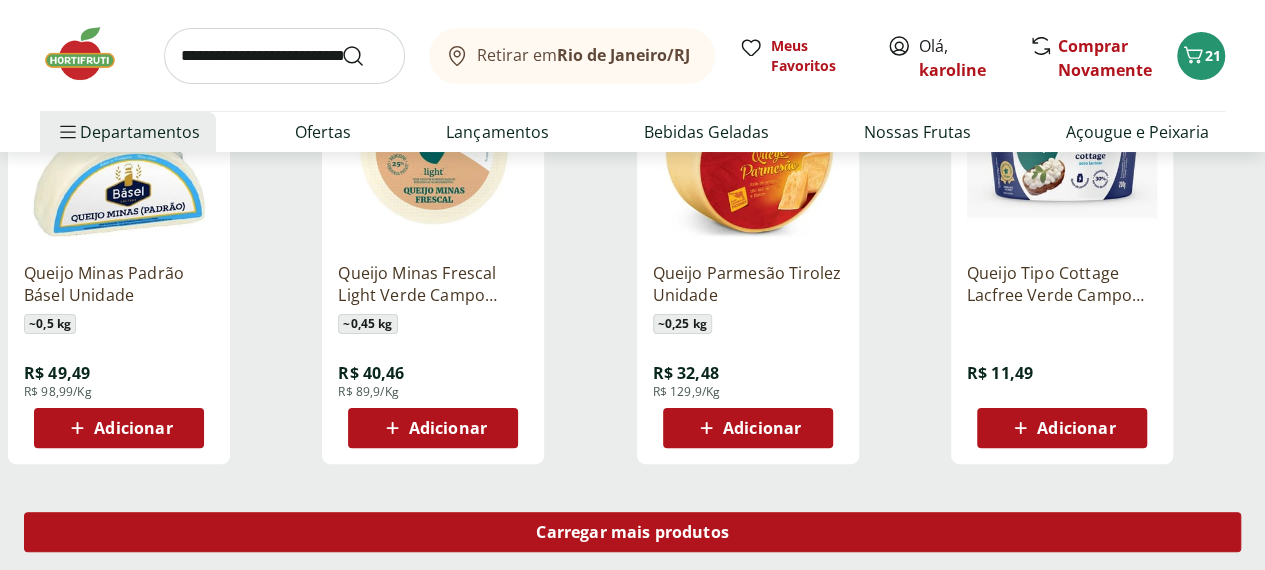 click on "Carregar mais produtos" at bounding box center (632, 532) 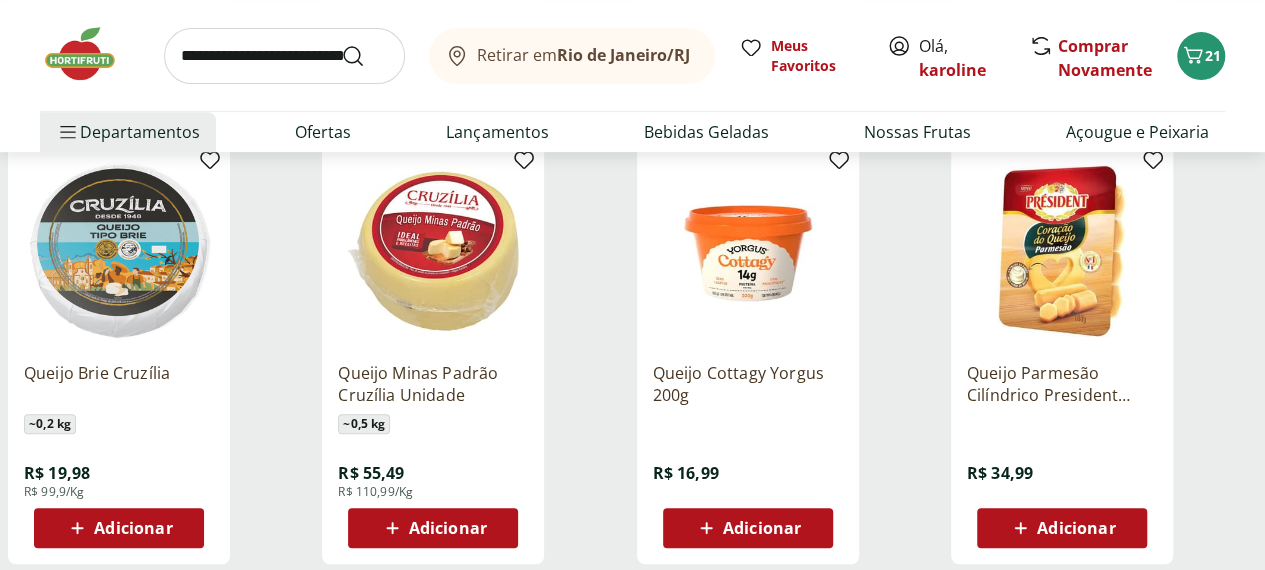 scroll, scrollTop: 4195, scrollLeft: 0, axis: vertical 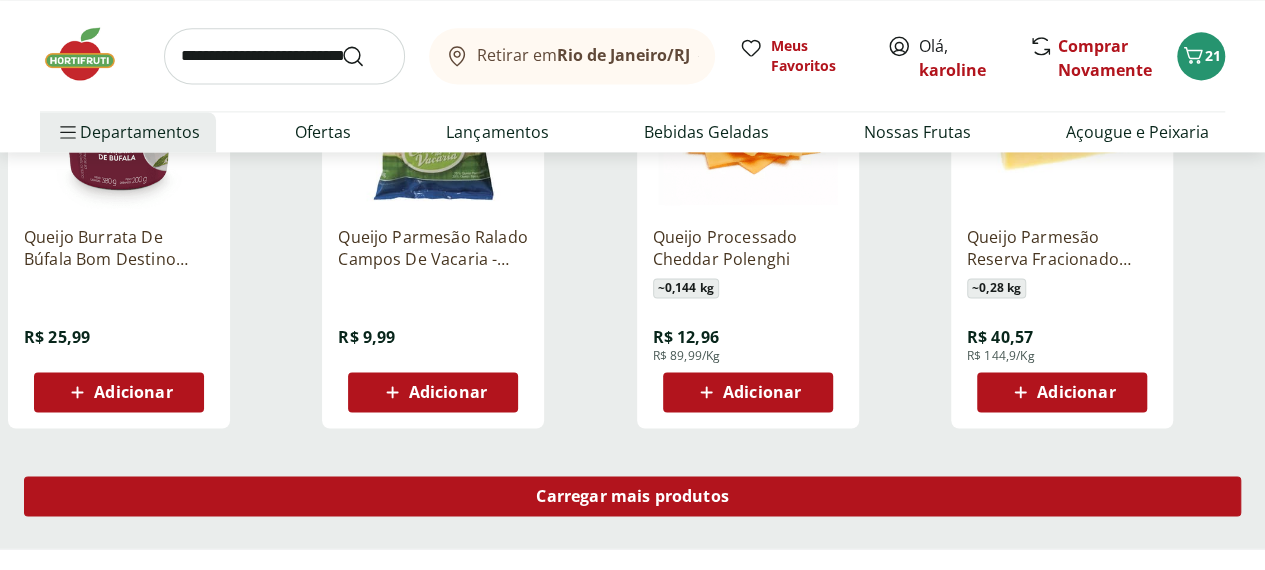 click on "Carregar mais produtos" at bounding box center [632, 496] 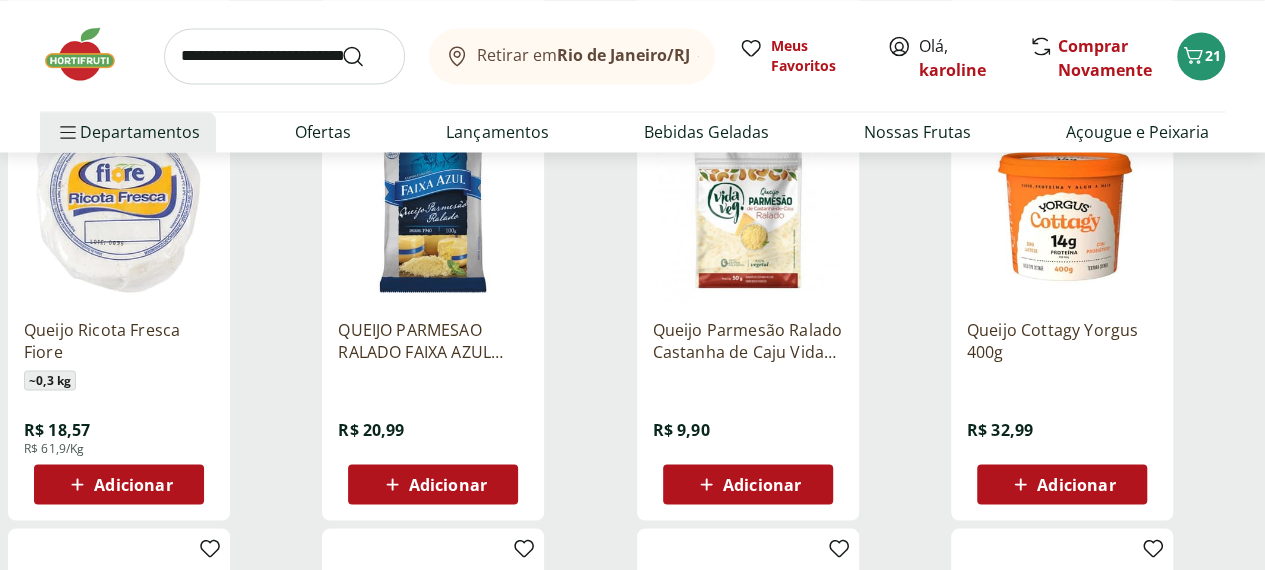 scroll, scrollTop: 5499, scrollLeft: 0, axis: vertical 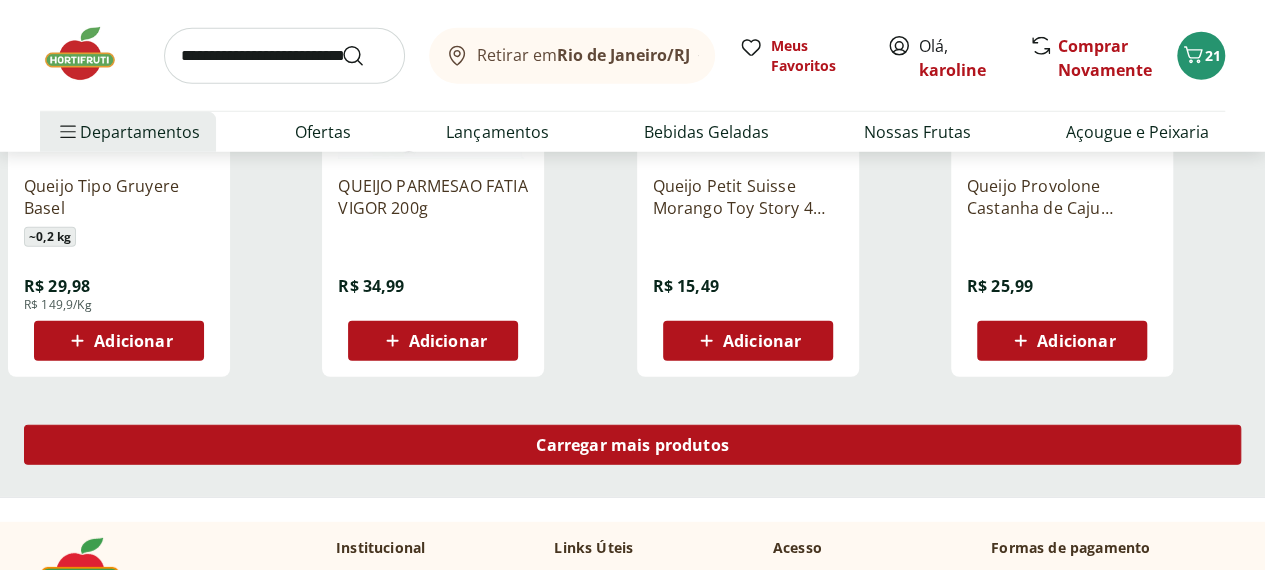 click on "Carregar mais produtos" at bounding box center (632, 445) 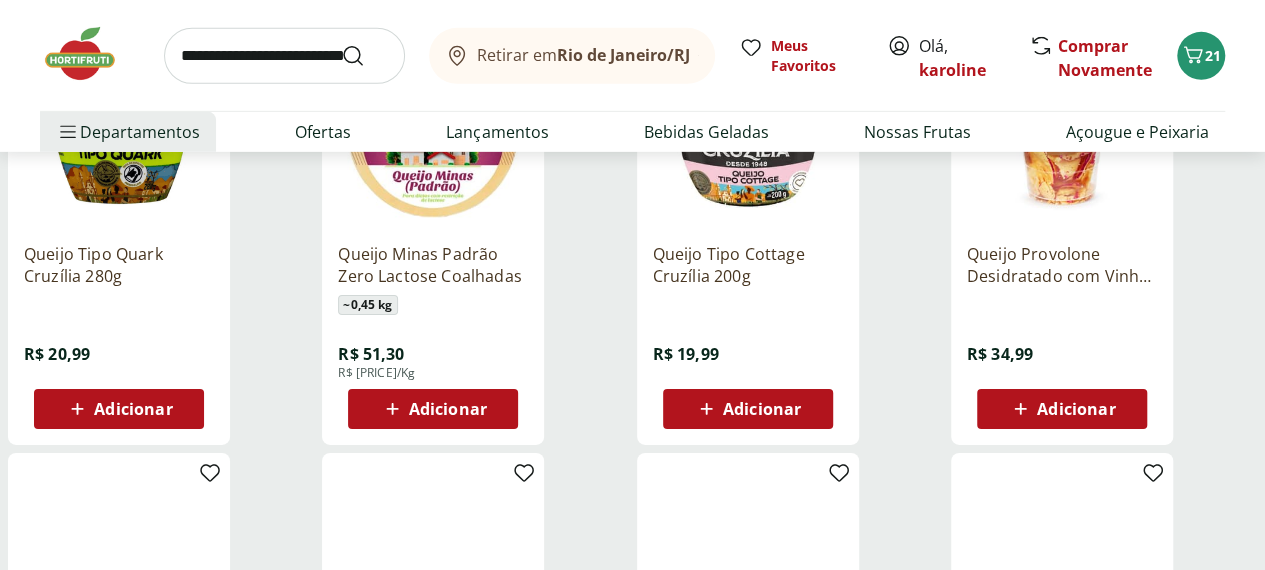 scroll, scrollTop: 6794, scrollLeft: 0, axis: vertical 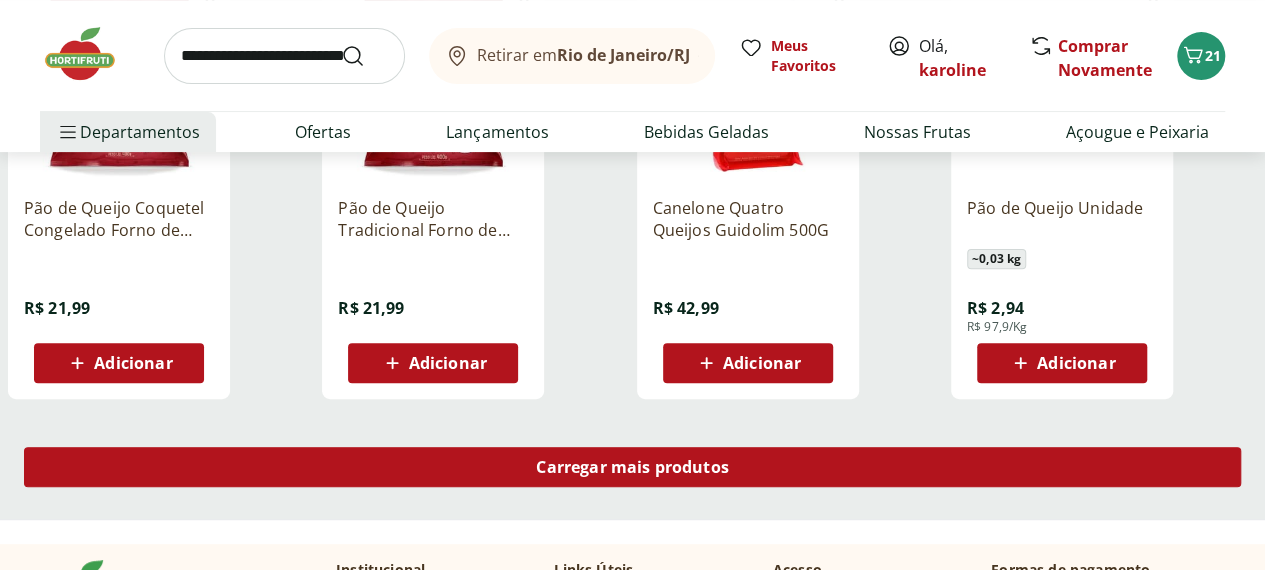 click on "Carregar mais produtos" at bounding box center [632, 467] 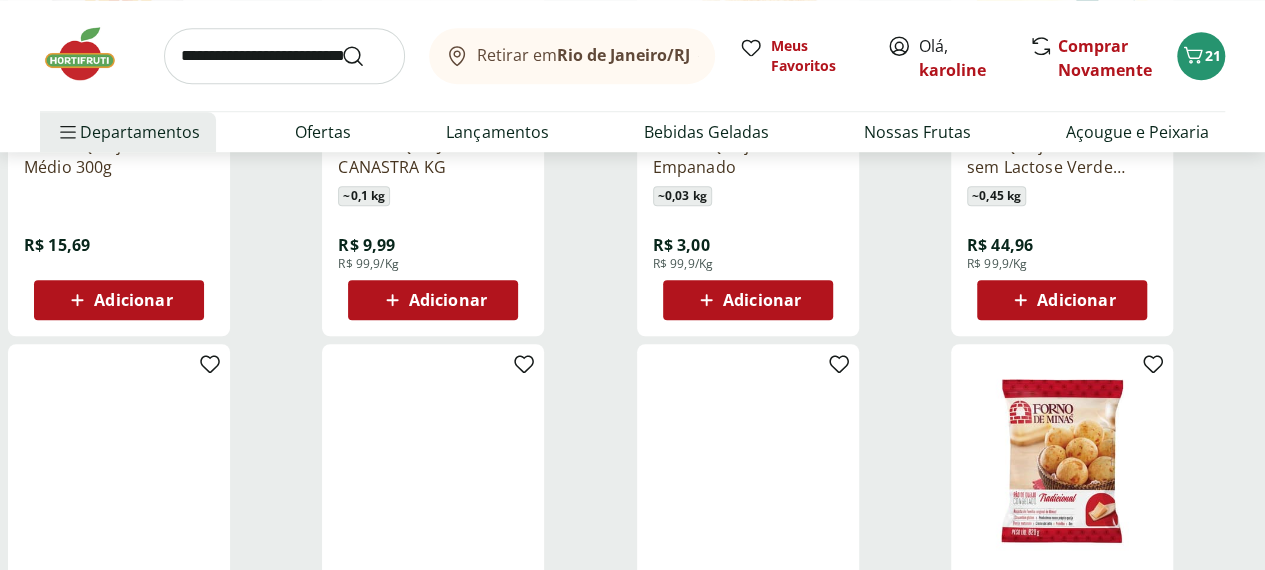 scroll, scrollTop: 8572, scrollLeft: 0, axis: vertical 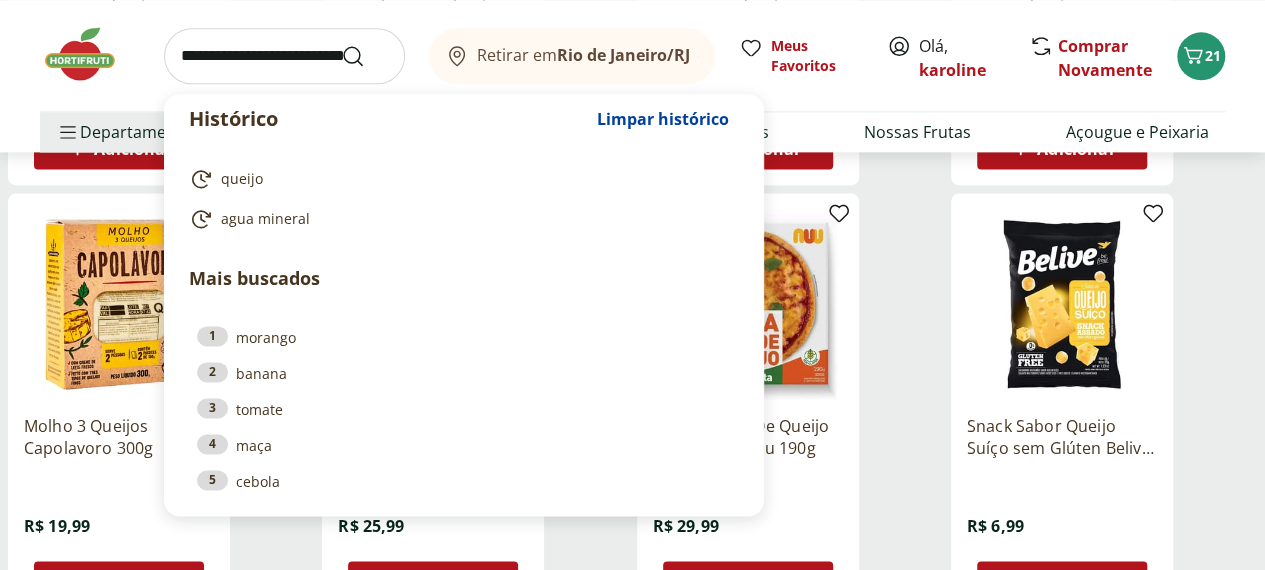 click at bounding box center [284, 56] 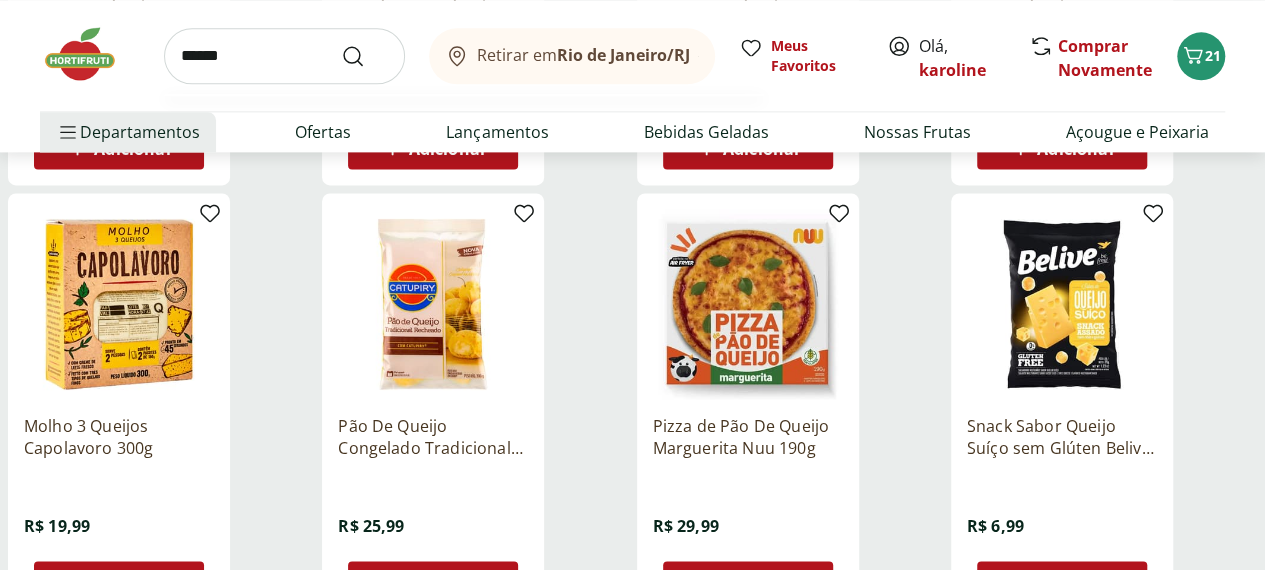 type on "******" 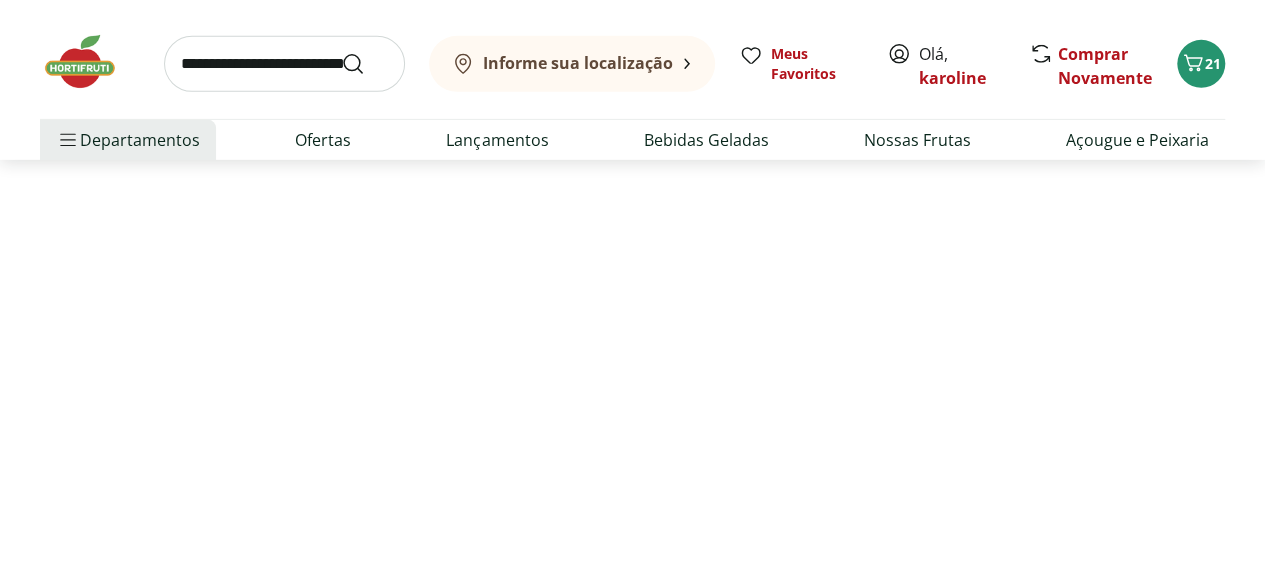 scroll, scrollTop: 0, scrollLeft: 0, axis: both 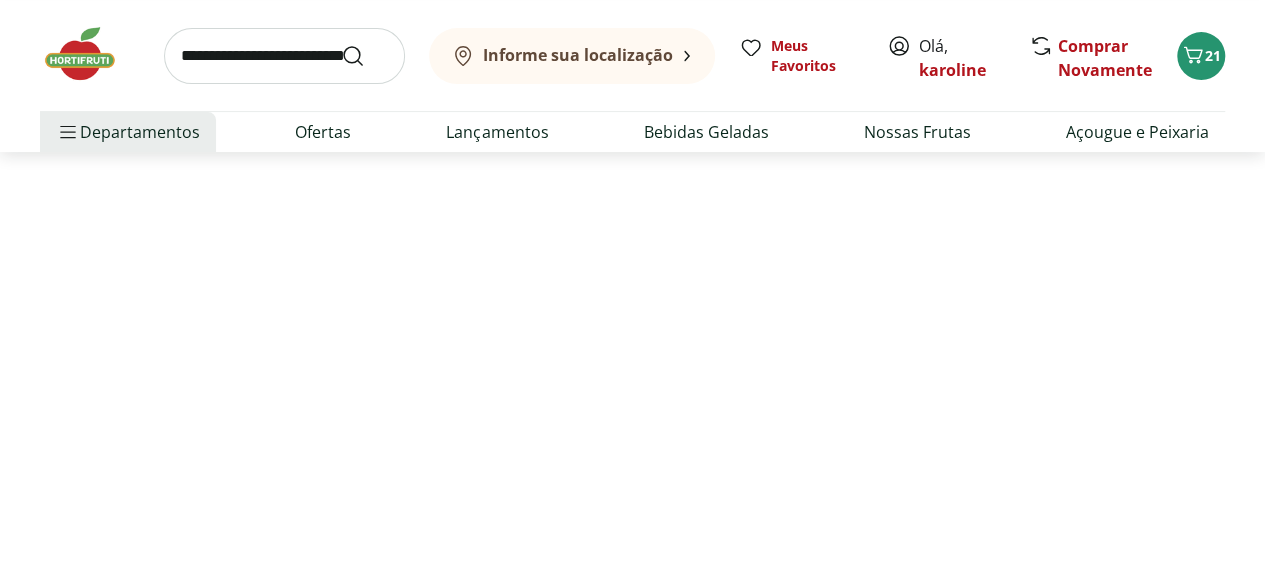 select on "**********" 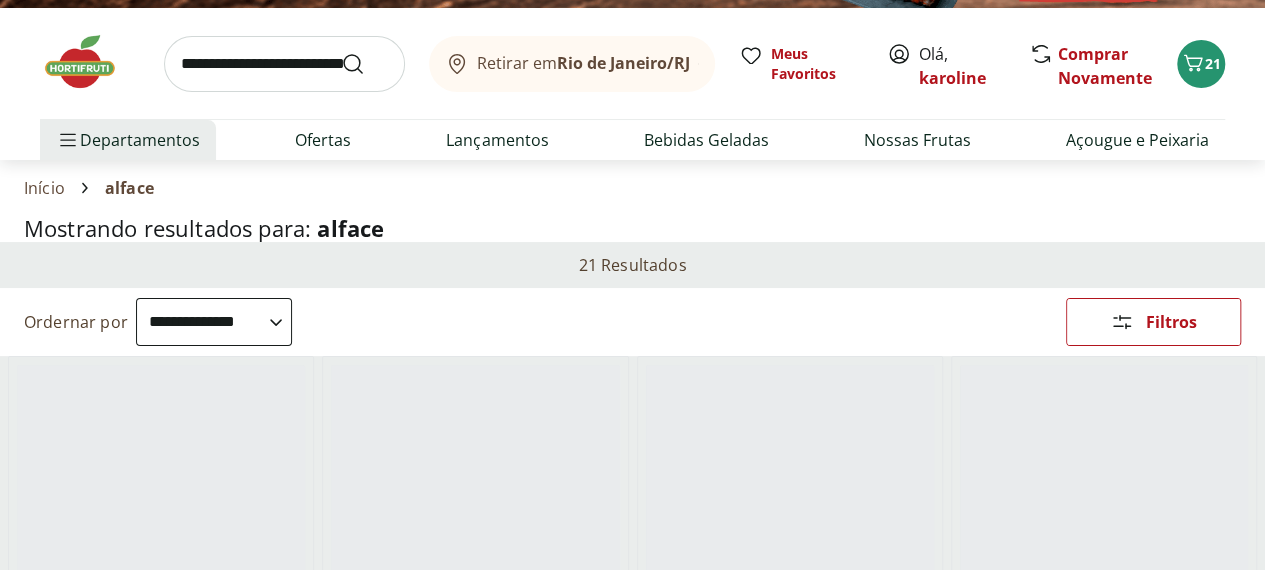 scroll, scrollTop: 0, scrollLeft: 0, axis: both 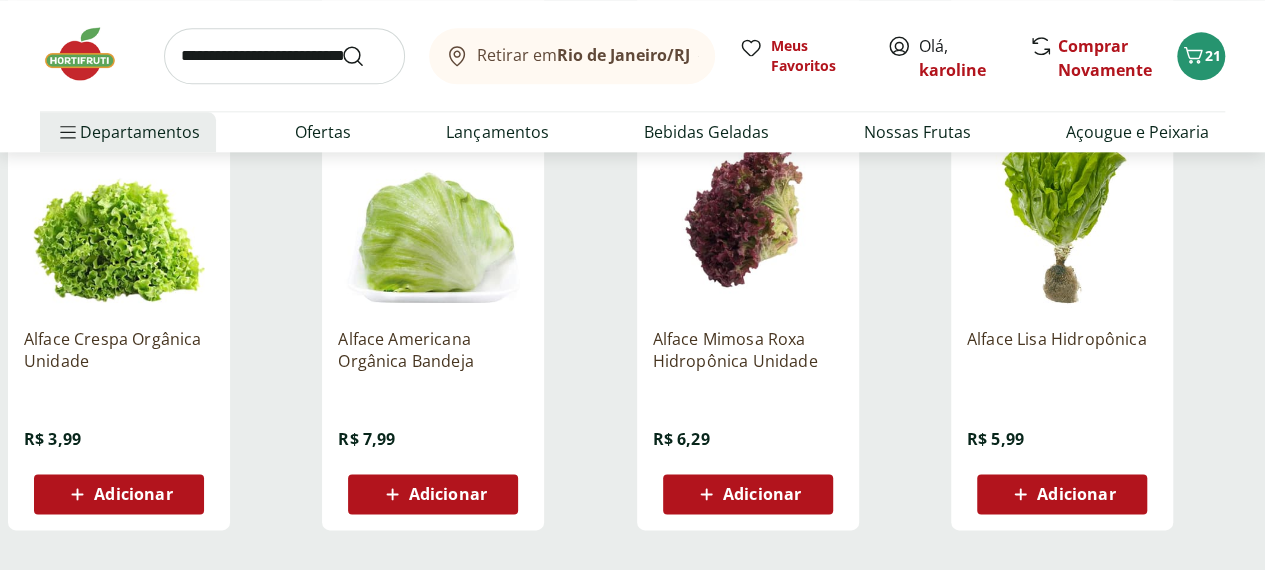 click on "Adicionar" at bounding box center [1076, 494] 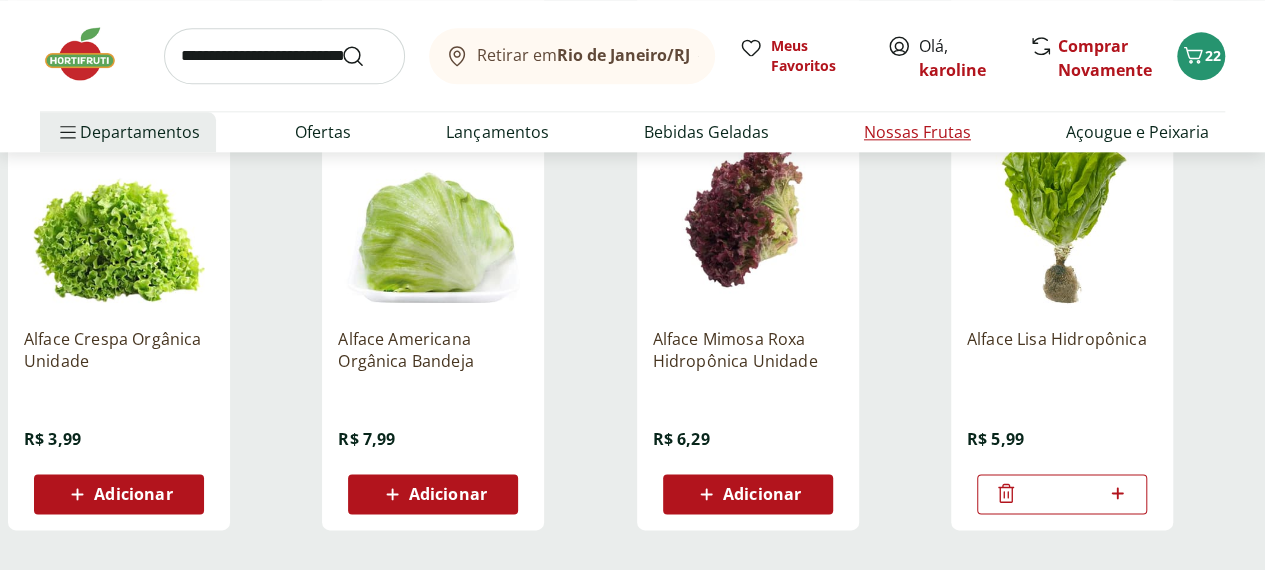 click on "Nossas Frutas" at bounding box center (917, 132) 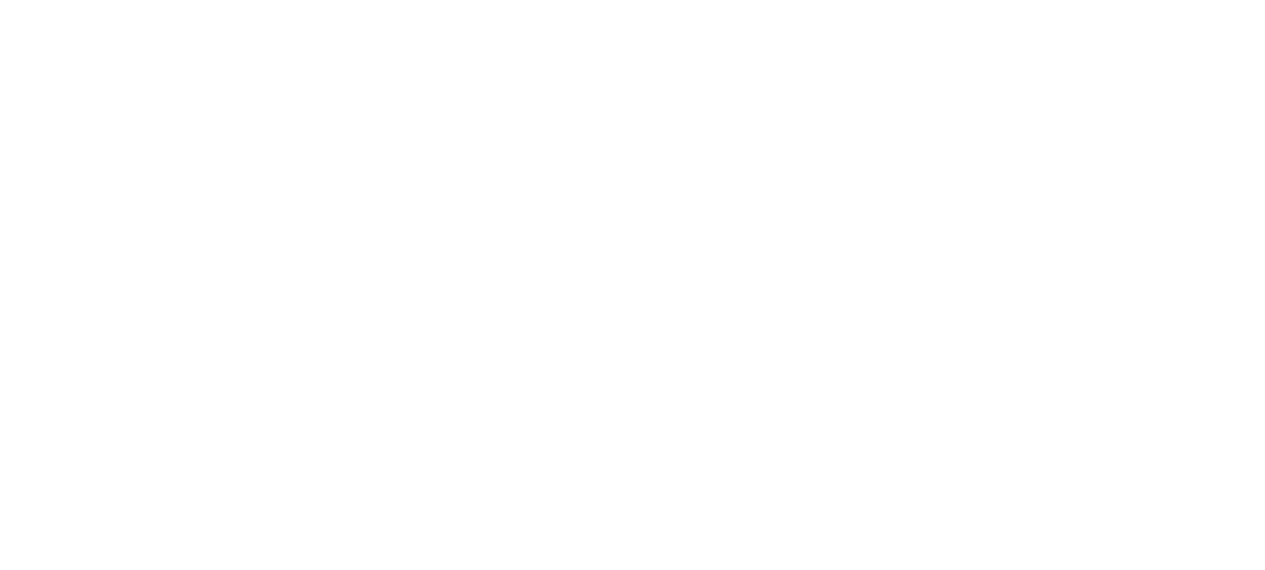 scroll, scrollTop: 0, scrollLeft: 0, axis: both 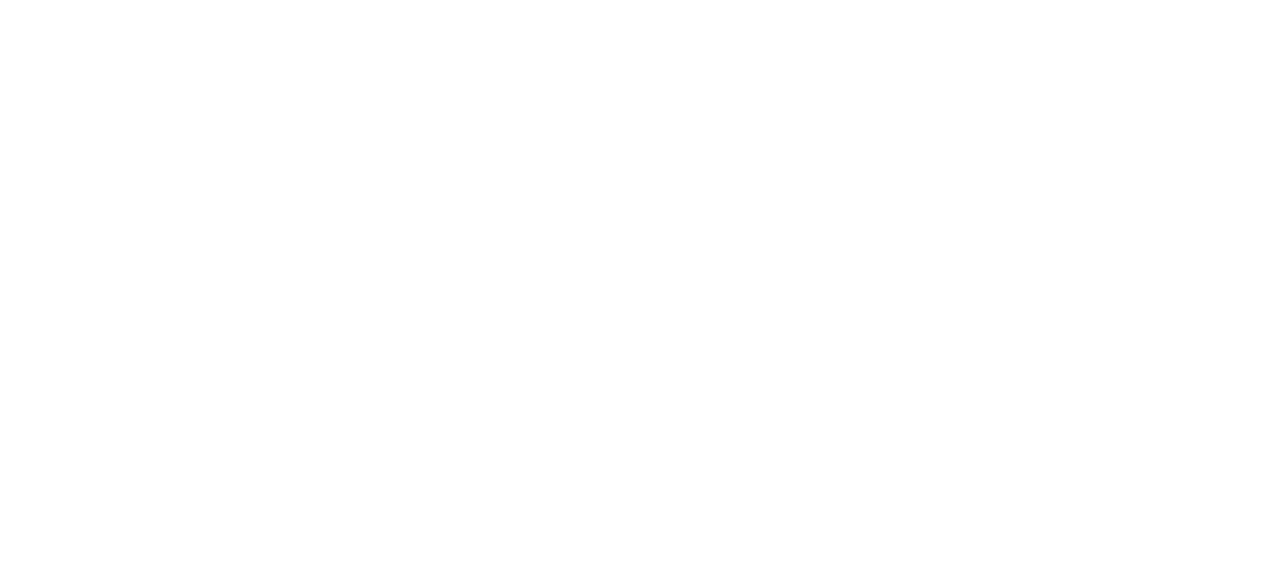 select on "**********" 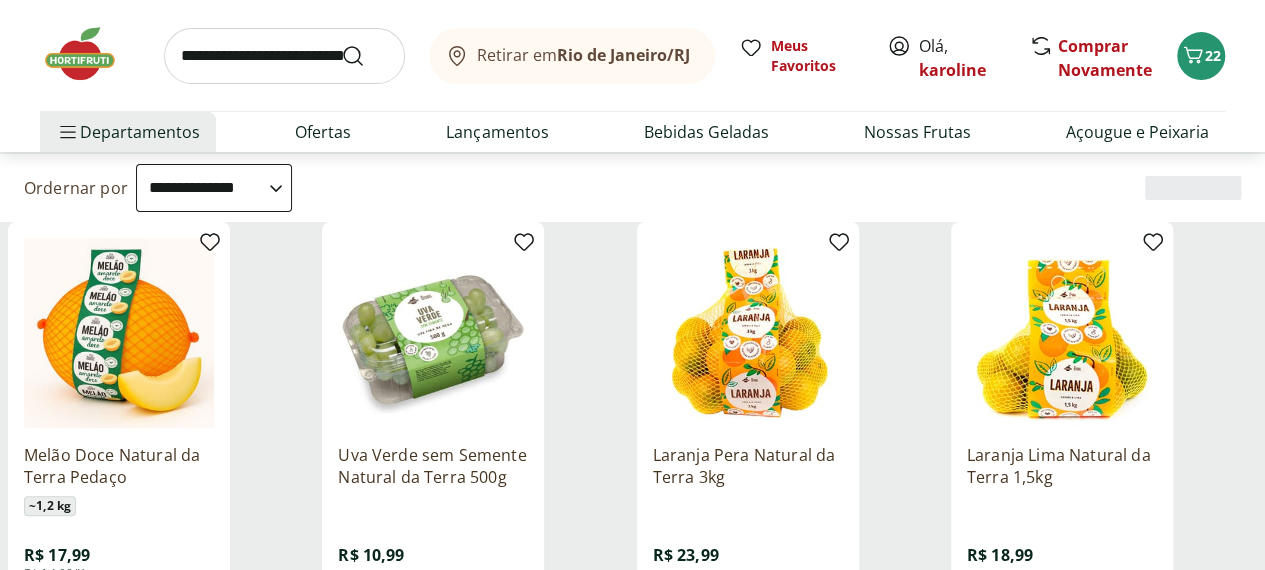 scroll, scrollTop: 181, scrollLeft: 0, axis: vertical 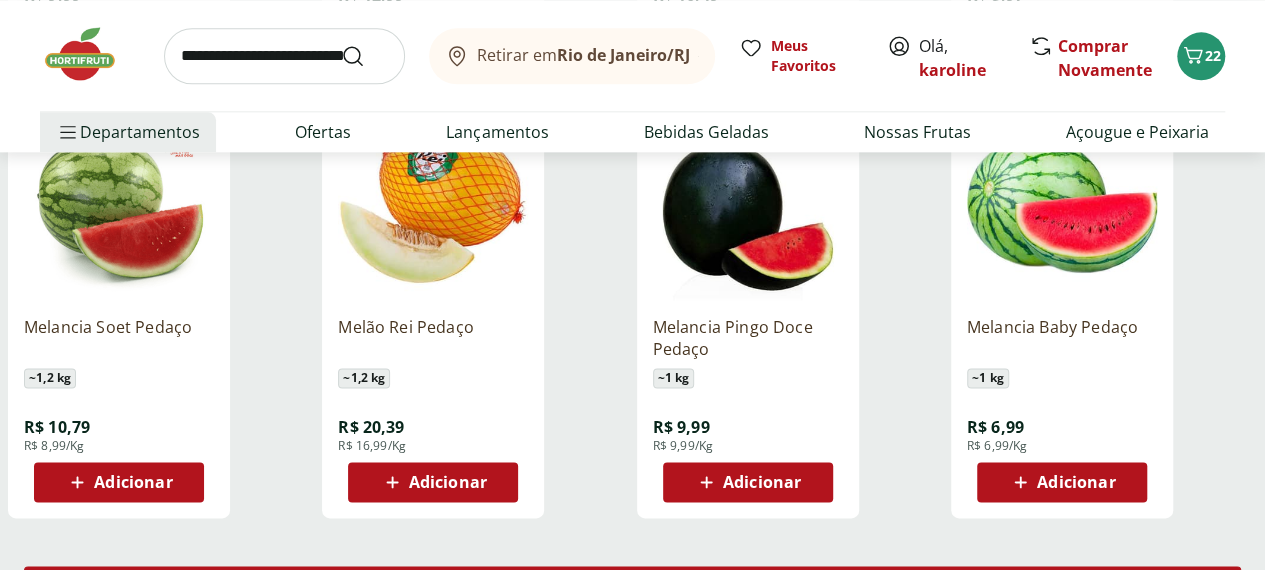 click on "Carregar mais produtos" at bounding box center [632, 586] 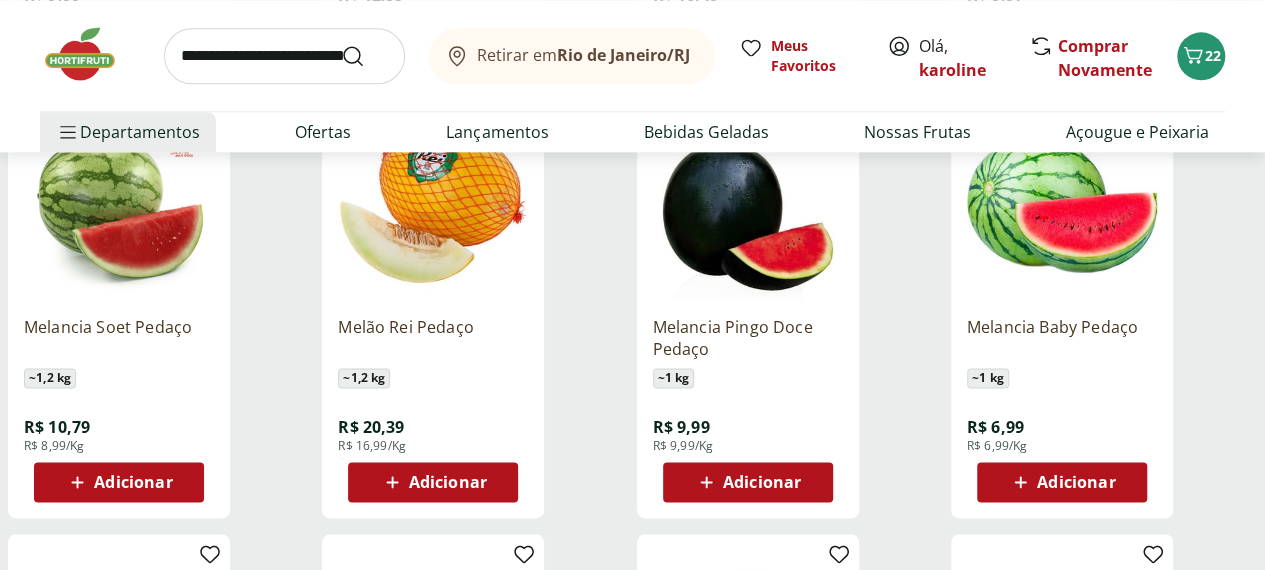 scroll, scrollTop: 1665, scrollLeft: 0, axis: vertical 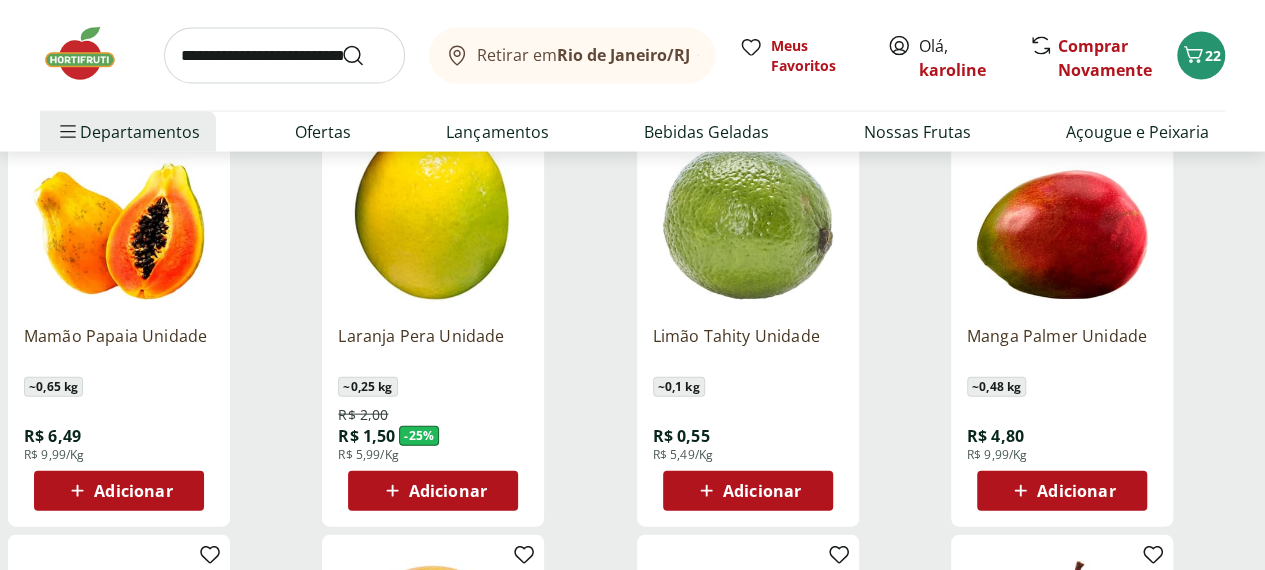 click on "Laranja Pera Unidade ~ 0,25 kg R$ 2,00 R$ 1,50 - 25 % R$ 5,99/Kg Adicionar" at bounding box center [433, 315] 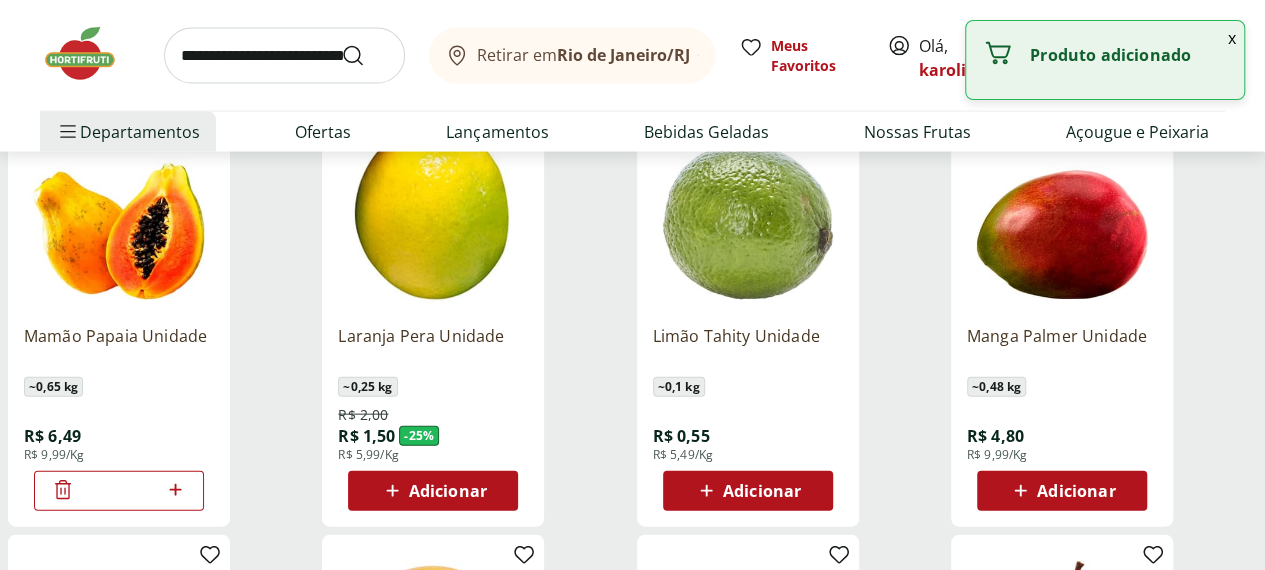 click on "*" at bounding box center [119, 491] 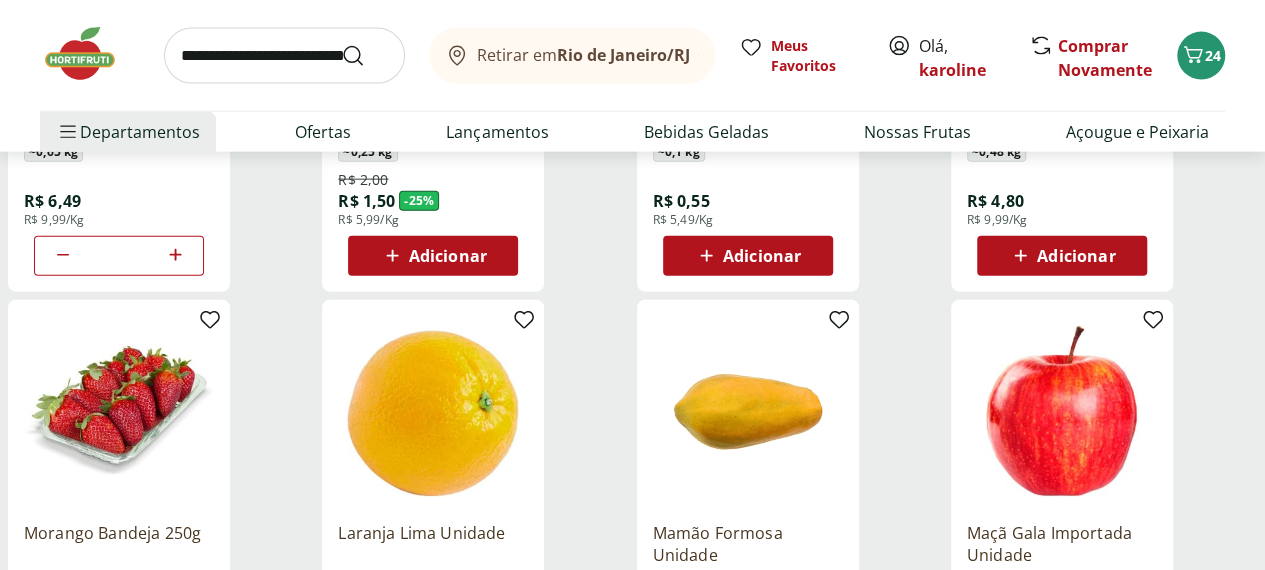 scroll, scrollTop: 2294, scrollLeft: 0, axis: vertical 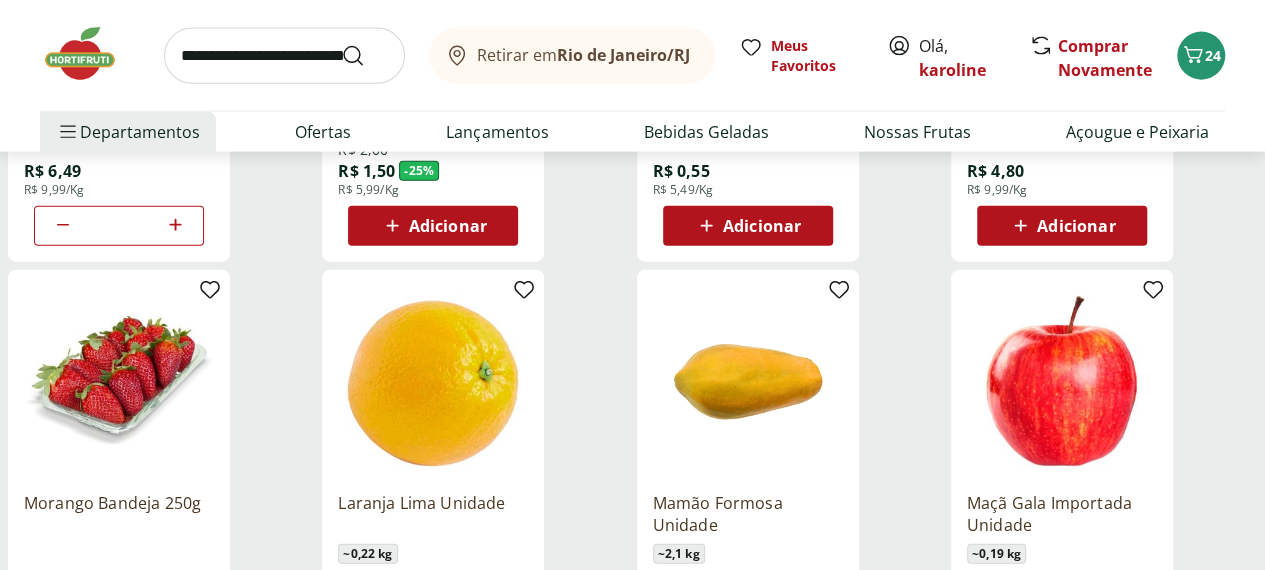 type 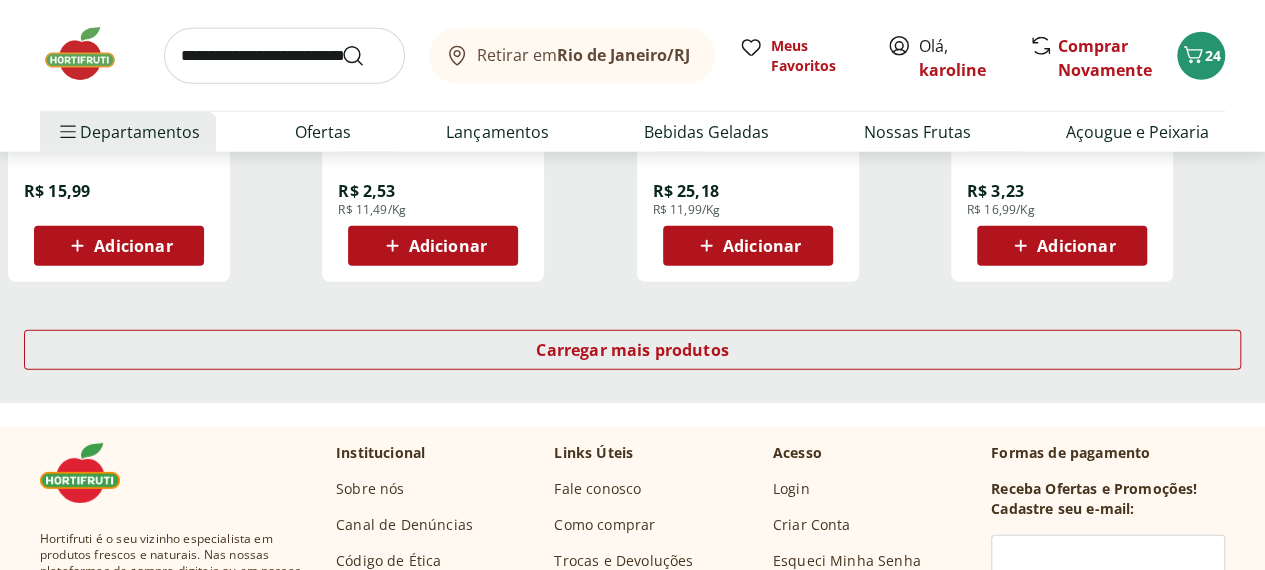 scroll, scrollTop: 2746, scrollLeft: 0, axis: vertical 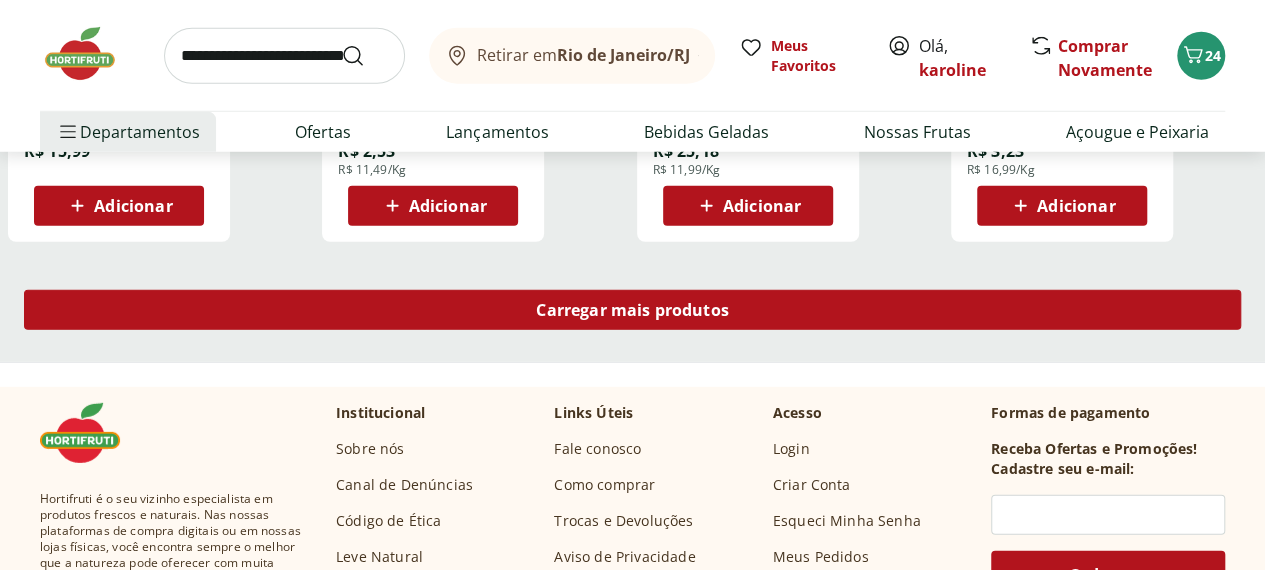 click on "Carregar mais produtos" at bounding box center (632, 310) 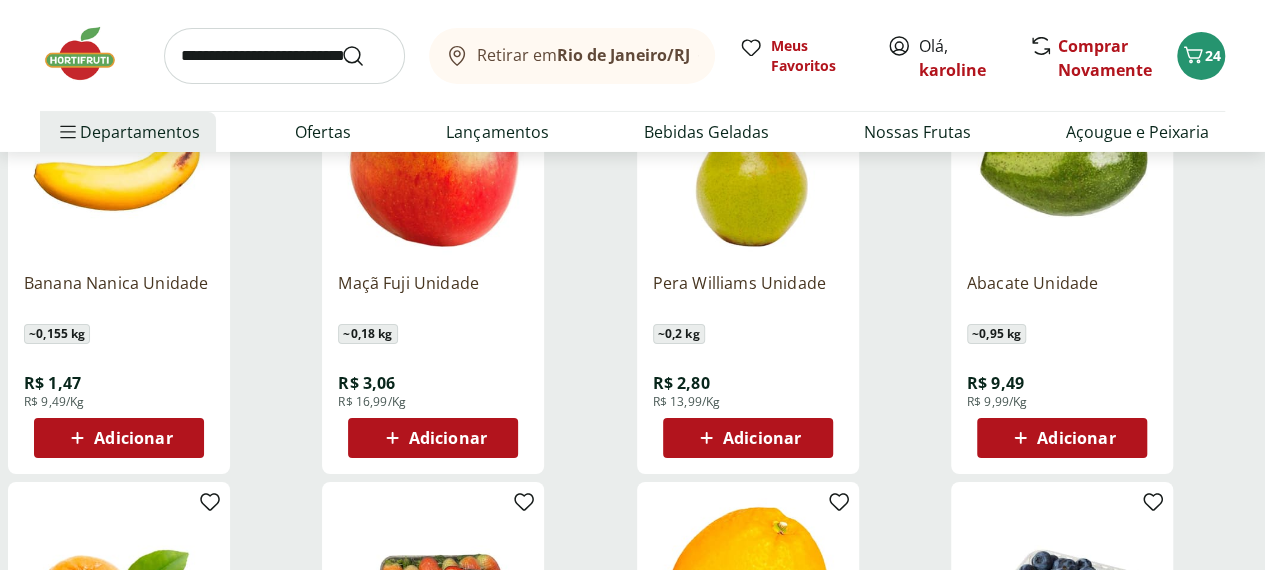 scroll, scrollTop: 3426, scrollLeft: 0, axis: vertical 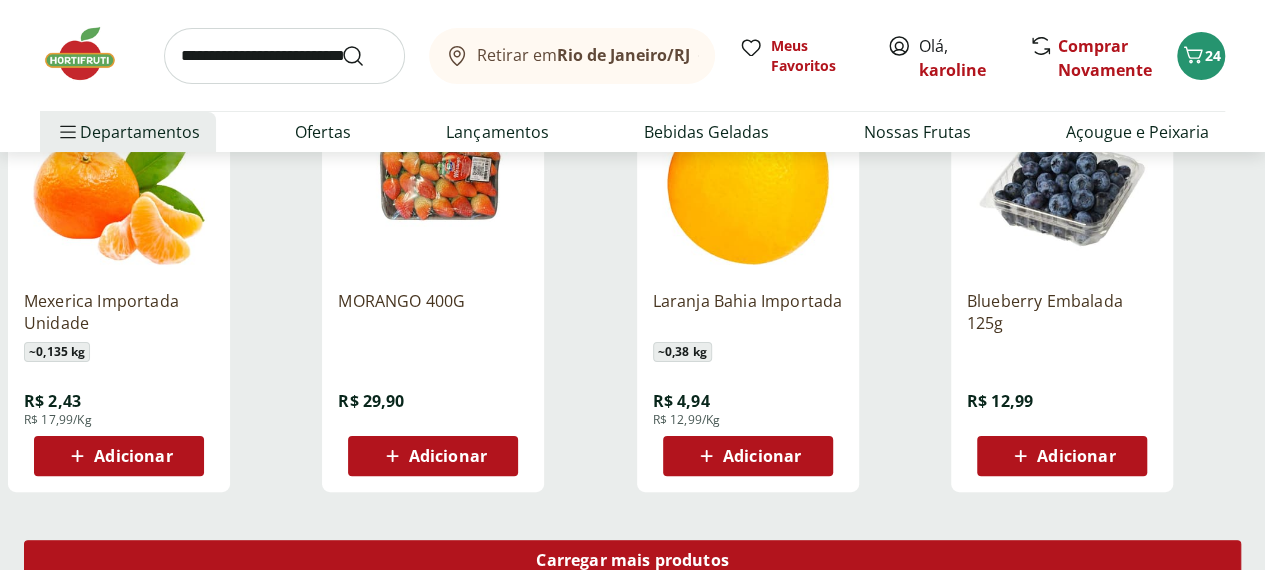 drag, startPoint x: 870, startPoint y: 497, endPoint x: 834, endPoint y: 501, distance: 36.221542 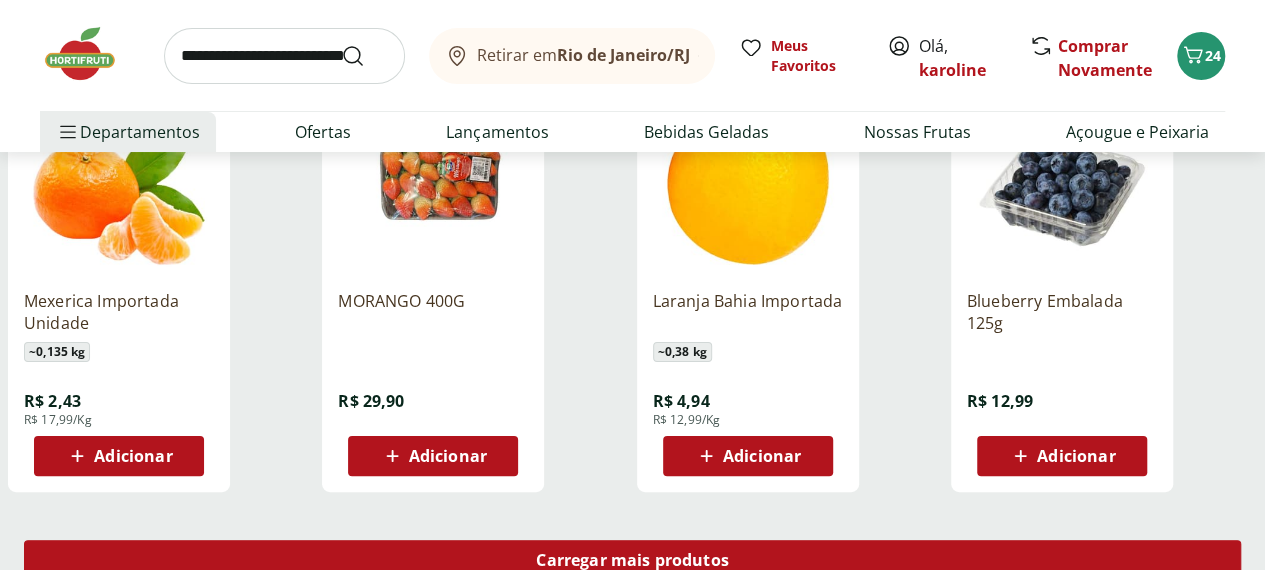 click on "Carregar mais produtos" at bounding box center [632, 560] 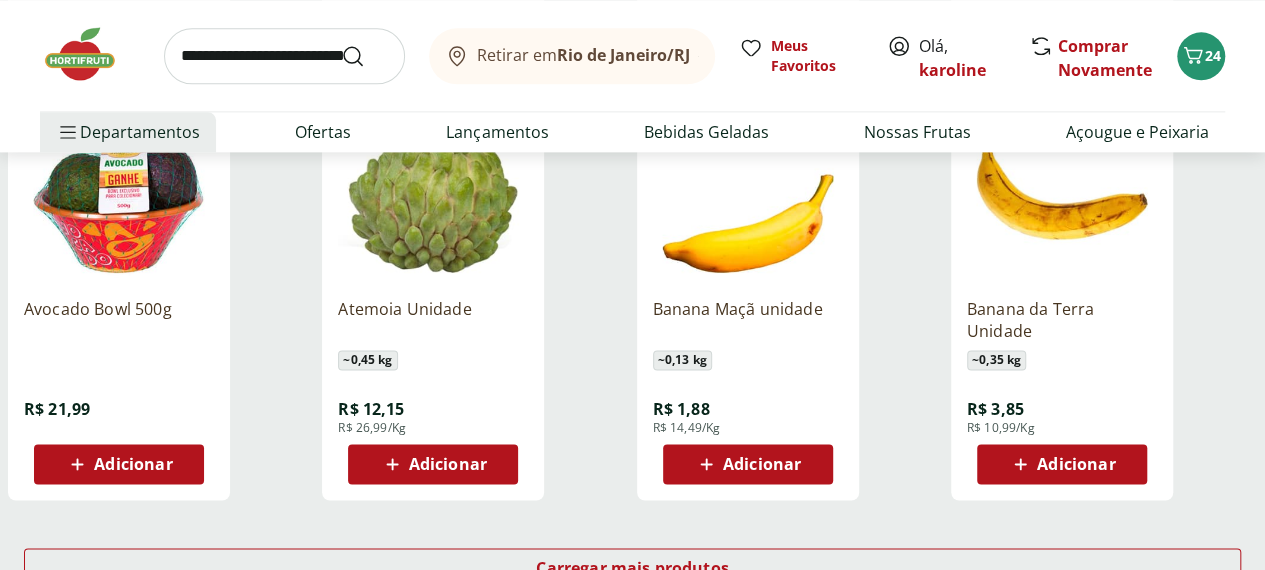 scroll, scrollTop: 5133, scrollLeft: 0, axis: vertical 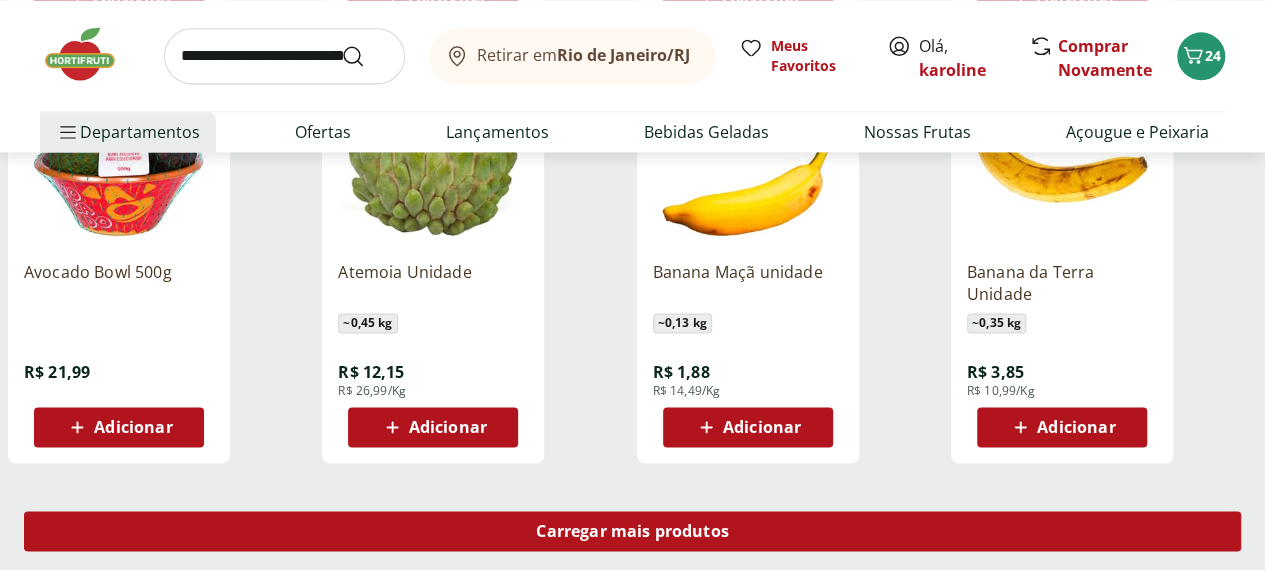 click on "Carregar mais produtos" at bounding box center (632, 531) 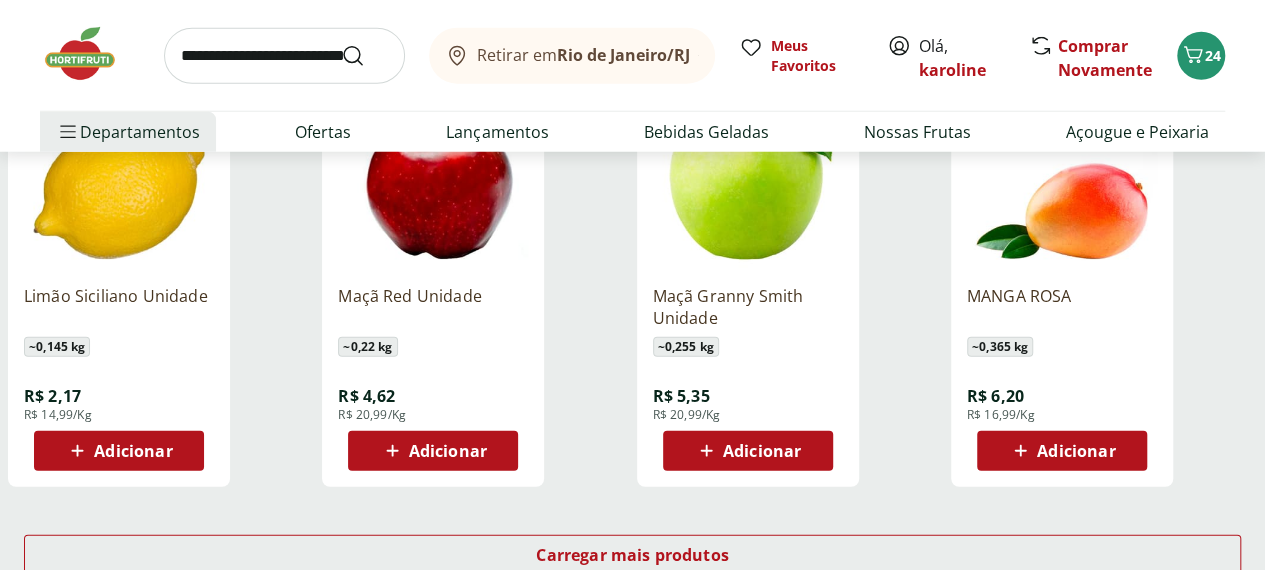 scroll, scrollTop: 6453, scrollLeft: 0, axis: vertical 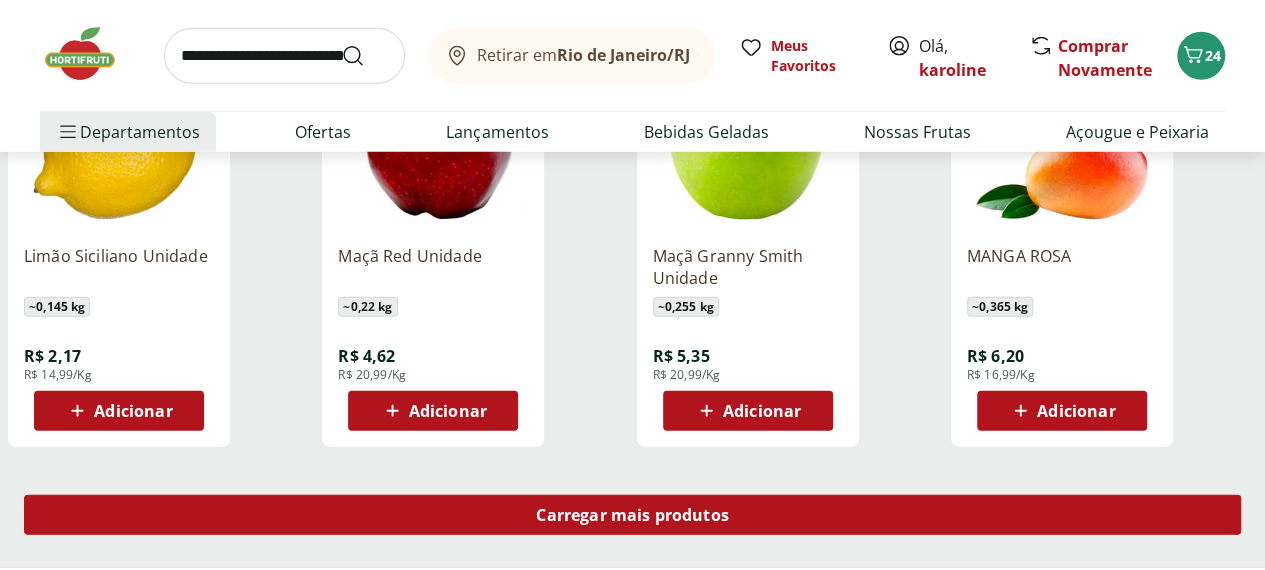 click on "Carregar mais produtos" at bounding box center [632, 515] 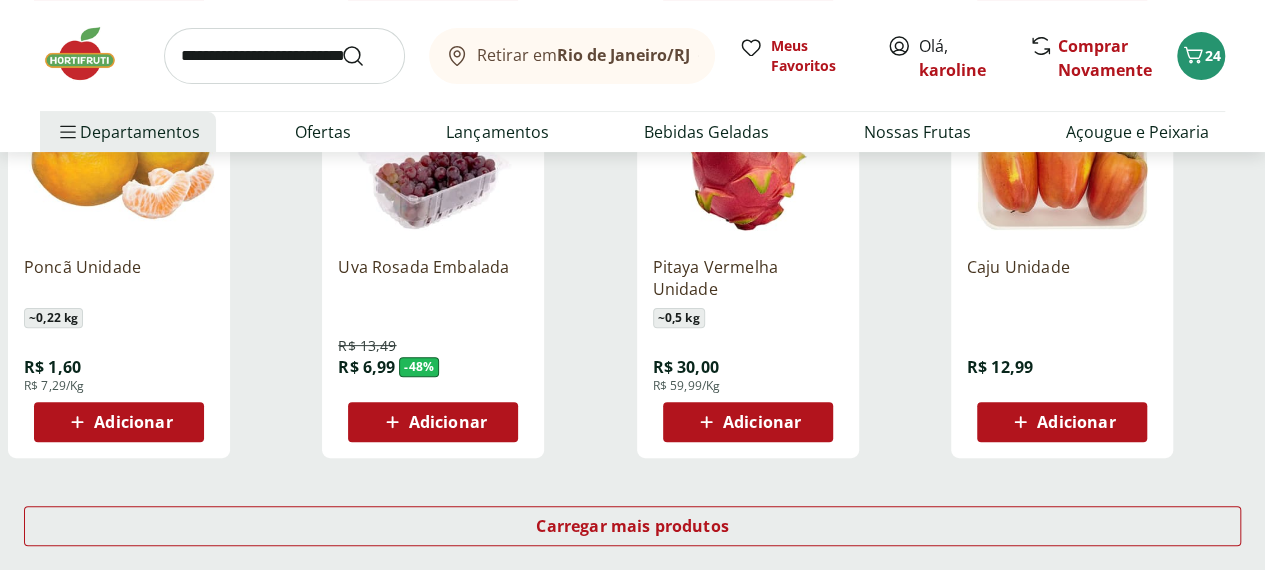 scroll, scrollTop: 7786, scrollLeft: 0, axis: vertical 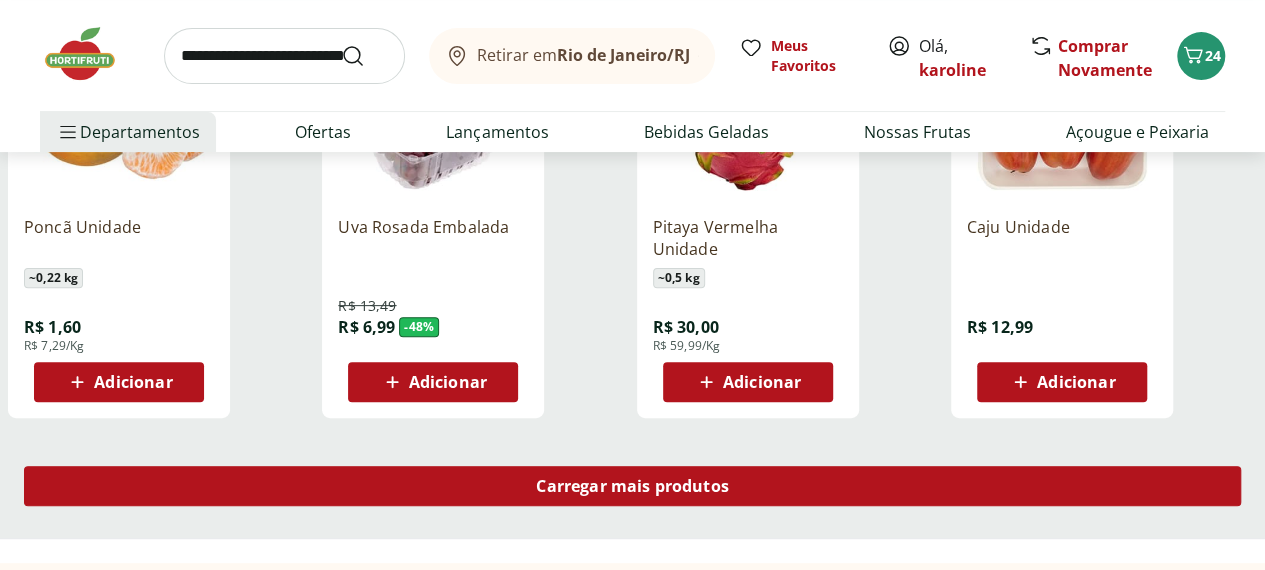 click on "Carregar mais produtos" at bounding box center (632, 486) 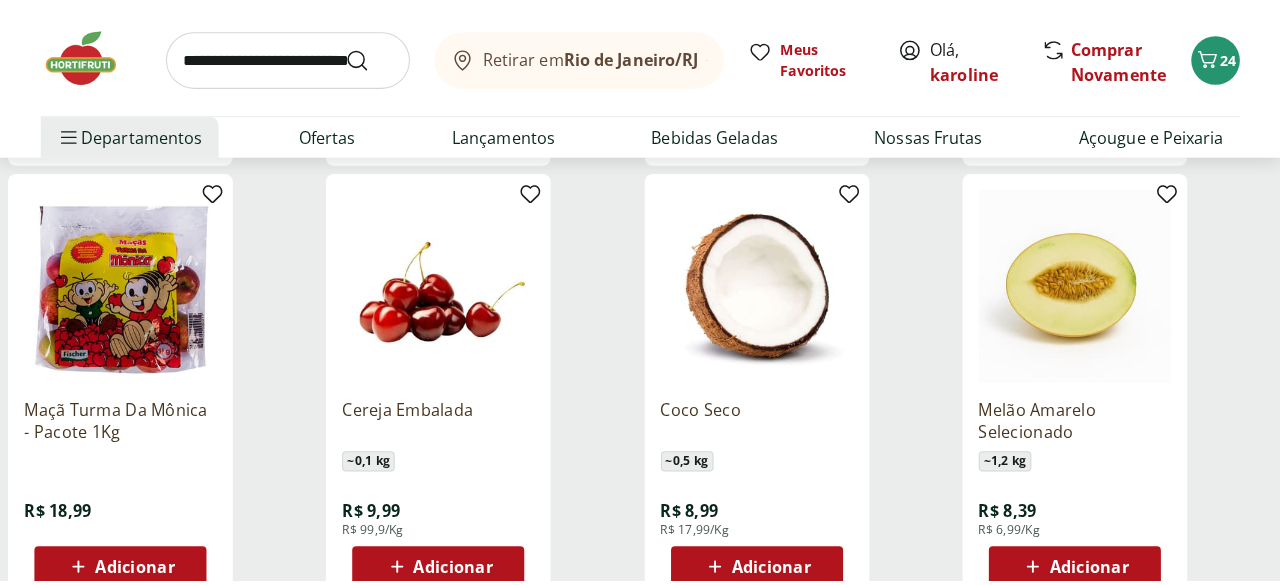 scroll, scrollTop: 8506, scrollLeft: 0, axis: vertical 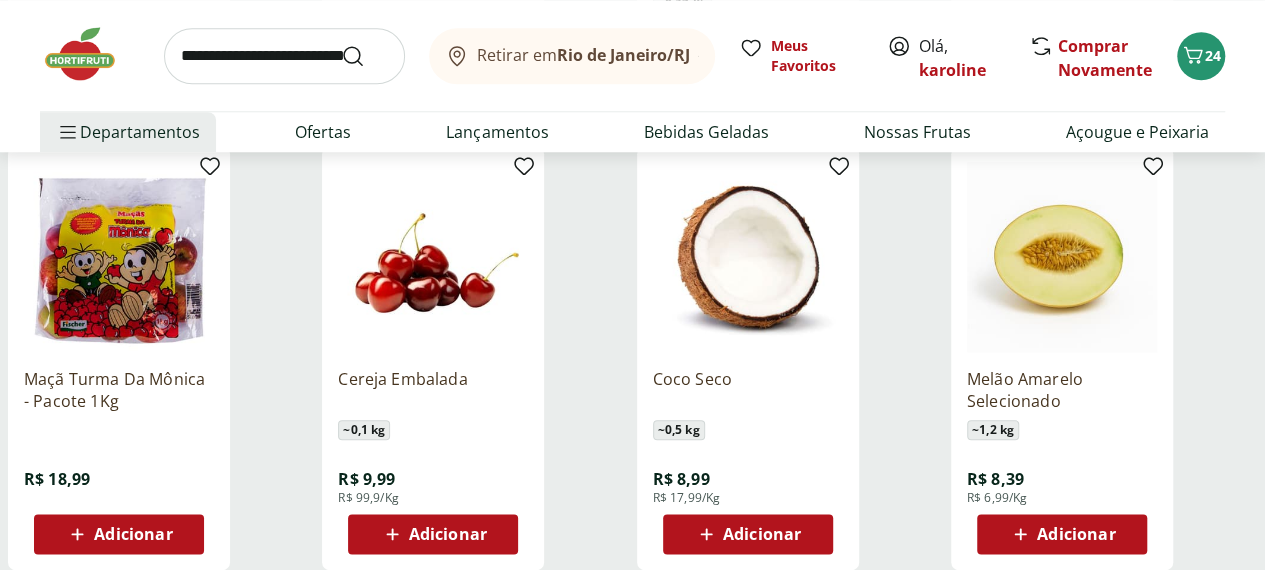 click on "Adicionar" at bounding box center [133, 534] 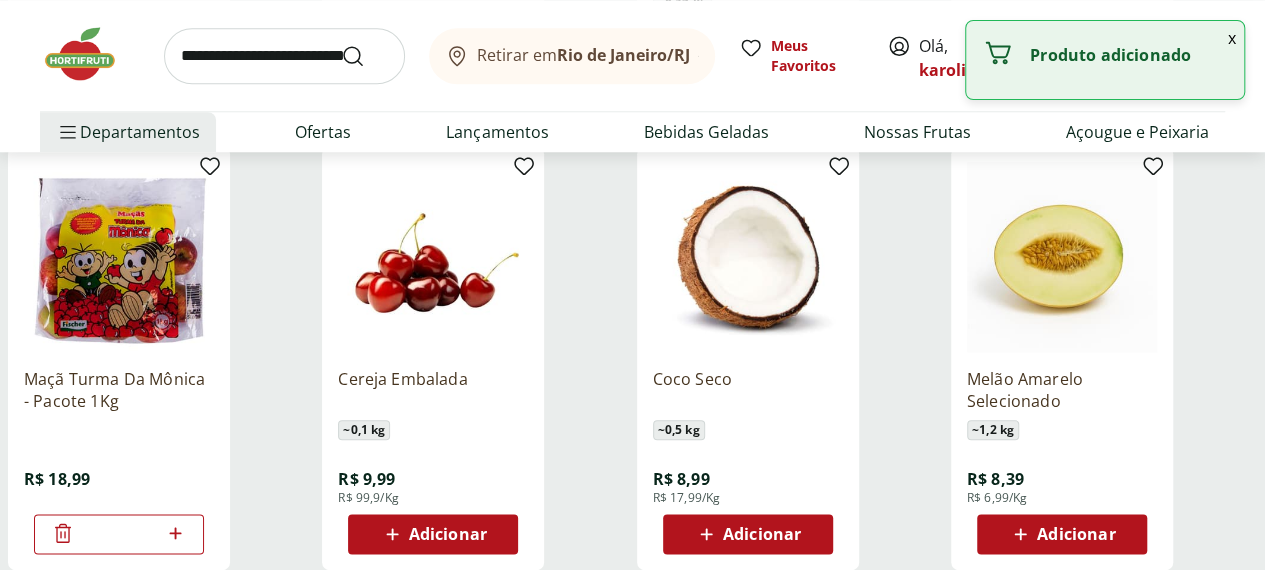 click on "x" at bounding box center (1232, 38) 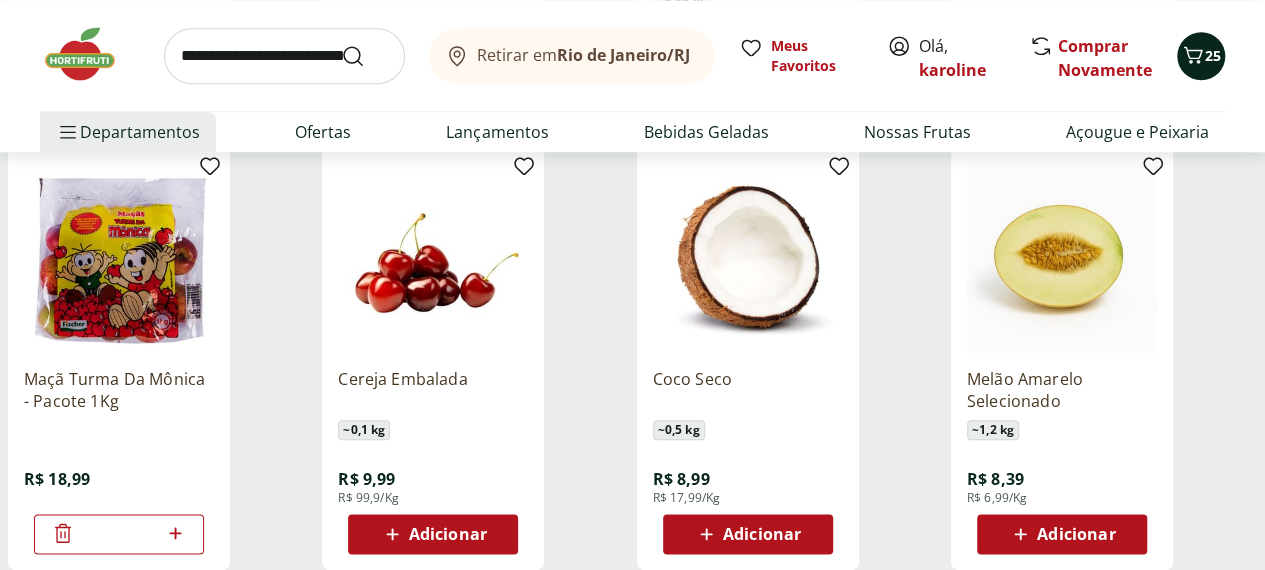 click 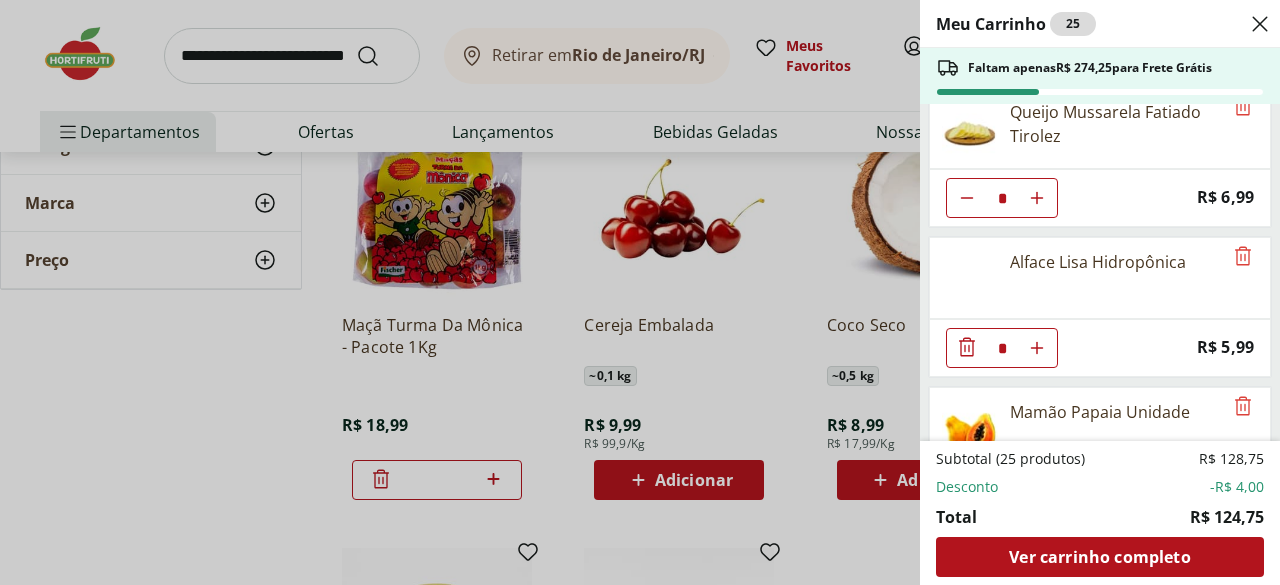 scroll, scrollTop: 558, scrollLeft: 0, axis: vertical 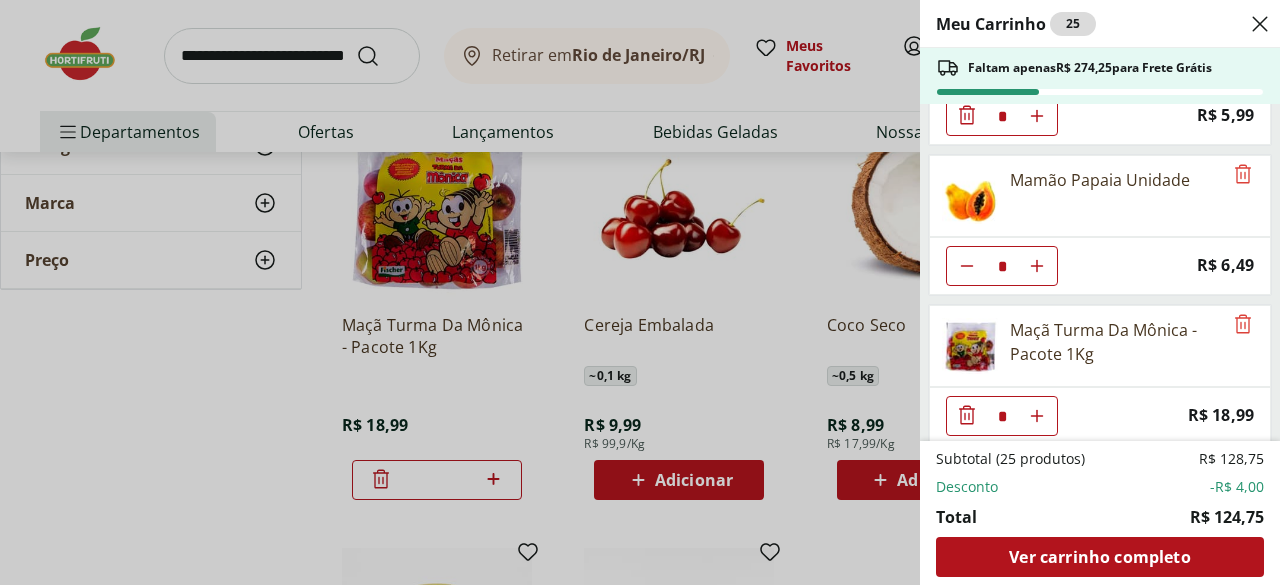 click 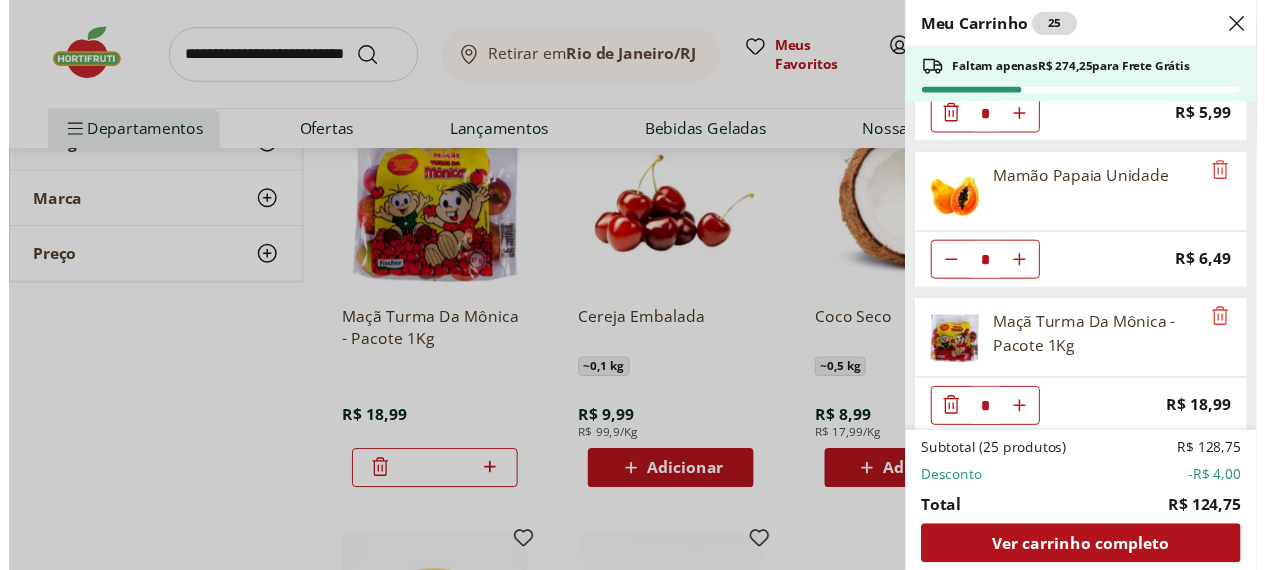 scroll, scrollTop: 410, scrollLeft: 0, axis: vertical 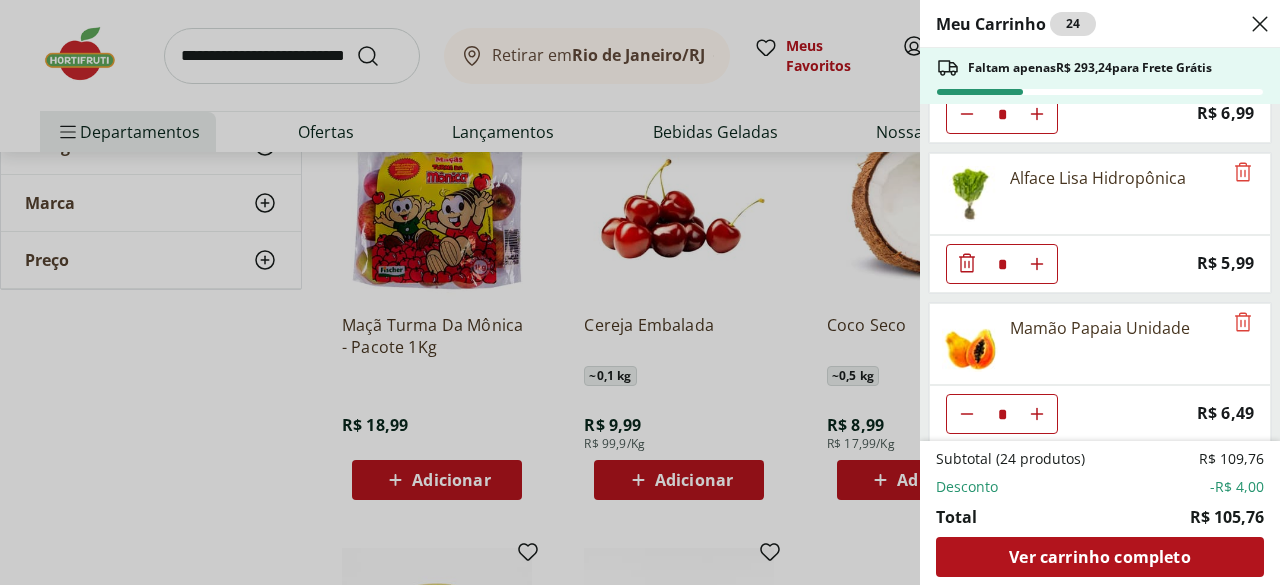 click on "Meu Carrinho 24 Faltam apenas  R$ 293,24  para Frete Grátis Água Mineral Minalba Sem Gás 1,5L ** Price: R$ 3,49 Iogurte Natural Whey 14g de Proteína Morango Verde Campo 250g * Original price: R$ 13,99 Price: R$ 9,99 Queijo Mussarela Fatiado Tirolez * Price: R$ 6,99 Alface Lisa Hidropônica * Price: R$ 5,99 Mamão Papaia Unidade * Price: R$ 6,49 Subtotal (24 produtos) R$ 109,76 Desconto -R$ 4,00 Total R$ 105,76 Ver carrinho completo" at bounding box center [640, 292] 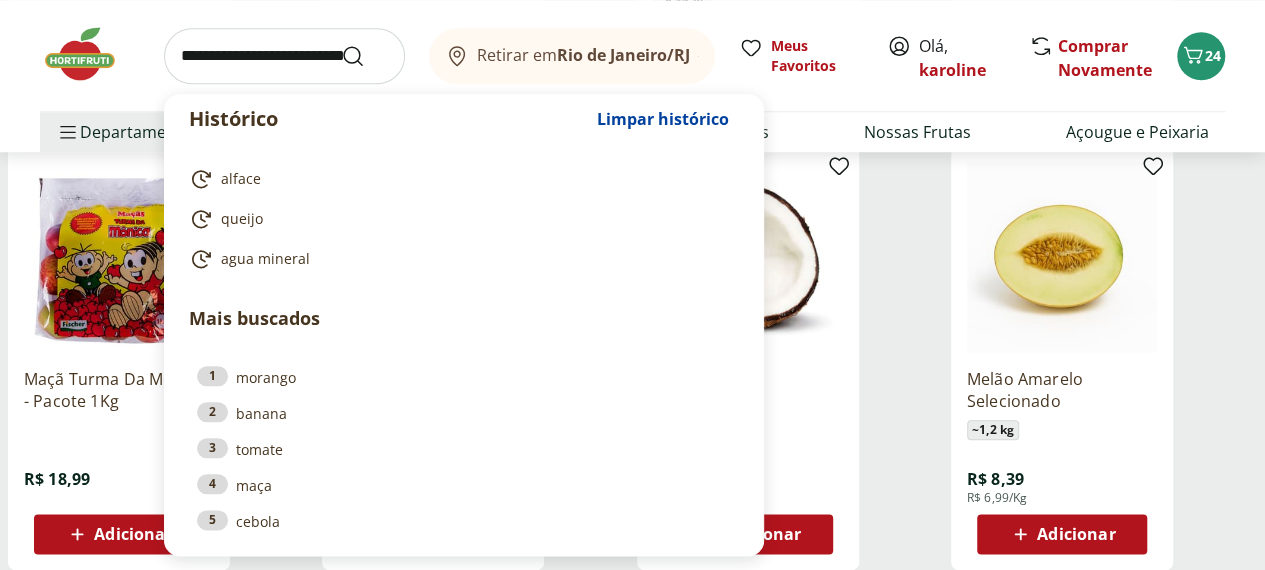 click at bounding box center (284, 56) 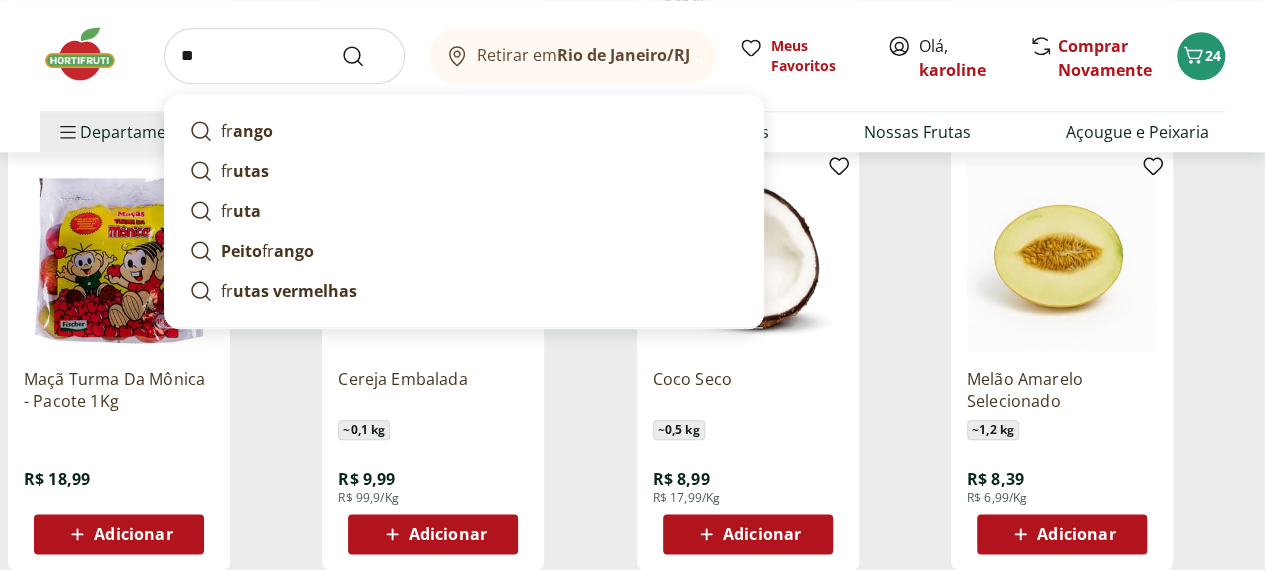 type on "*" 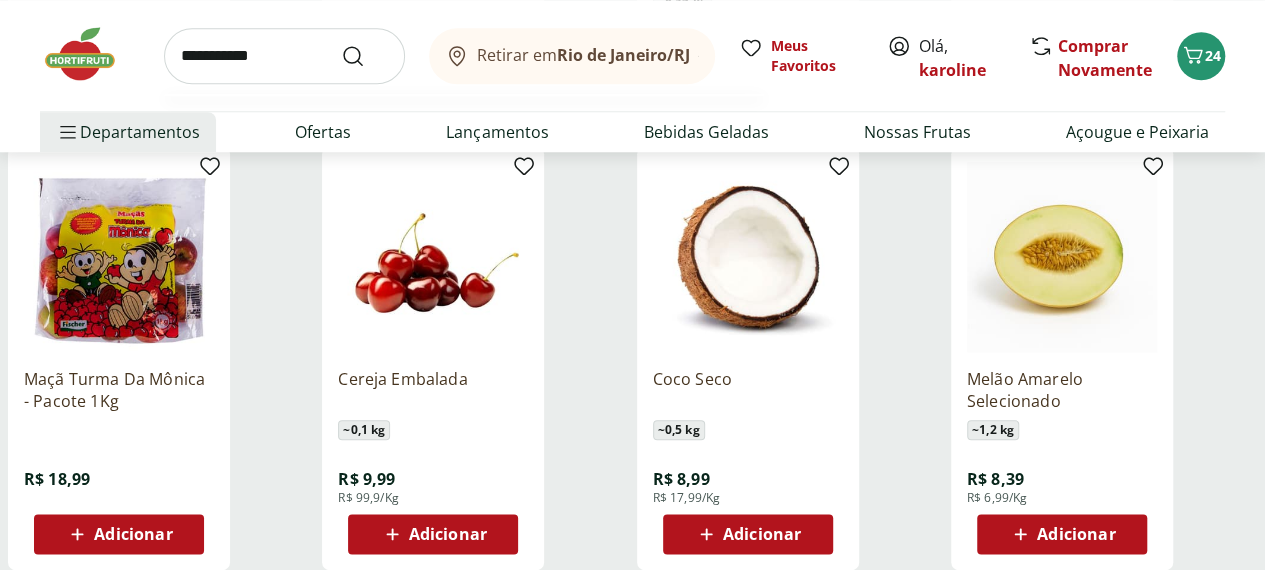 type on "**********" 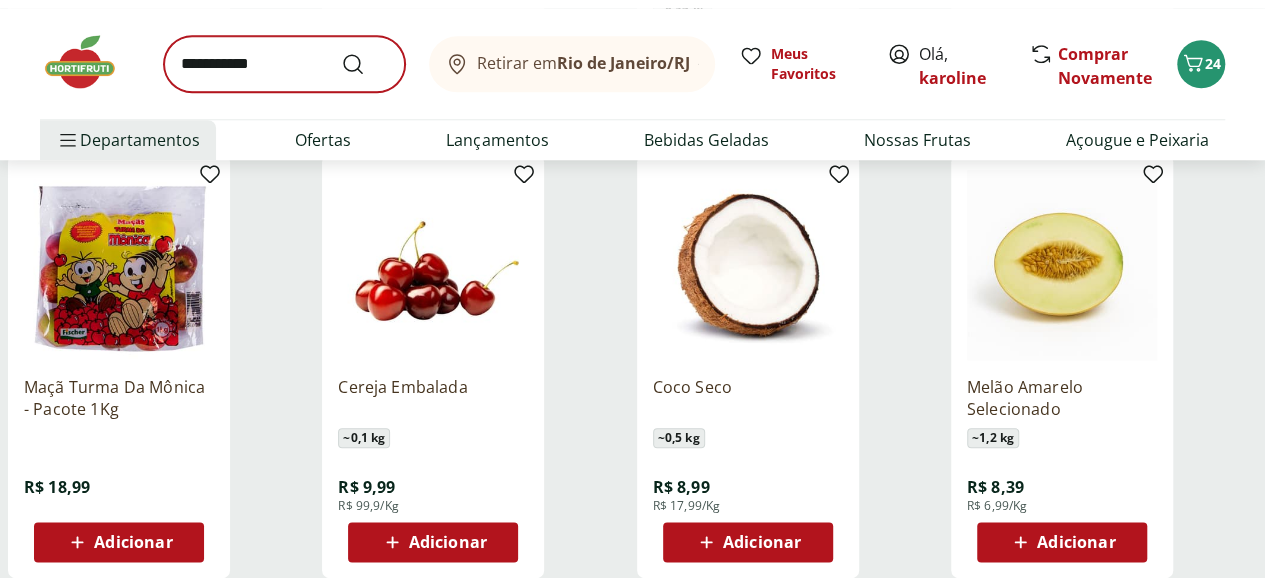 scroll, scrollTop: 0, scrollLeft: 0, axis: both 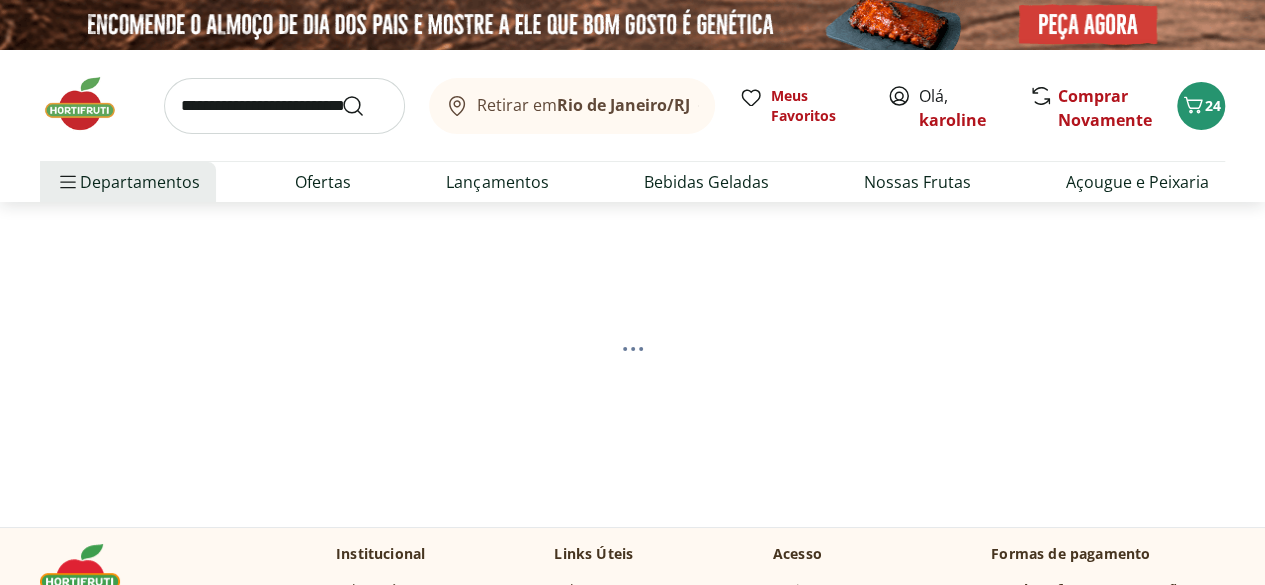 select on "**********" 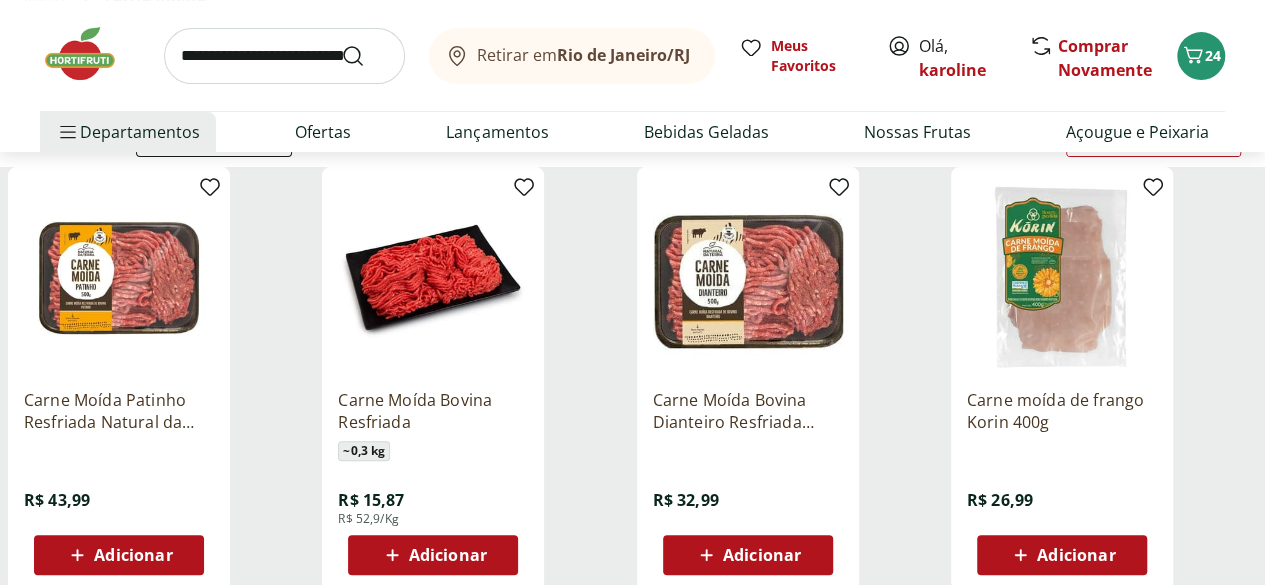 scroll, scrollTop: 238, scrollLeft: 0, axis: vertical 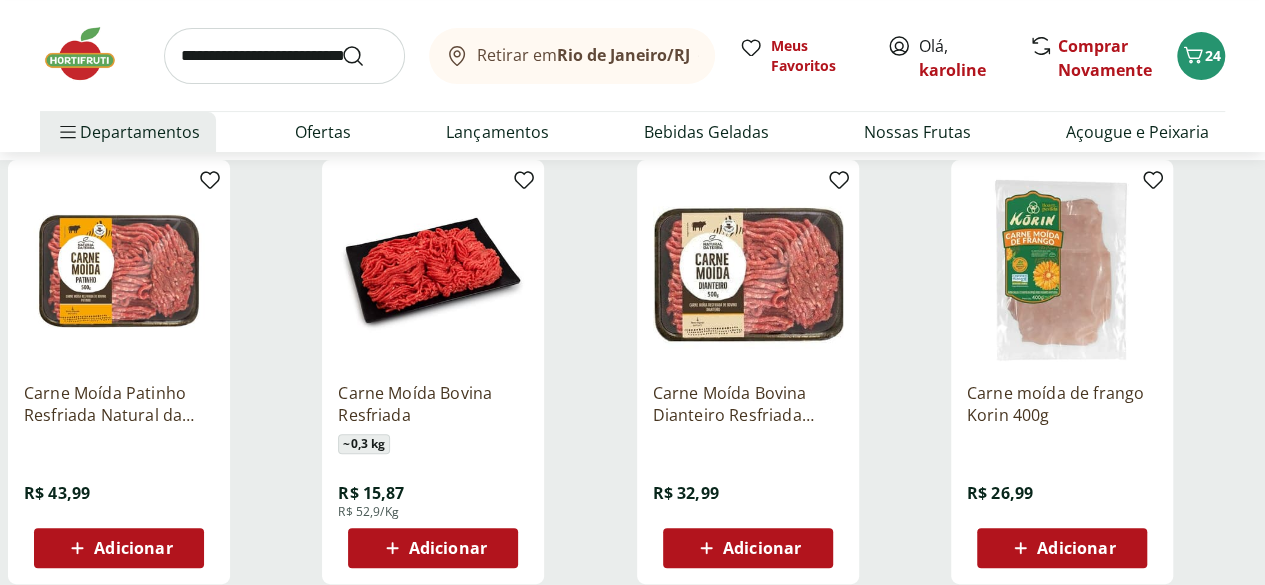 click at bounding box center (284, 56) 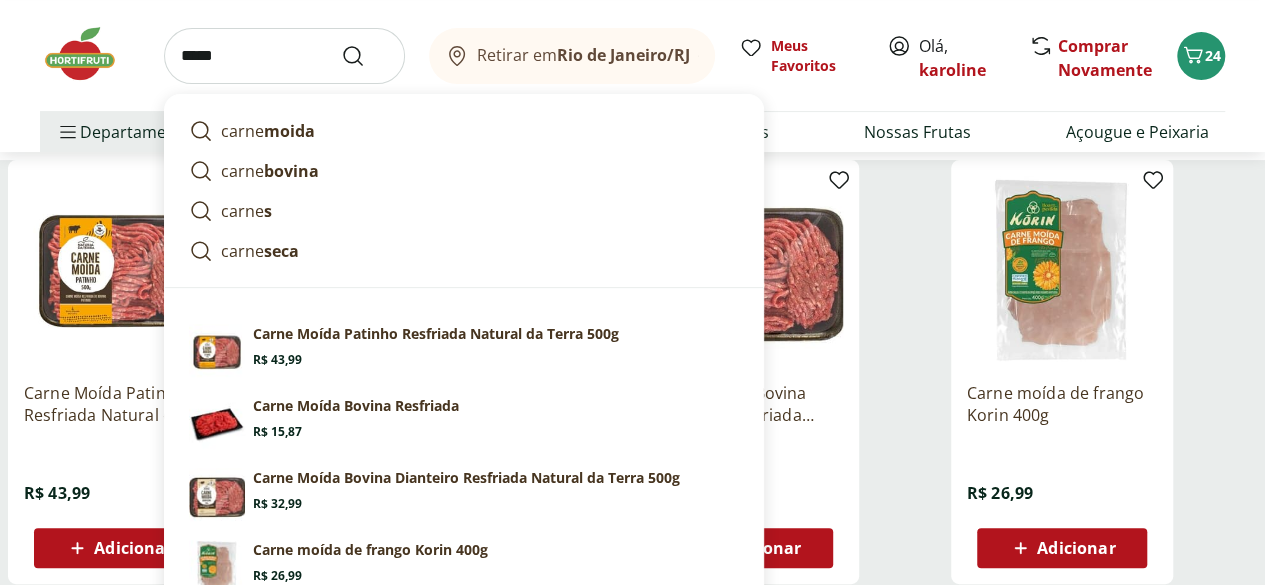 type on "*****" 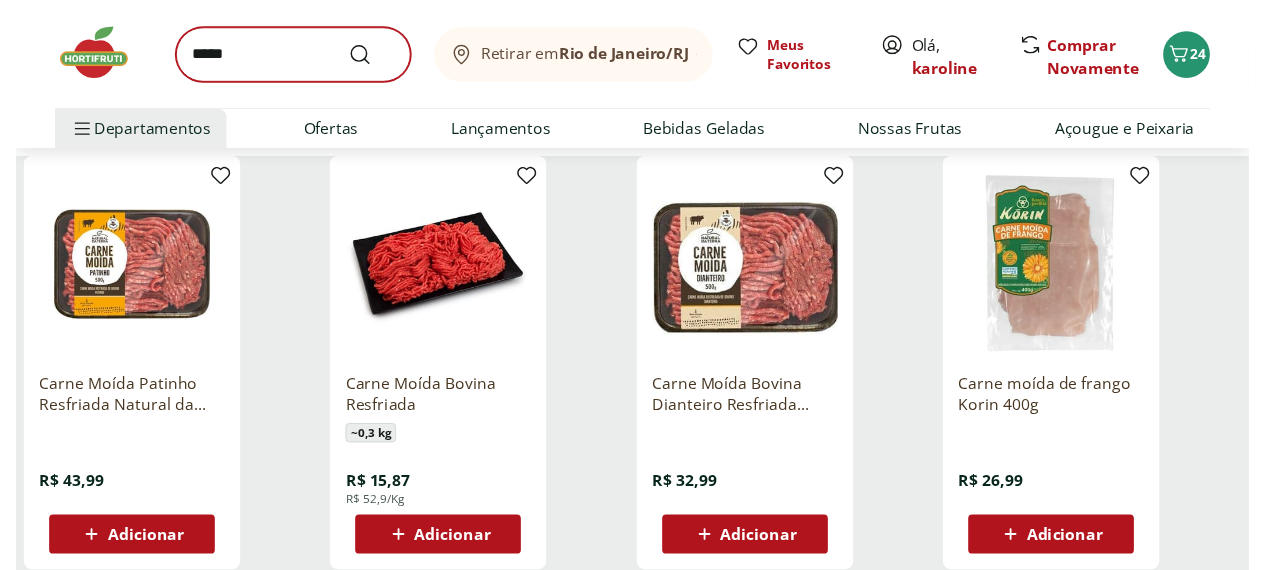 scroll, scrollTop: 0, scrollLeft: 0, axis: both 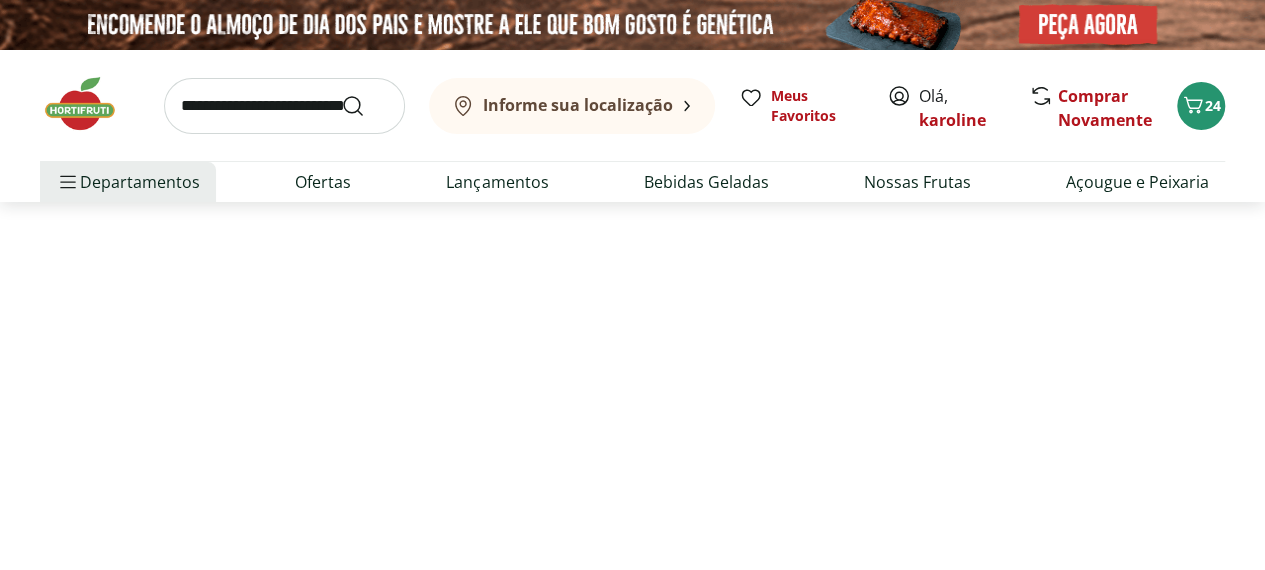 select on "**********" 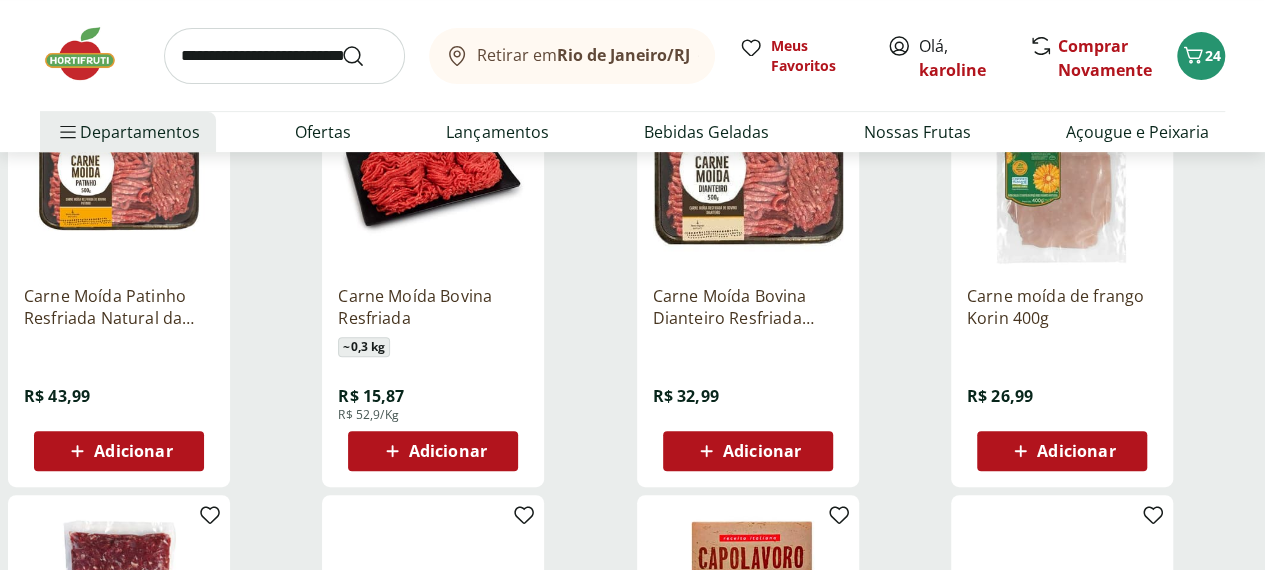 scroll, scrollTop: 342, scrollLeft: 0, axis: vertical 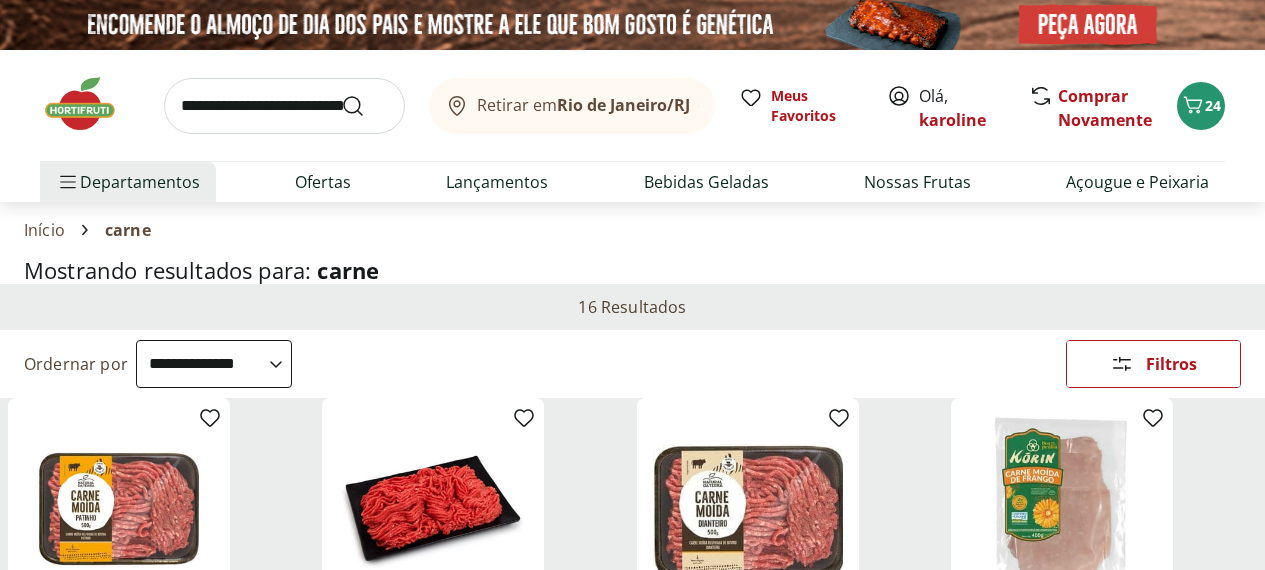 select on "**********" 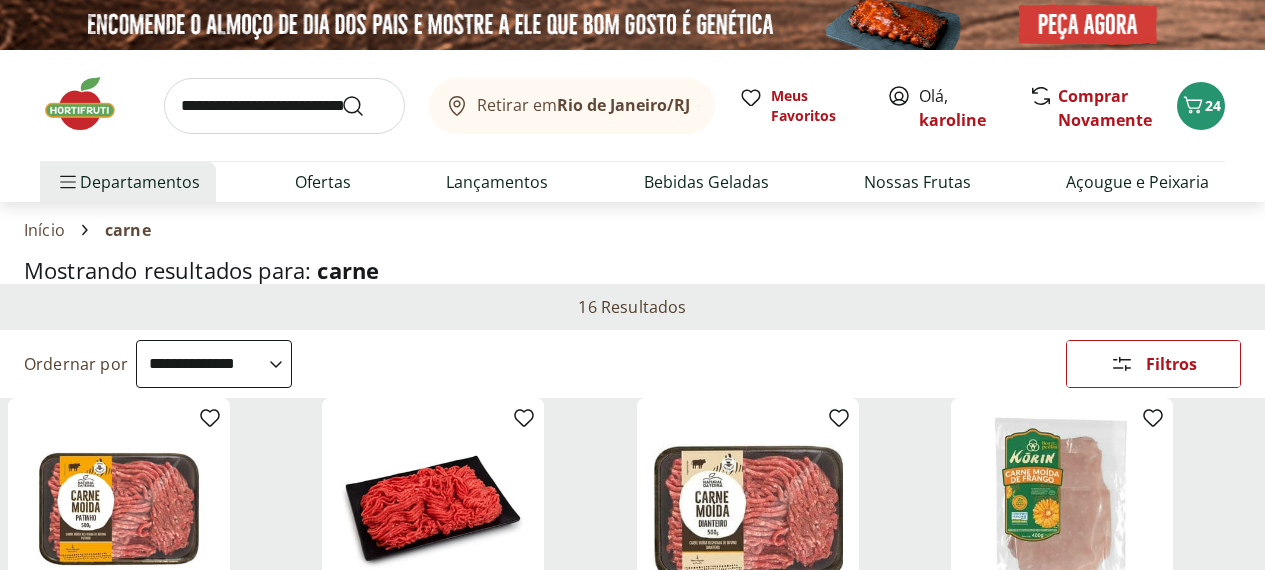 scroll, scrollTop: 1086, scrollLeft: 0, axis: vertical 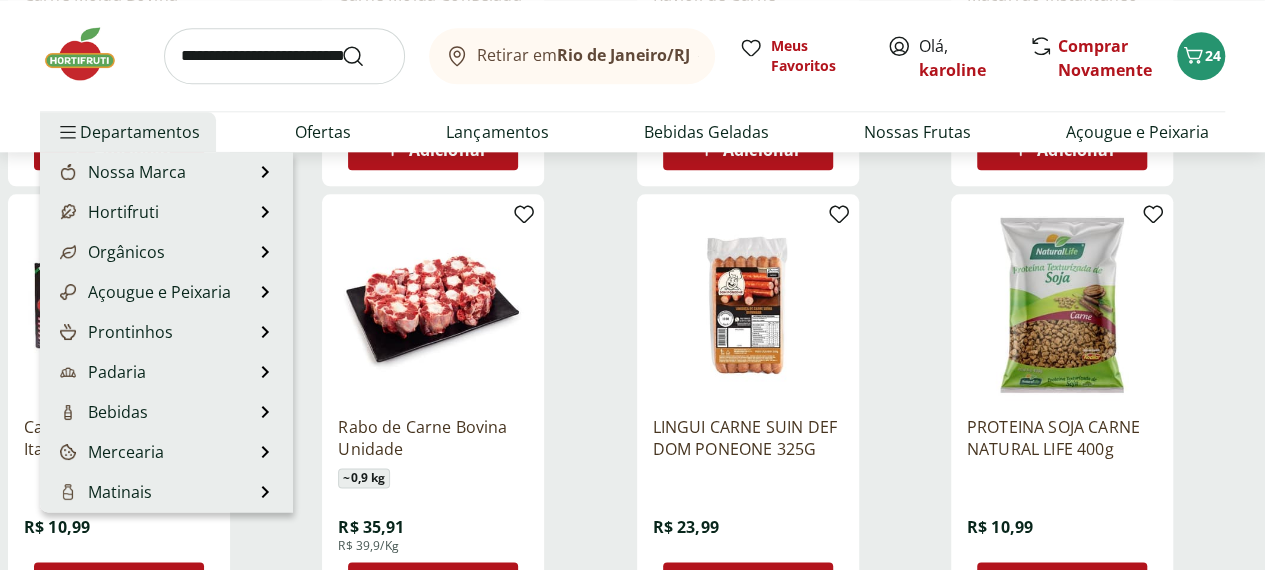 click on "Departamentos" at bounding box center (128, 132) 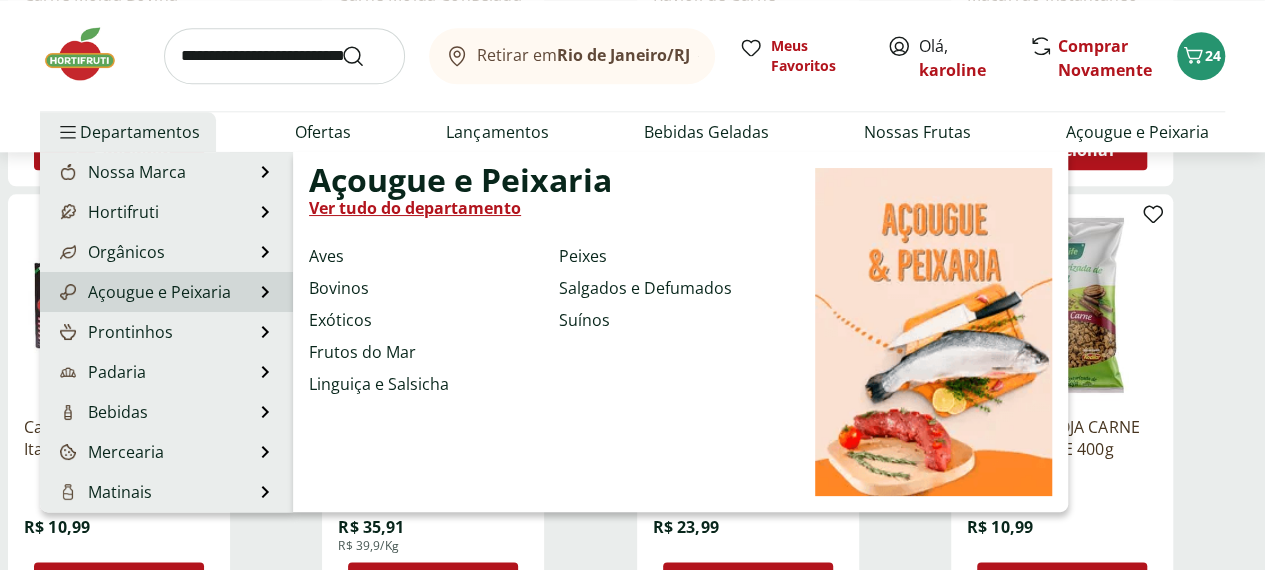 click on "Açougue e Peixaria" at bounding box center [143, 292] 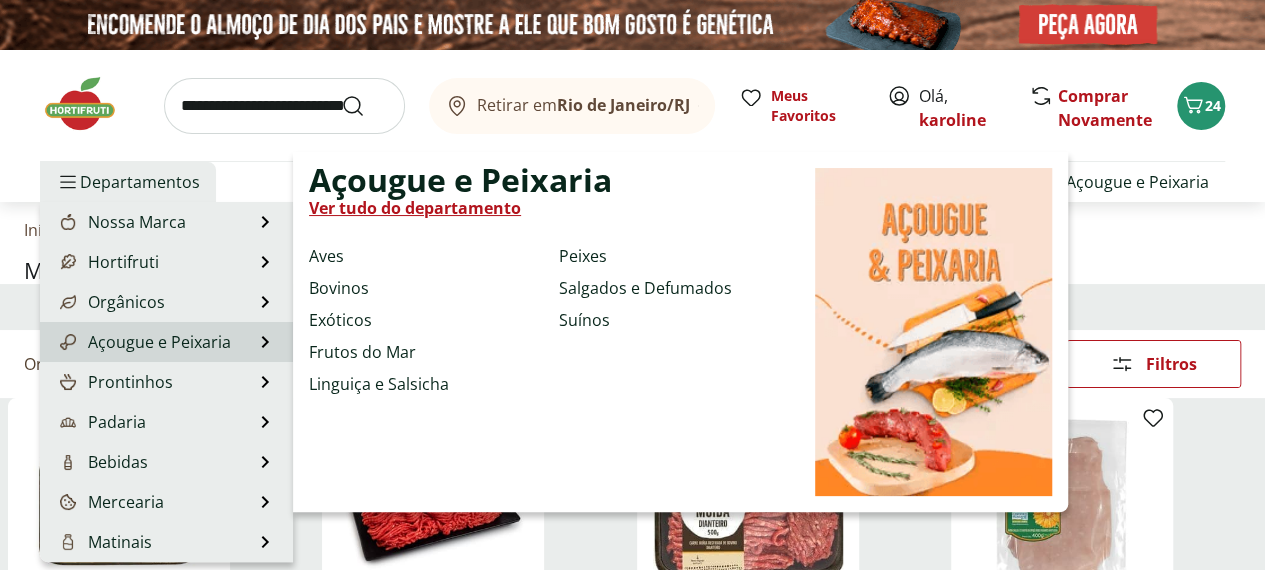 select on "**********" 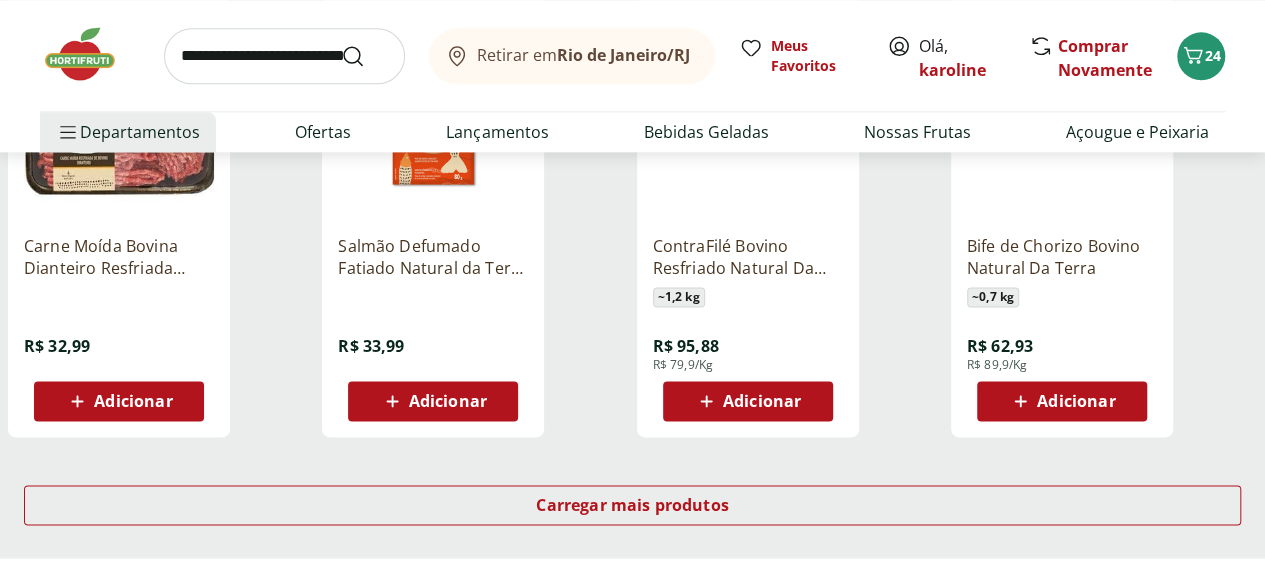 scroll, scrollTop: 1239, scrollLeft: 0, axis: vertical 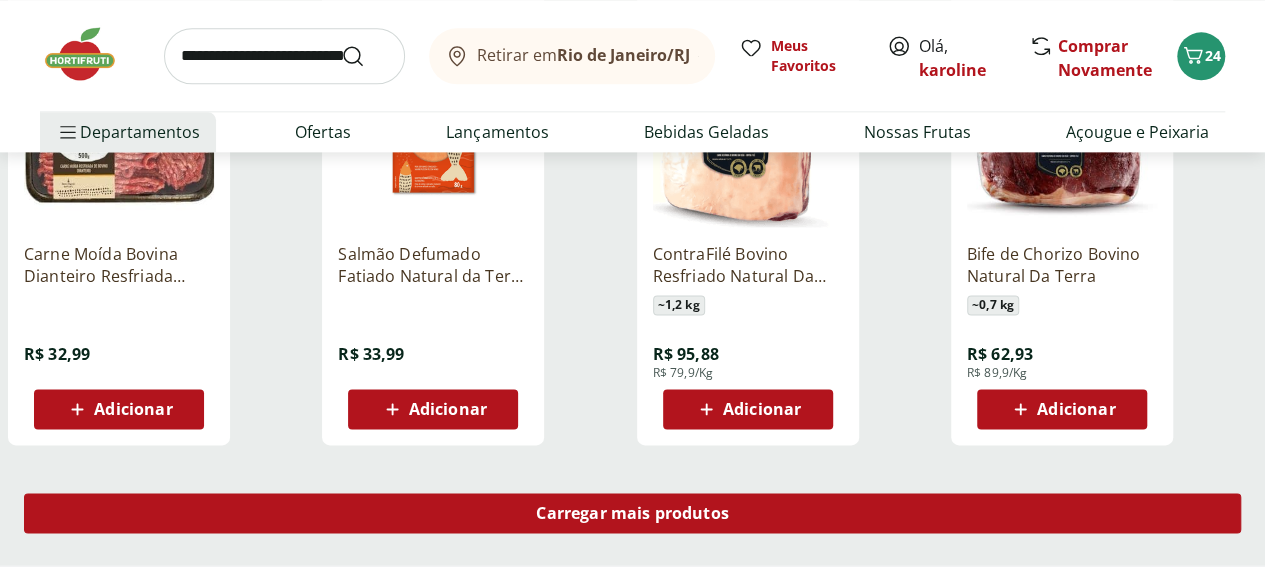 click on "Carregar mais produtos" at bounding box center (632, 513) 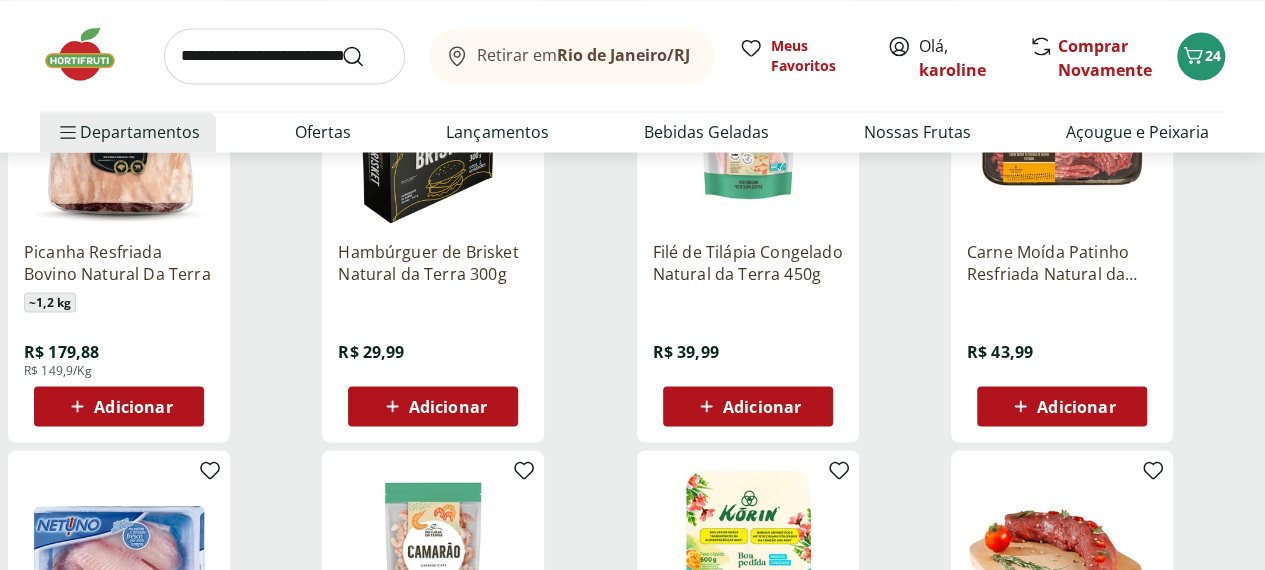 scroll, scrollTop: 1800, scrollLeft: 0, axis: vertical 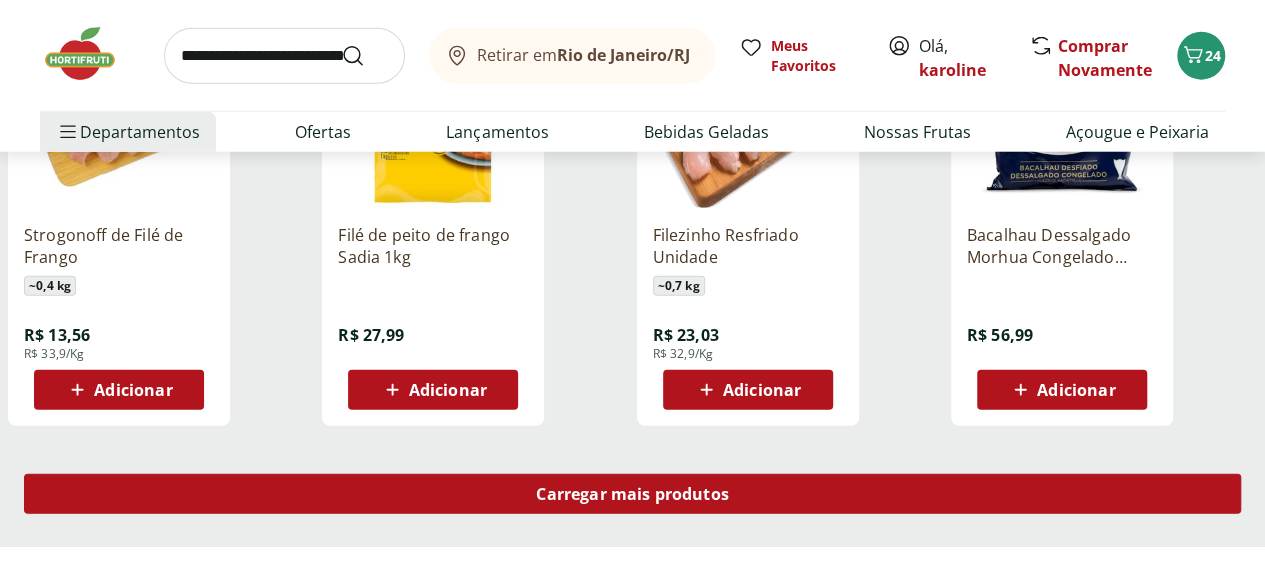 click on "Carregar mais produtos" at bounding box center [632, 494] 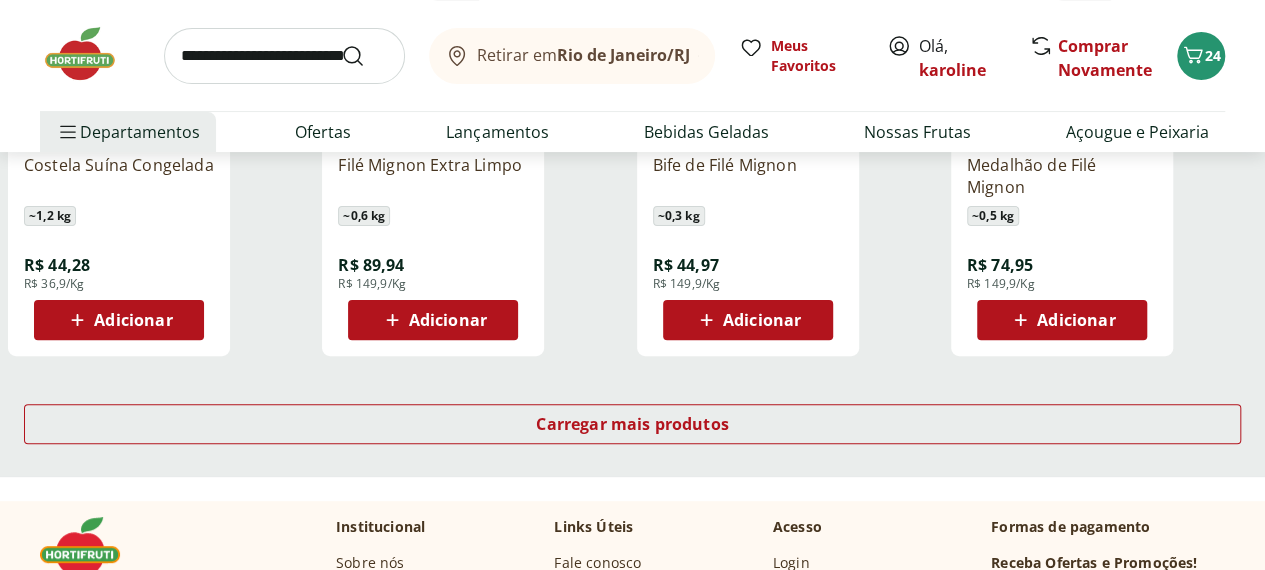 scroll, scrollTop: 4029, scrollLeft: 0, axis: vertical 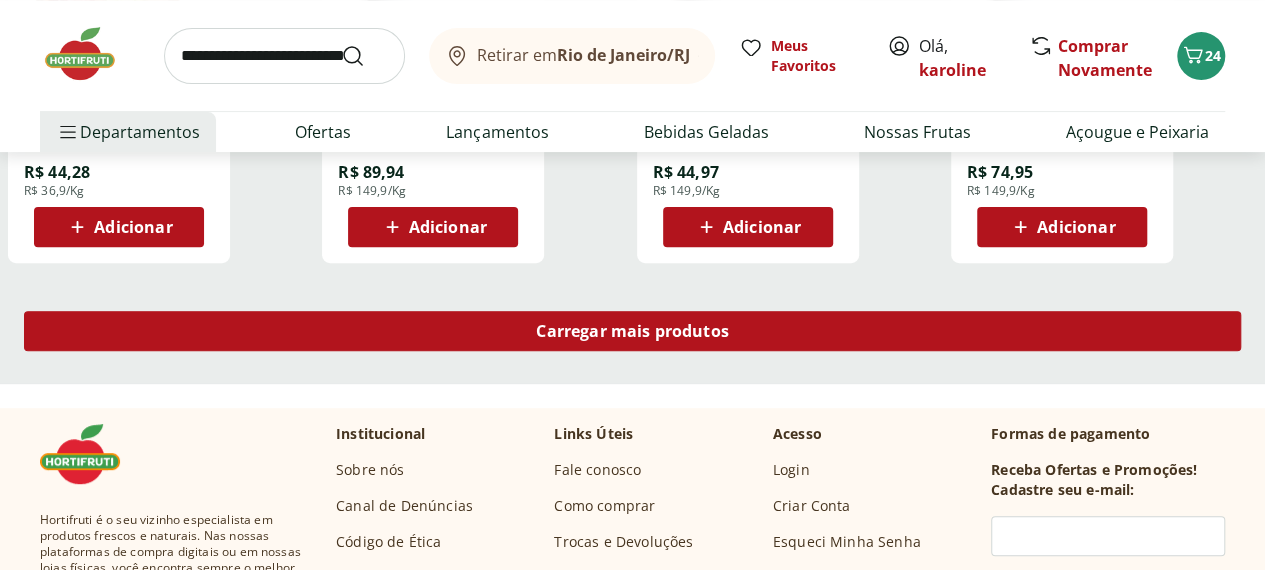 click on "Carregar mais produtos" at bounding box center [632, 331] 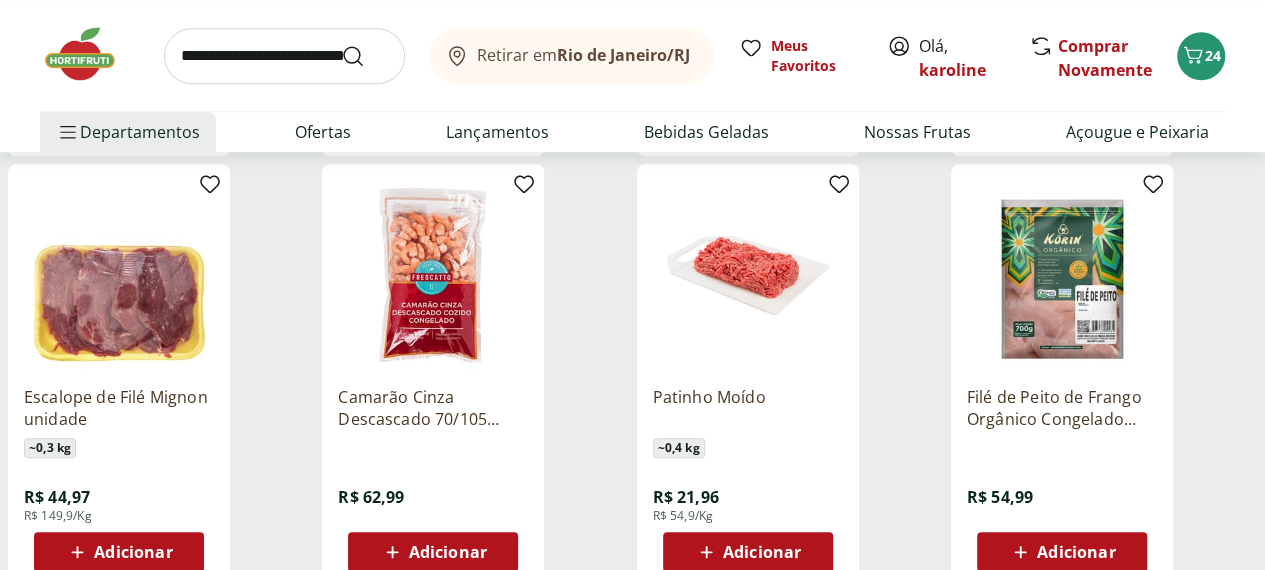 scroll, scrollTop: 4616, scrollLeft: 0, axis: vertical 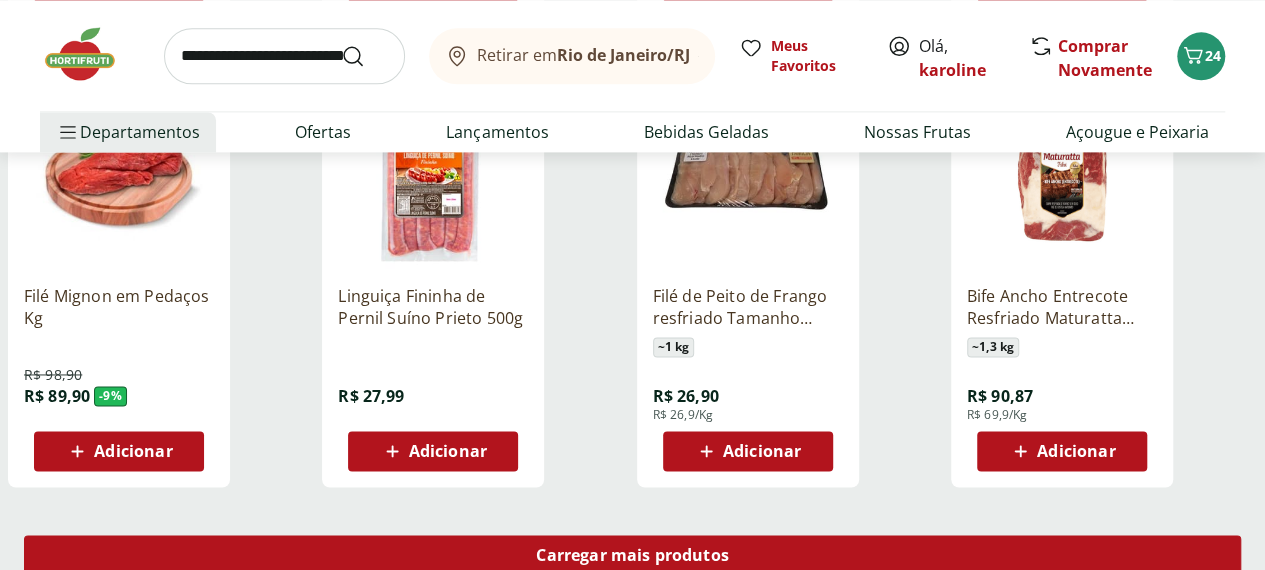 click on "Carregar mais produtos" at bounding box center [632, 555] 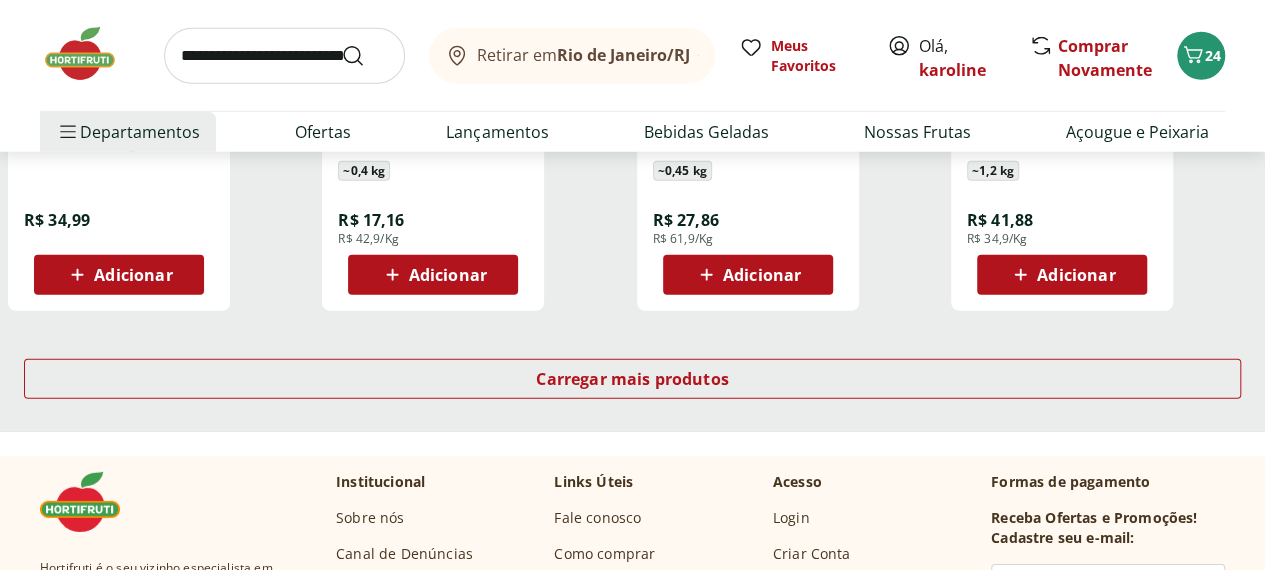 scroll, scrollTop: 6642, scrollLeft: 0, axis: vertical 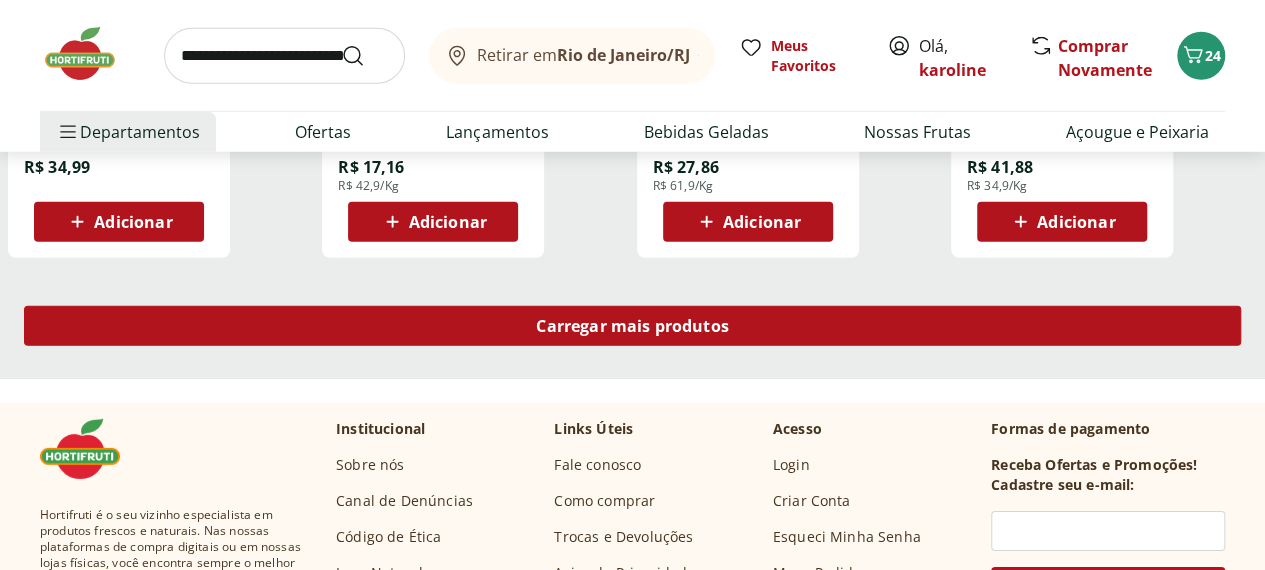 click on "Carregar mais produtos" at bounding box center (632, 326) 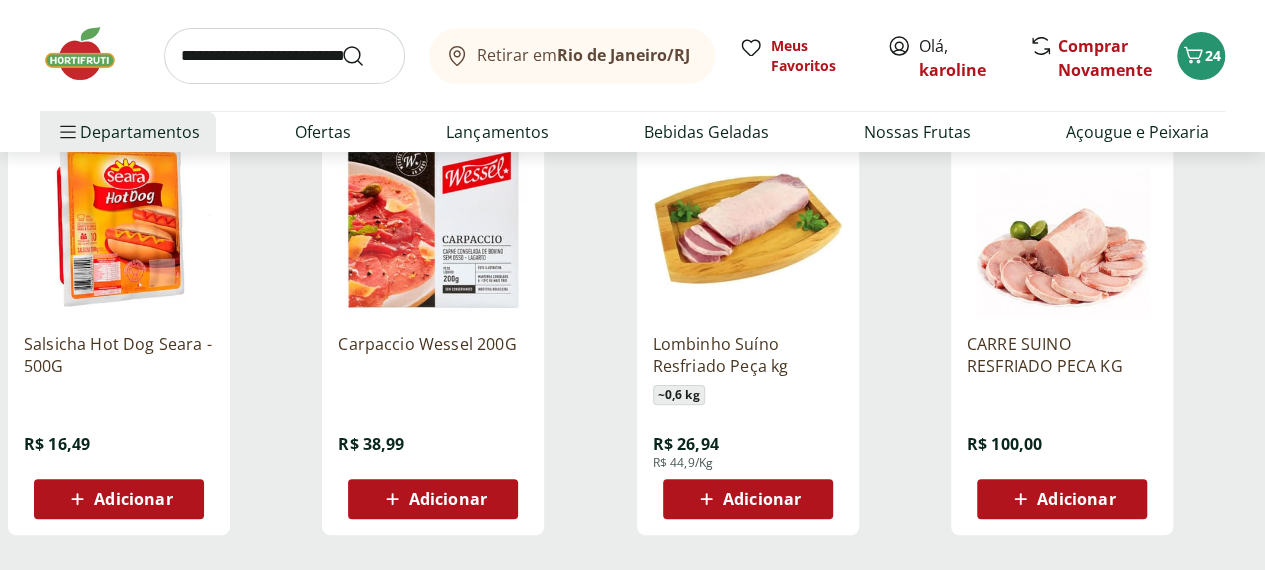 scroll, scrollTop: 7709, scrollLeft: 0, axis: vertical 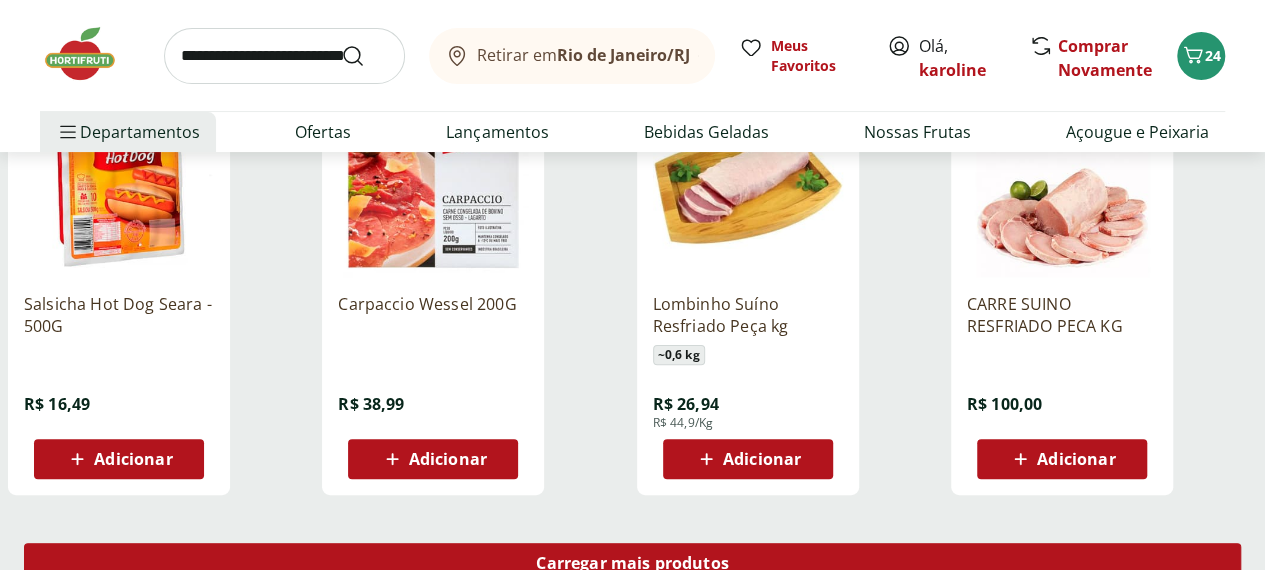 click on "Carregar mais produtos" at bounding box center [632, 563] 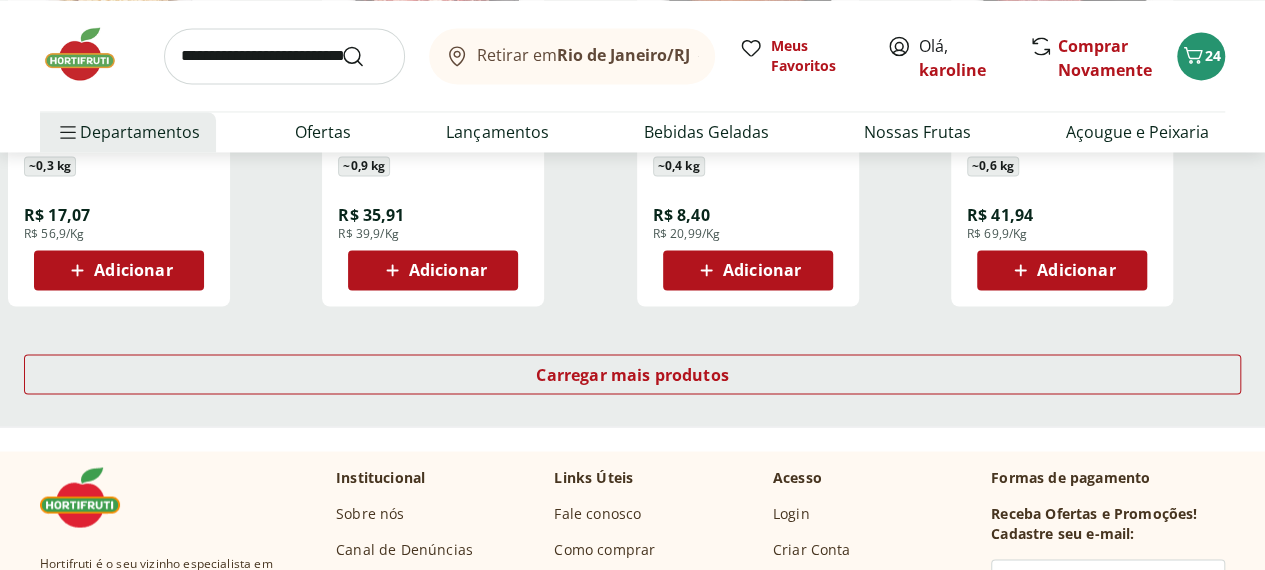 scroll, scrollTop: 9228, scrollLeft: 0, axis: vertical 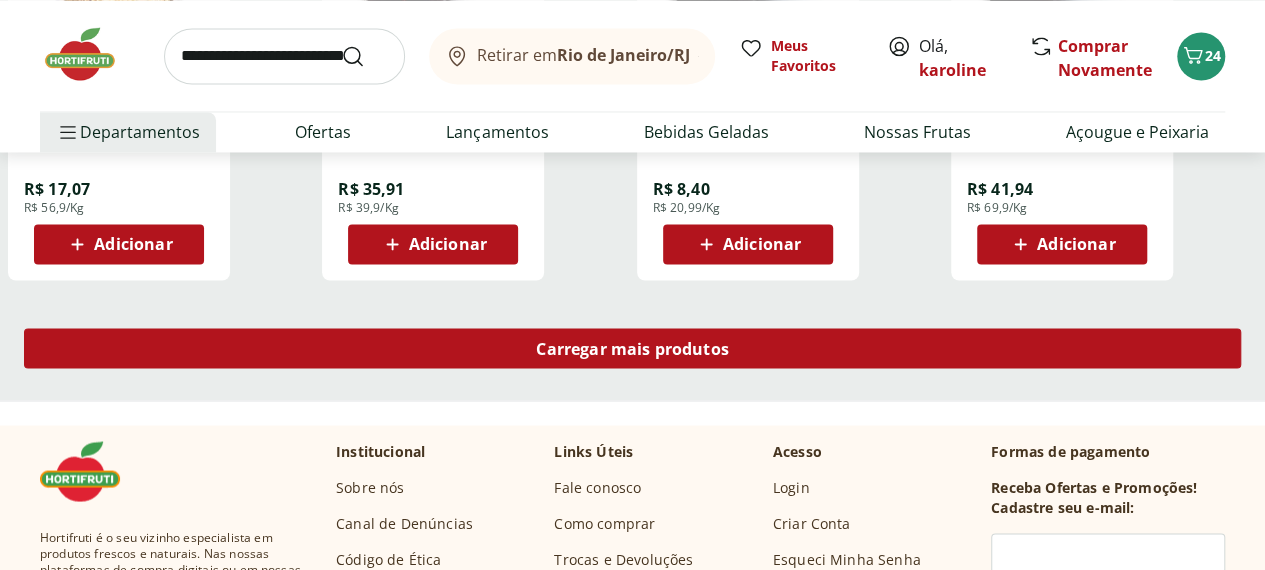 click on "Carregar mais produtos" at bounding box center (632, 352) 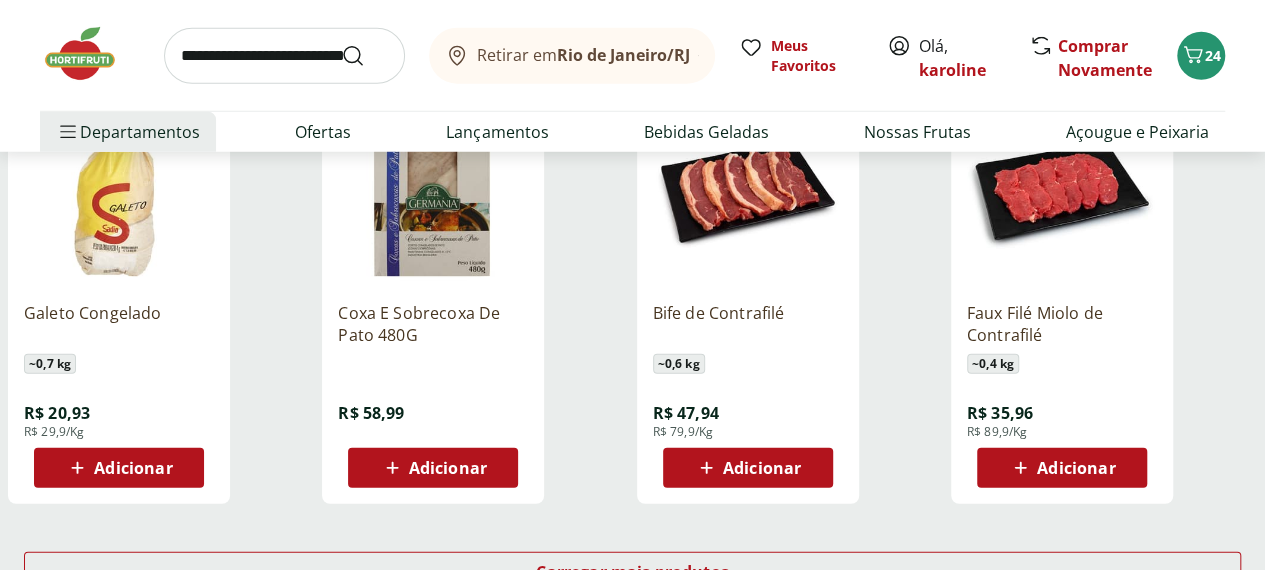 scroll, scrollTop: 10362, scrollLeft: 0, axis: vertical 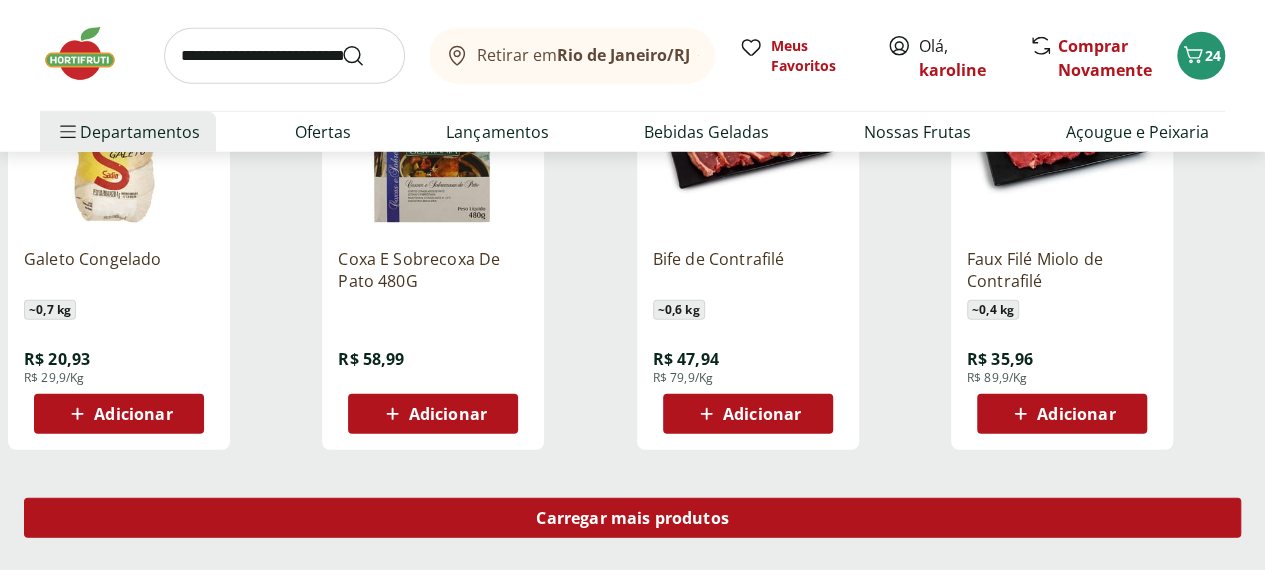 click on "Carregar mais produtos" at bounding box center [632, 518] 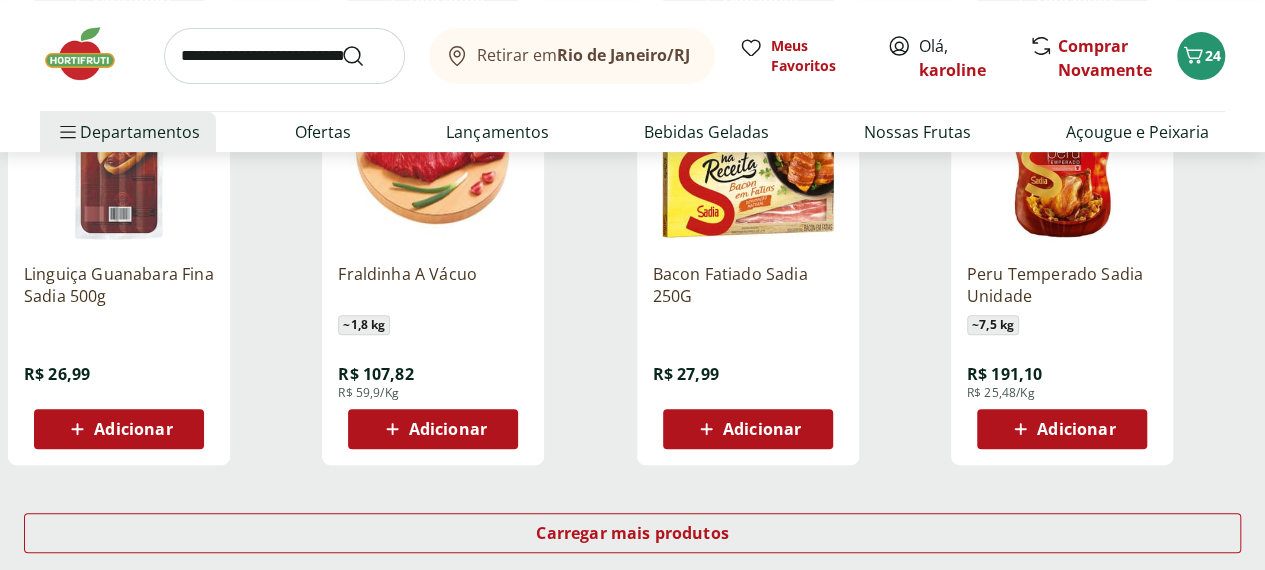 scroll, scrollTop: 11655, scrollLeft: 0, axis: vertical 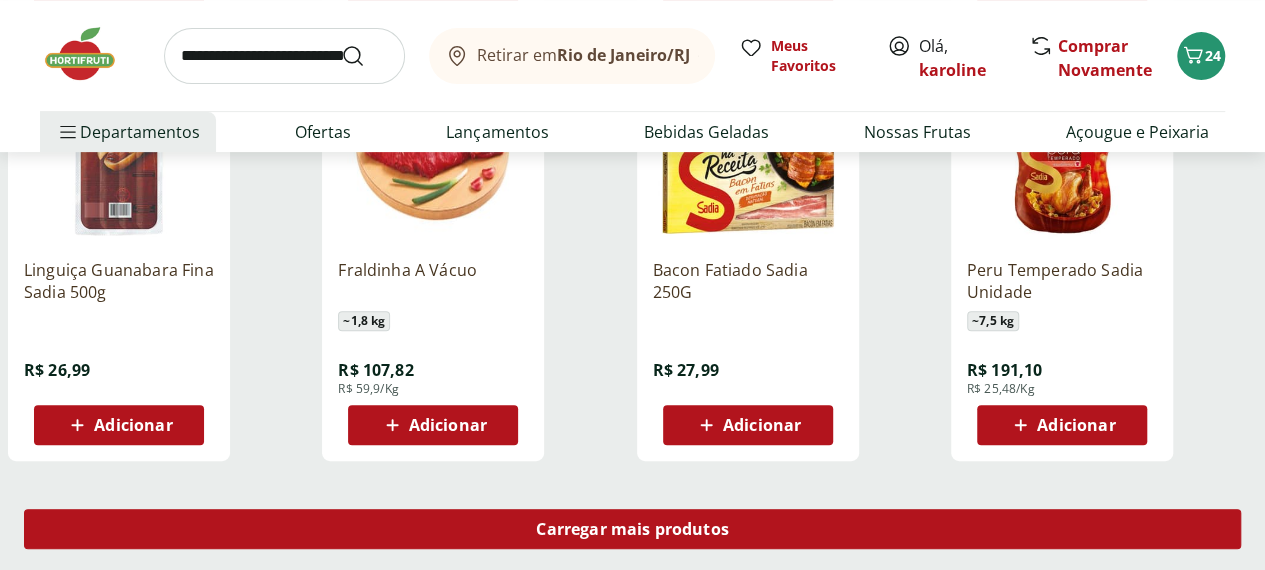 click on "Carregar mais produtos" at bounding box center [632, 529] 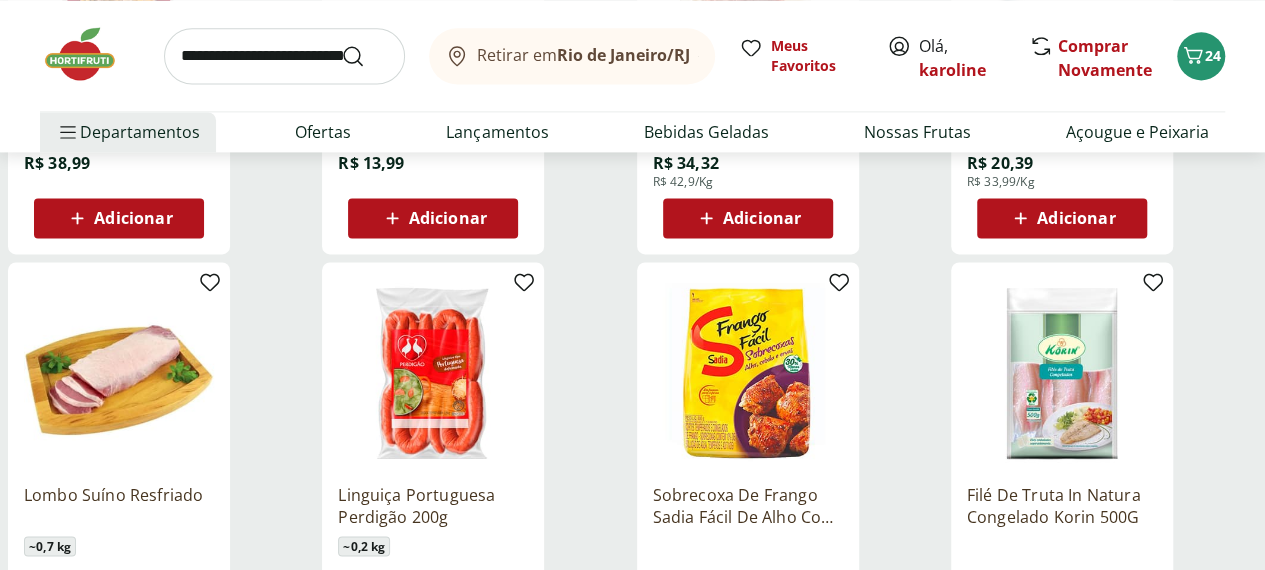 scroll, scrollTop: 12881, scrollLeft: 0, axis: vertical 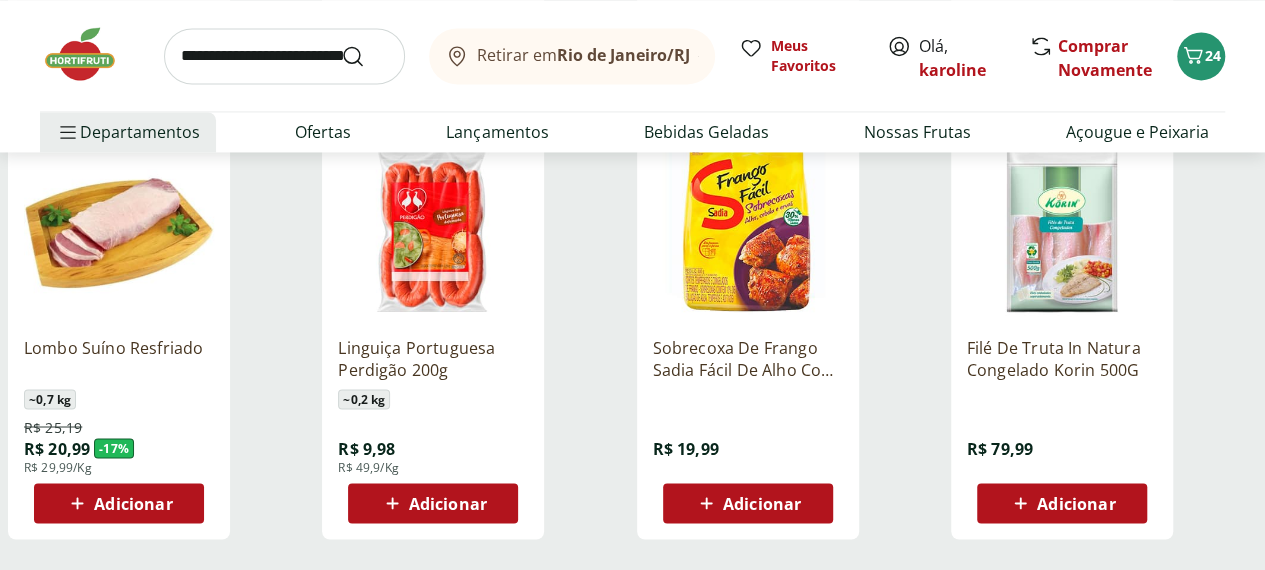 click on "Carregar mais produtos" at bounding box center (632, 607) 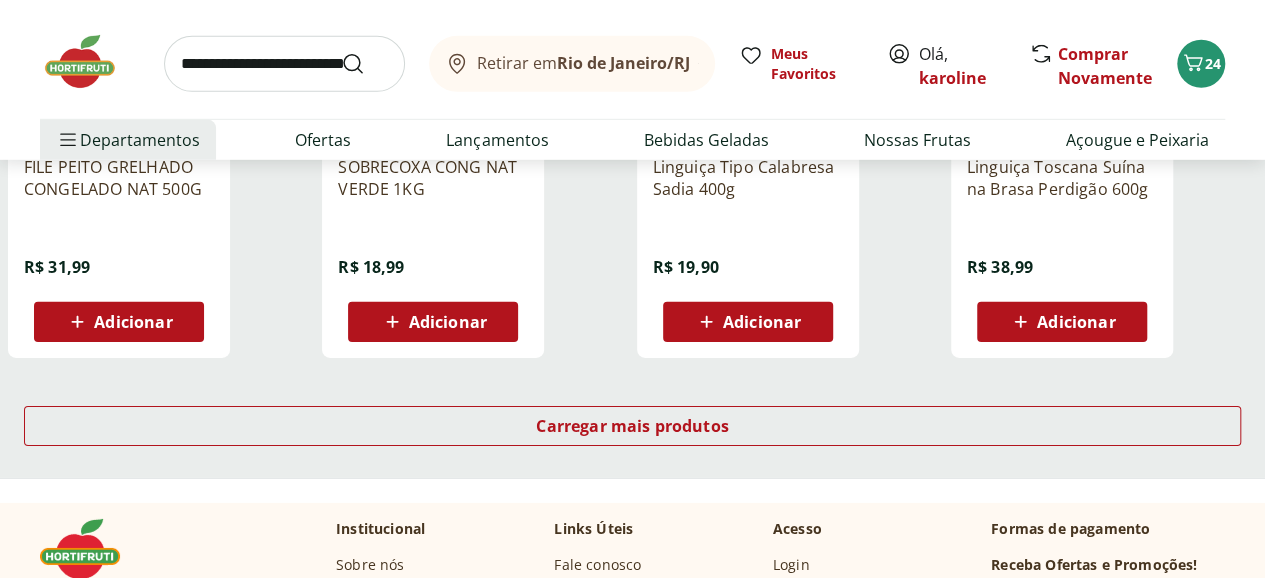 scroll, scrollTop: 14388, scrollLeft: 0, axis: vertical 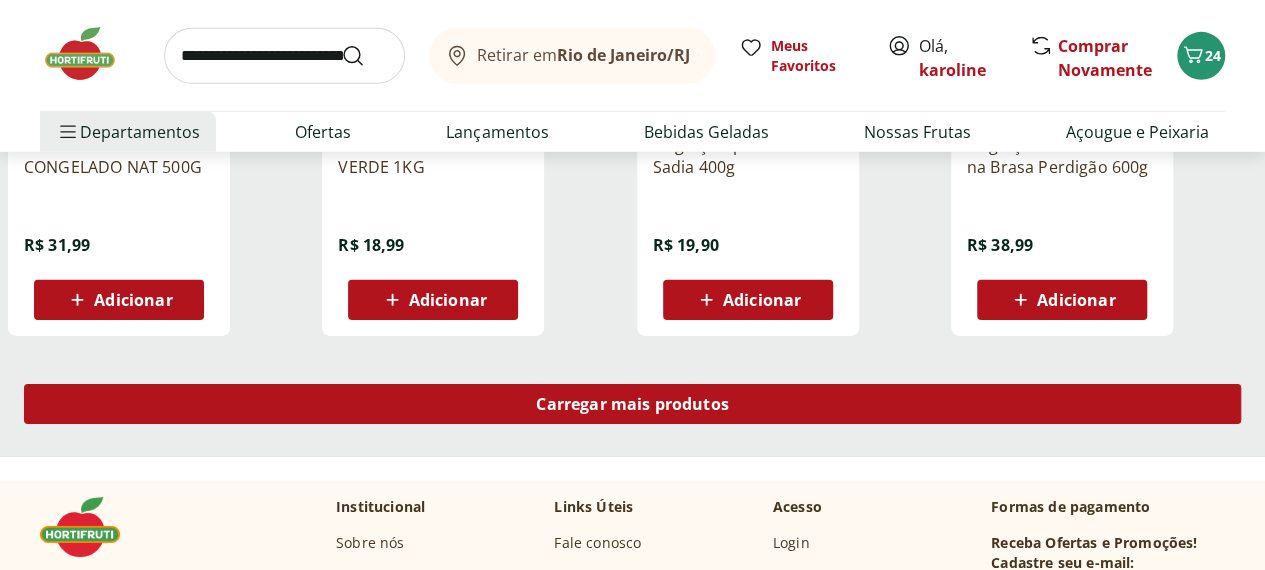 click on "Carregar mais produtos" at bounding box center (632, 404) 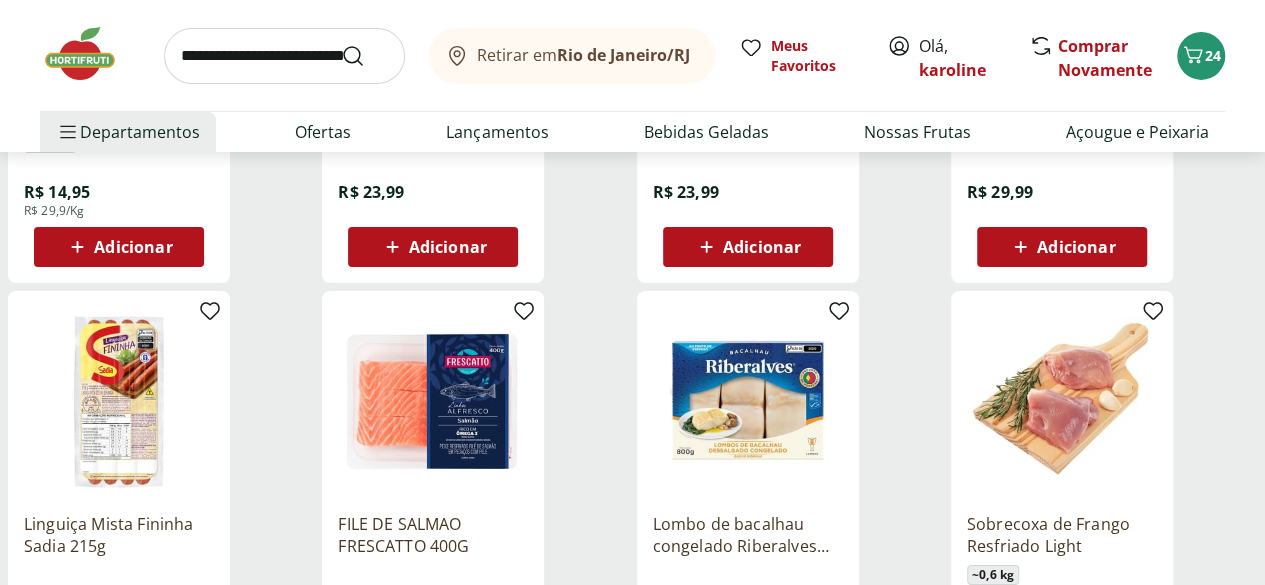 scroll, scrollTop: 14974, scrollLeft: 0, axis: vertical 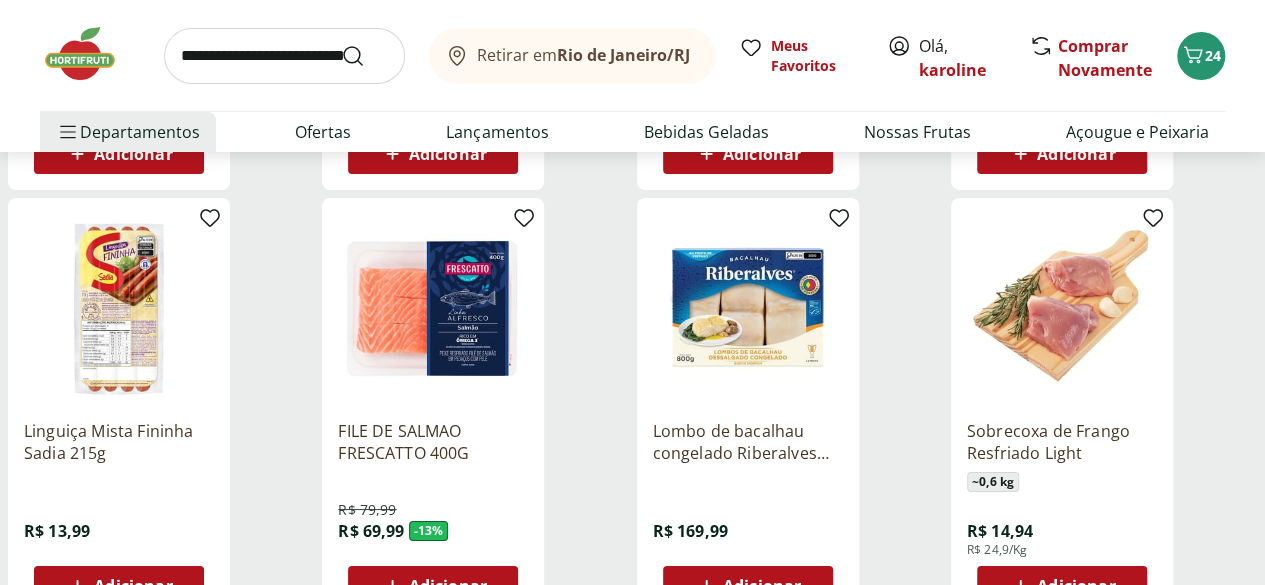 click on "Adicionar" at bounding box center (1076, 586) 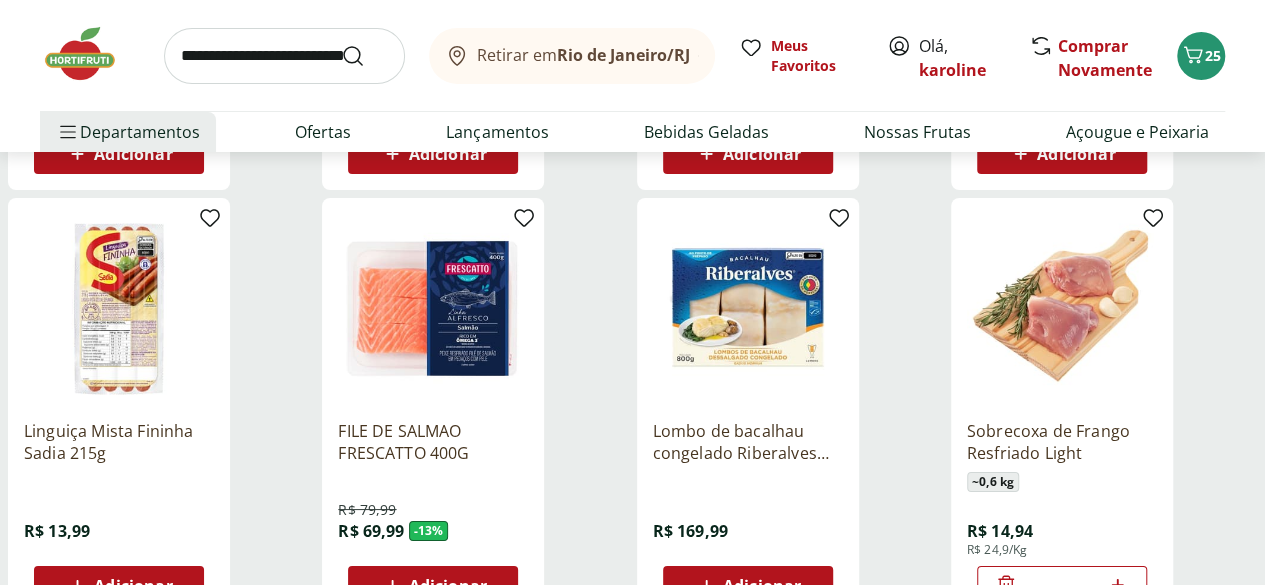 click 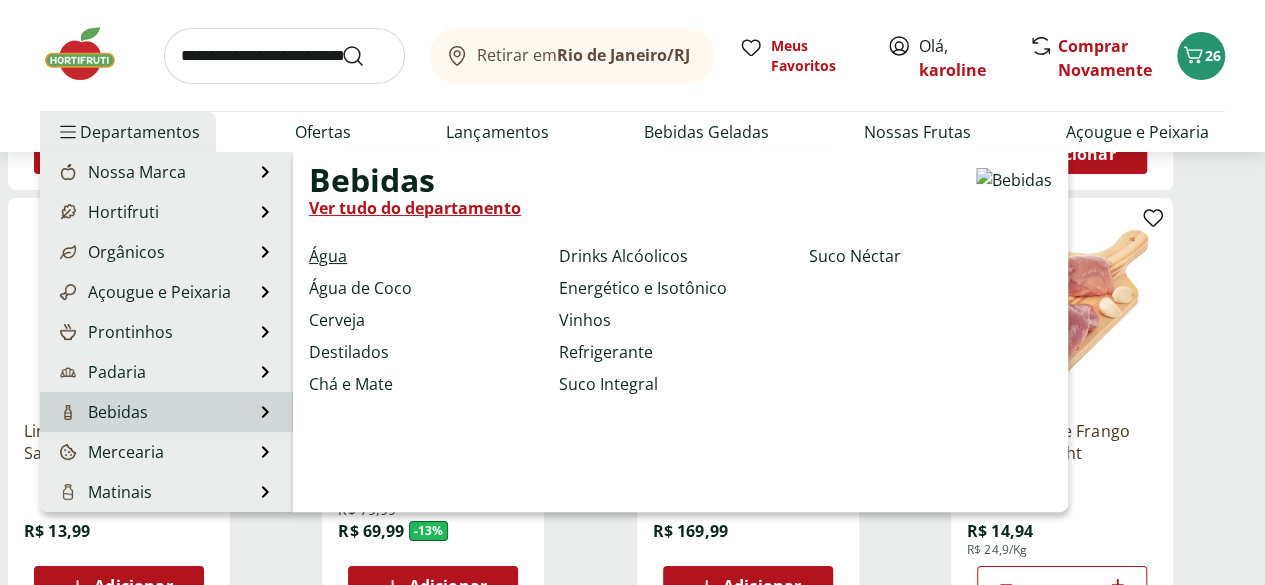 click on "Água" at bounding box center (328, 256) 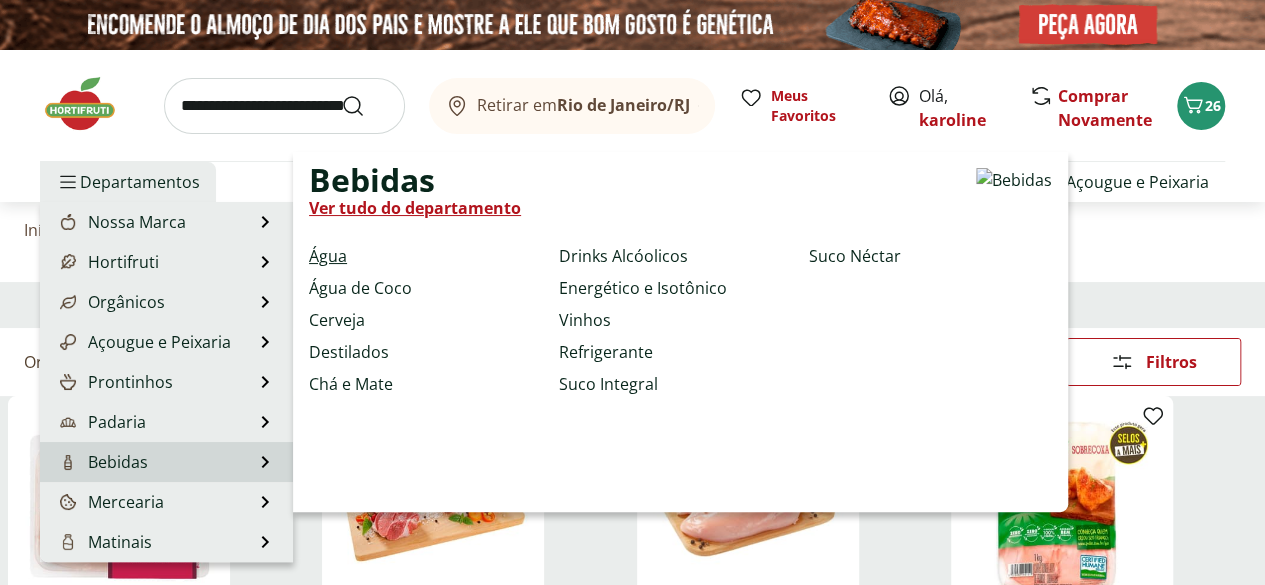 select on "**********" 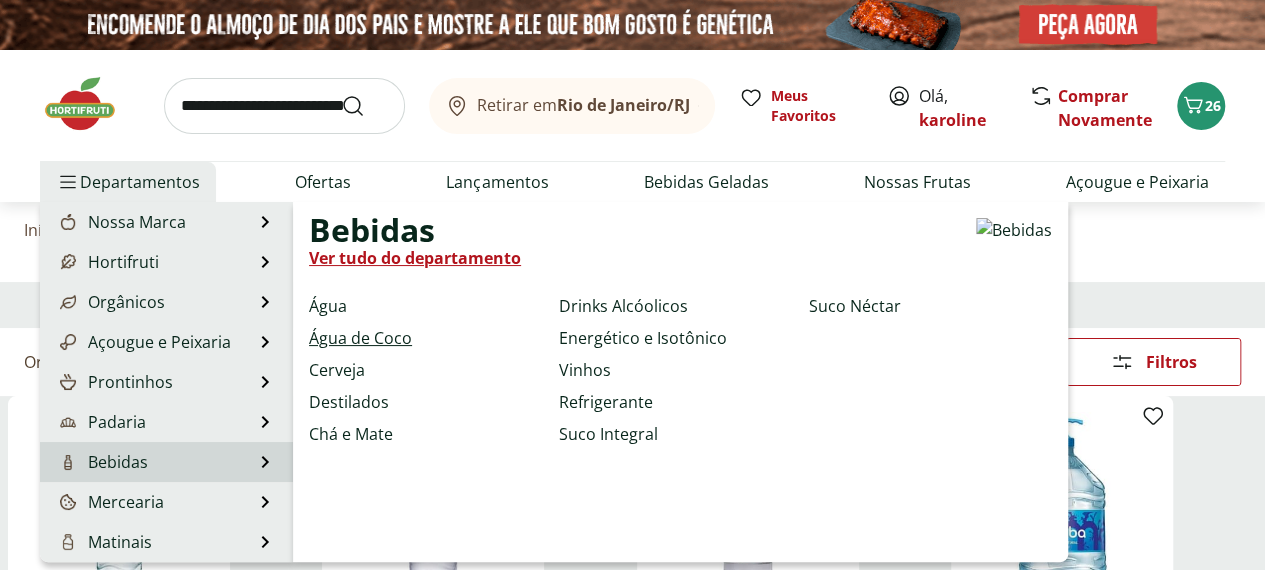 click on "Água de Coco" at bounding box center (360, 338) 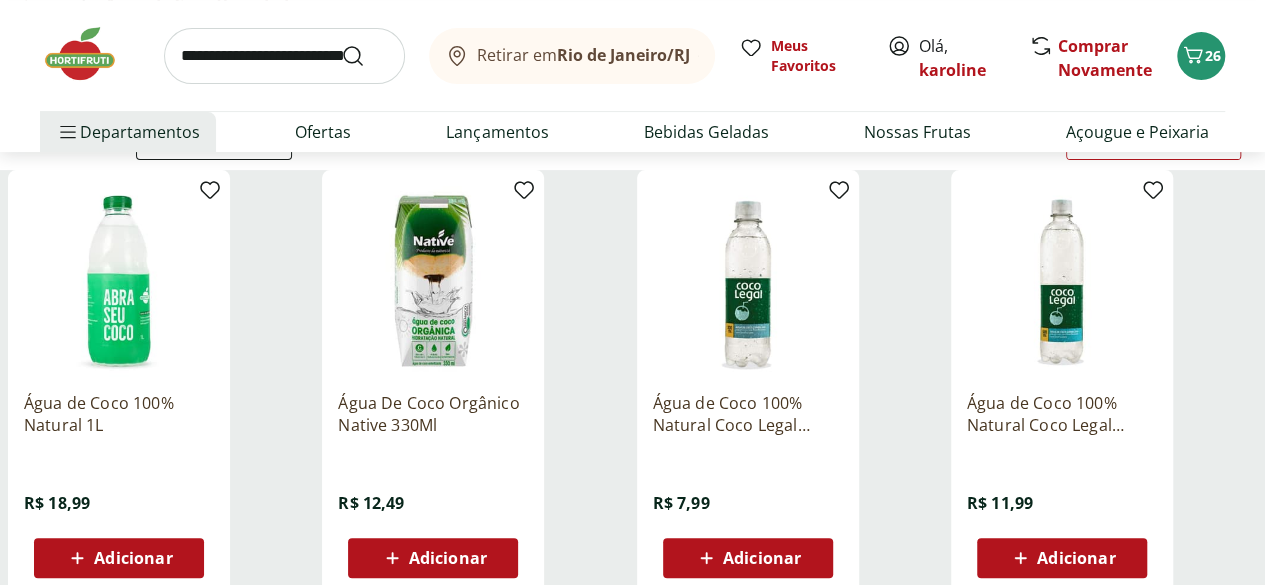 scroll, scrollTop: 253, scrollLeft: 0, axis: vertical 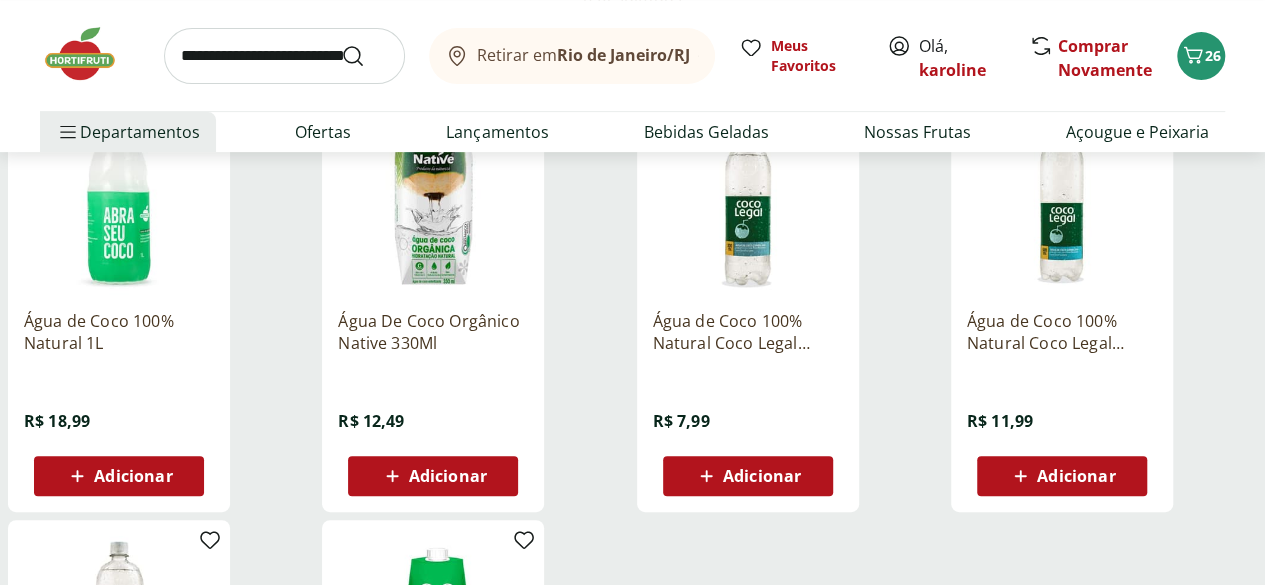 click on "Adicionar" at bounding box center (133, 476) 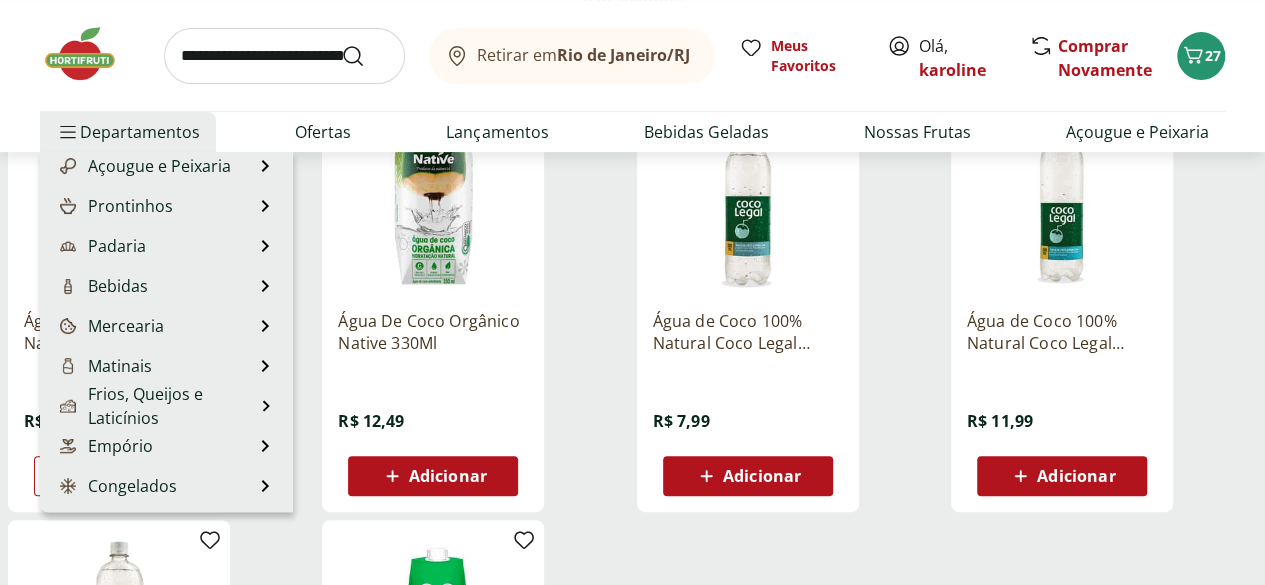 scroll, scrollTop: 127, scrollLeft: 0, axis: vertical 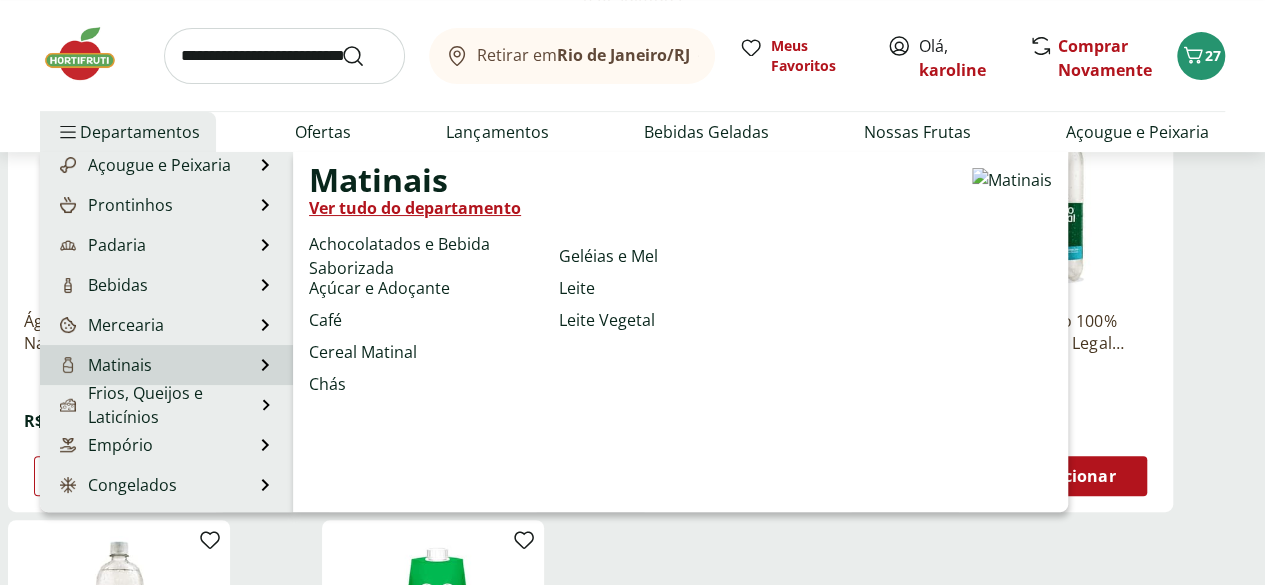 click on "Matinais Matinais Ver tudo do departamento Achocolatados e Bebida Saborizada Açúcar e Adoçante Café Cereal Matinal Chás Geléias e Mel Leite Leite Vegetal" at bounding box center (166, 365) 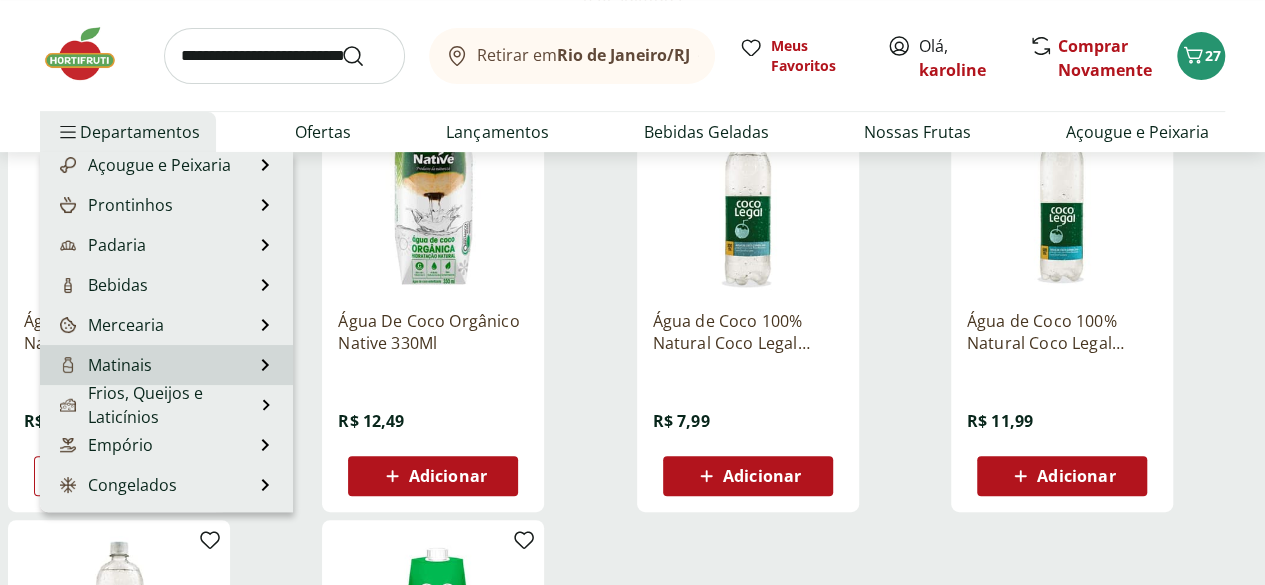 click on "Matinais Matinais Ver tudo do departamento Achocolatados e Bebida Saborizada Açúcar e Adoçante Café Cereal Matinal Chás Geléias e Mel Leite Leite Vegetal" at bounding box center [166, 365] 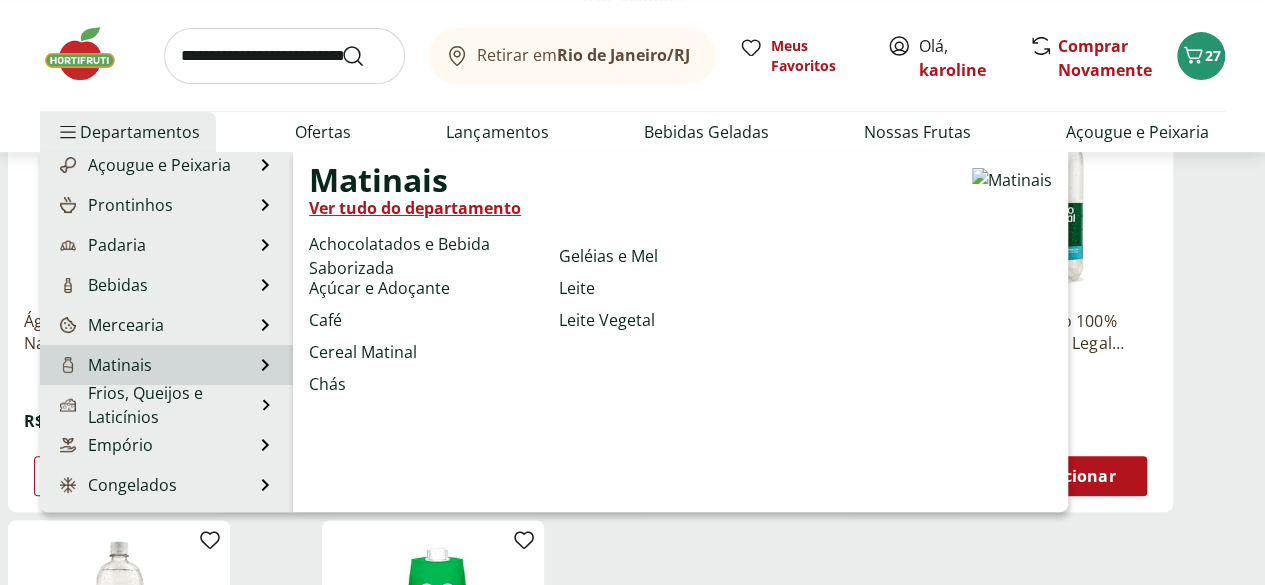 click on "Matinais" at bounding box center [104, 365] 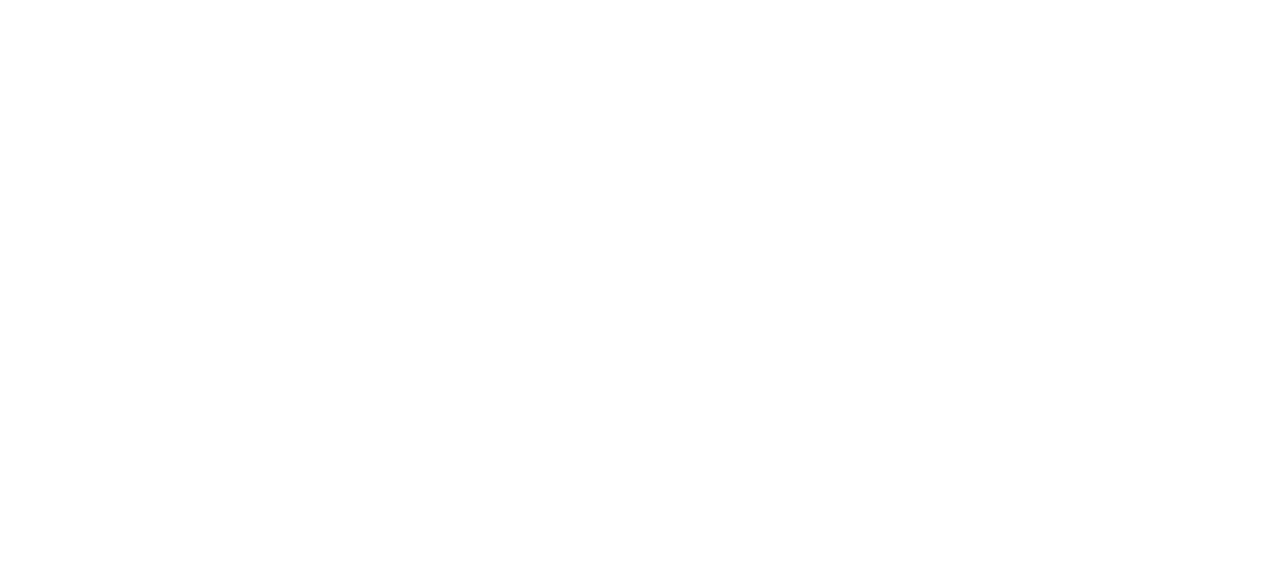scroll, scrollTop: 0, scrollLeft: 0, axis: both 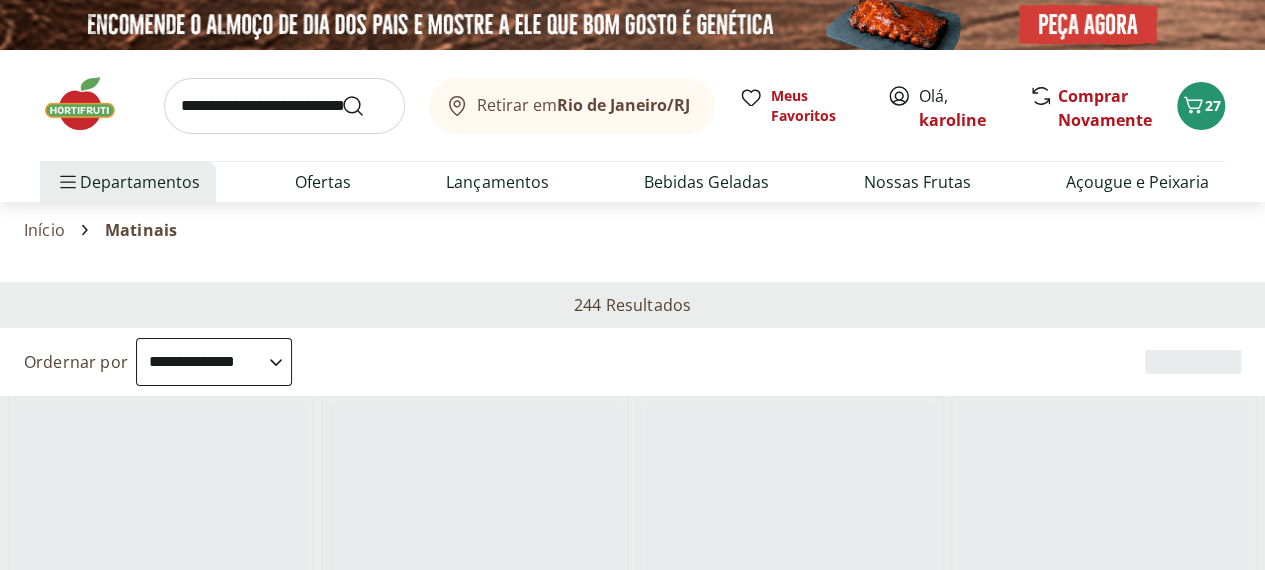 click on "Retirar em  Rio de Janeiro/RJ Olá,  karoline 27 Retirar em  Rio de Janeiro/RJ Meus Favoritos Olá,  karoline Comprar Novamente 27  Departamentos Nossa Marca Nossa Marca Ver tudo do departamento Açougue & Peixaria Congelados e Refrigerados Frutas, Legumes e Verduras Orgânicos Mercearia Sorvetes Hortifruti Hortifruti Ver tudo do departamento Cogumelos Frutas Legumes Ovos Temperos Frescos Verduras Orgânicos Orgânicos Ver tudo do departamento Bebidas Orgânicas Frutas Orgânicas Legumes Orgânicos Ovos Orgânicos Perecíveis Orgânicos Verduras Orgânicas Temperos Frescos Açougue e Peixaria Açougue e Peixaria Ver tudo do departamento Aves Bovinos Exóticos Frutos do Mar Linguiça e Salsicha Peixes Salgados e Defumados Suínos Prontinhos Prontinhos Ver tudo do departamento Frutas Cortadinhas Pré Preparados Prontos para Consumo Saladas Sucos e Água de Coco Padaria Padaria Ver tudo do departamento Bolos e Mini Bolos Doces Pão Padaria Própria Salgados Torradas Bebidas Bebidas Ver tudo do departamento Água" at bounding box center (632, 3342) 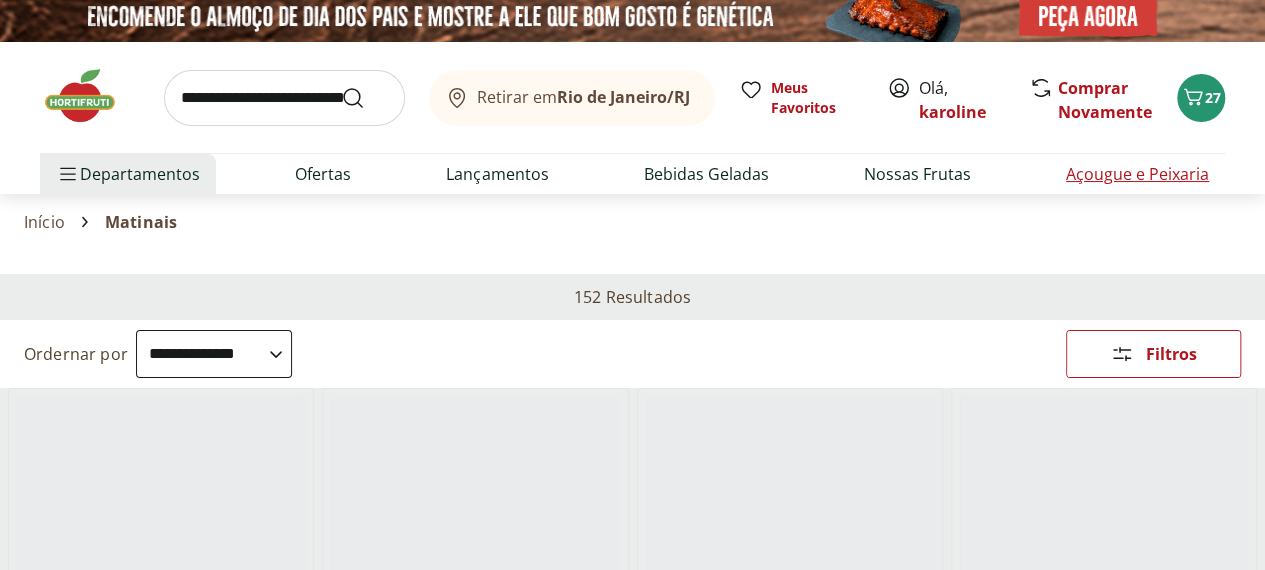 scroll, scrollTop: 8, scrollLeft: 0, axis: vertical 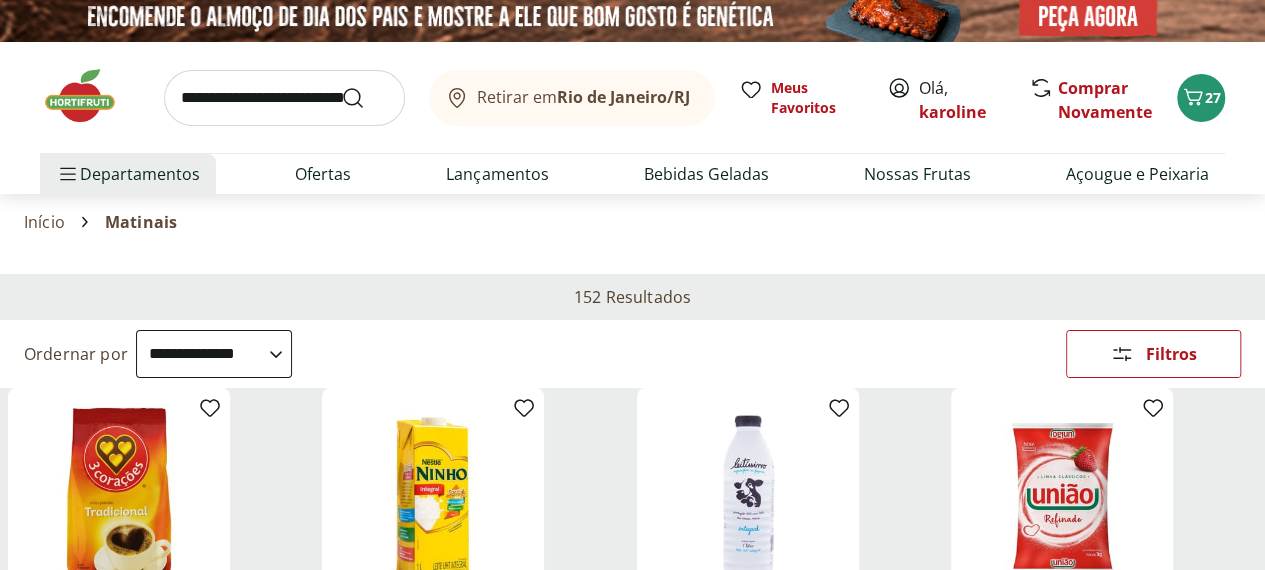 drag, startPoint x: 1279, startPoint y: 62, endPoint x: 714, endPoint y: 233, distance: 590.31006 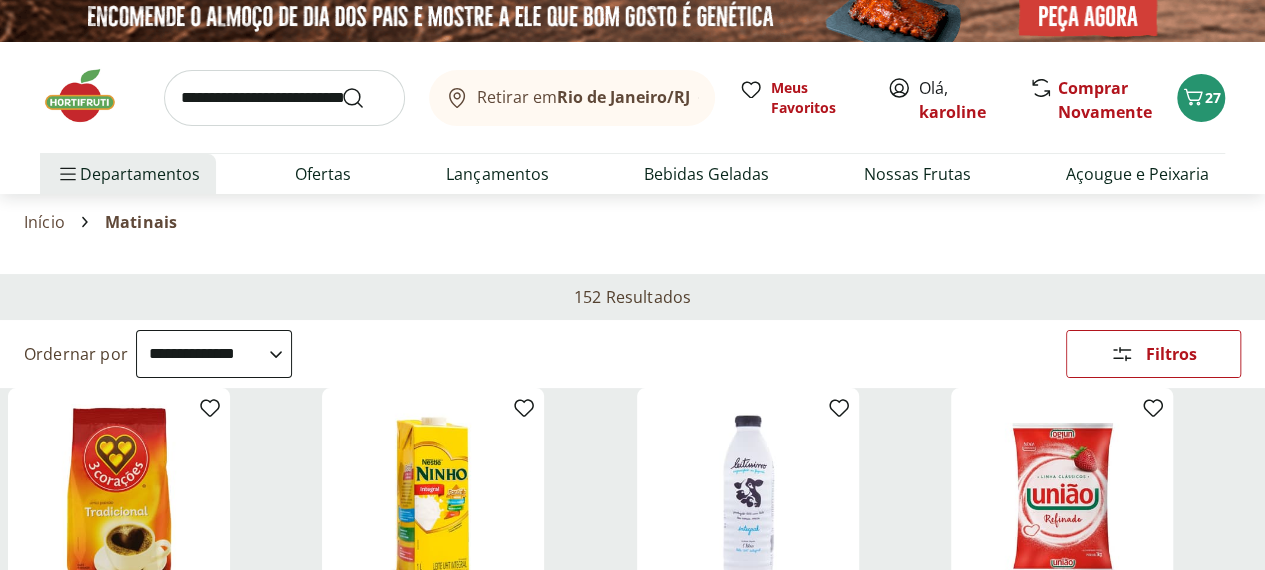 click on "Início Matinais" at bounding box center [632, 222] 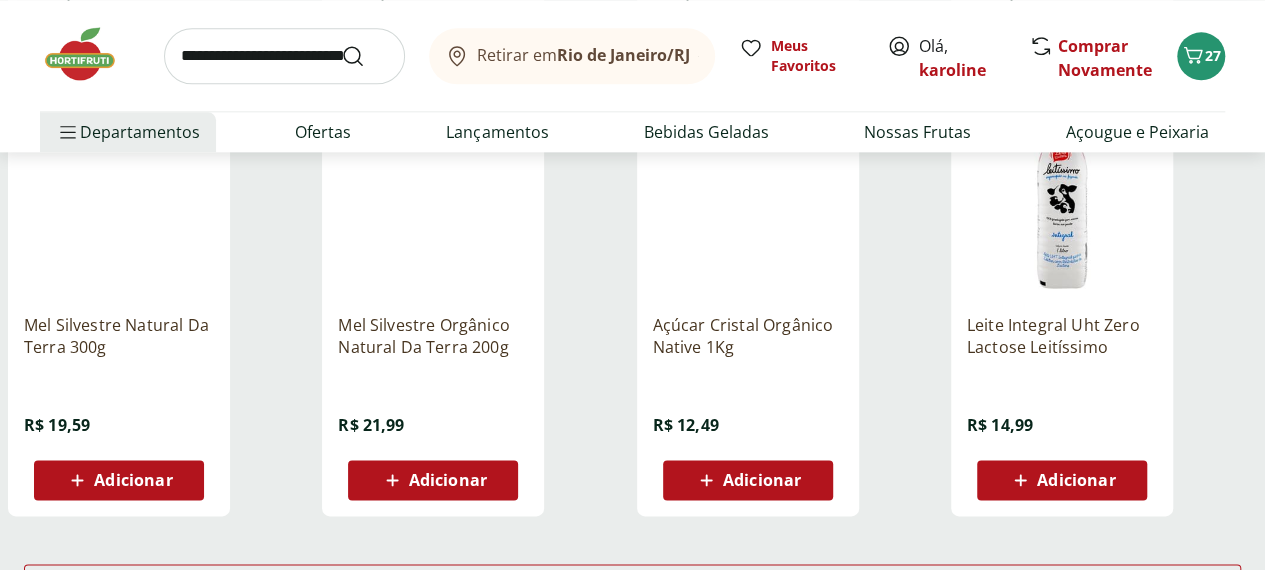 scroll, scrollTop: 1208, scrollLeft: 0, axis: vertical 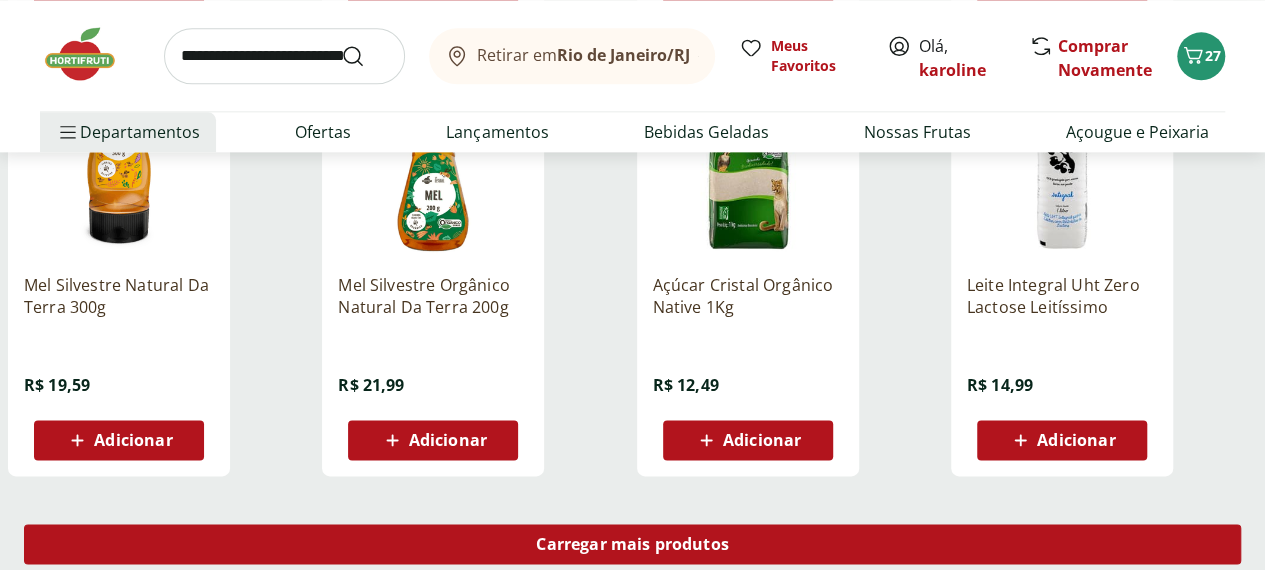click on "Carregar mais produtos" at bounding box center (632, 544) 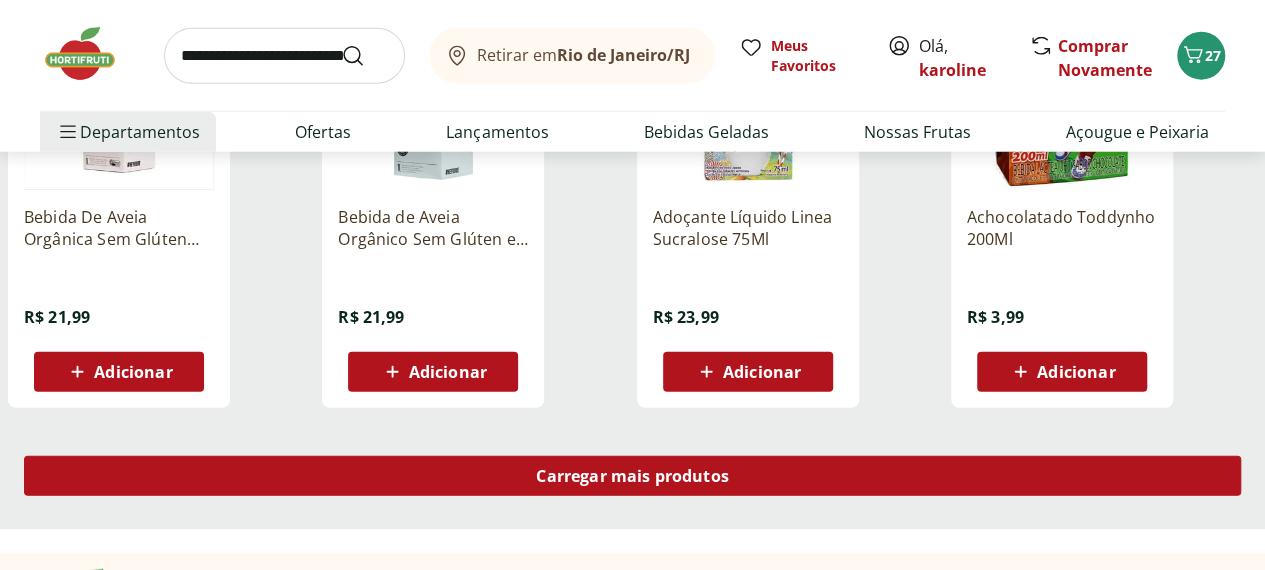 scroll, scrollTop: 2568, scrollLeft: 0, axis: vertical 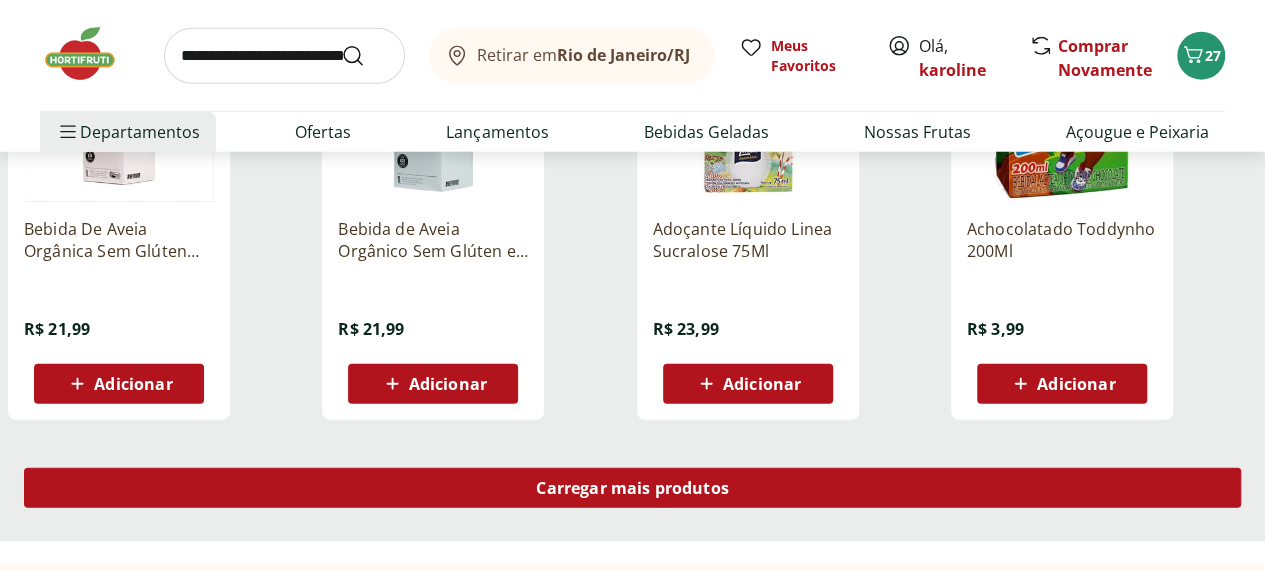 click on "Carregar mais produtos" at bounding box center (632, 488) 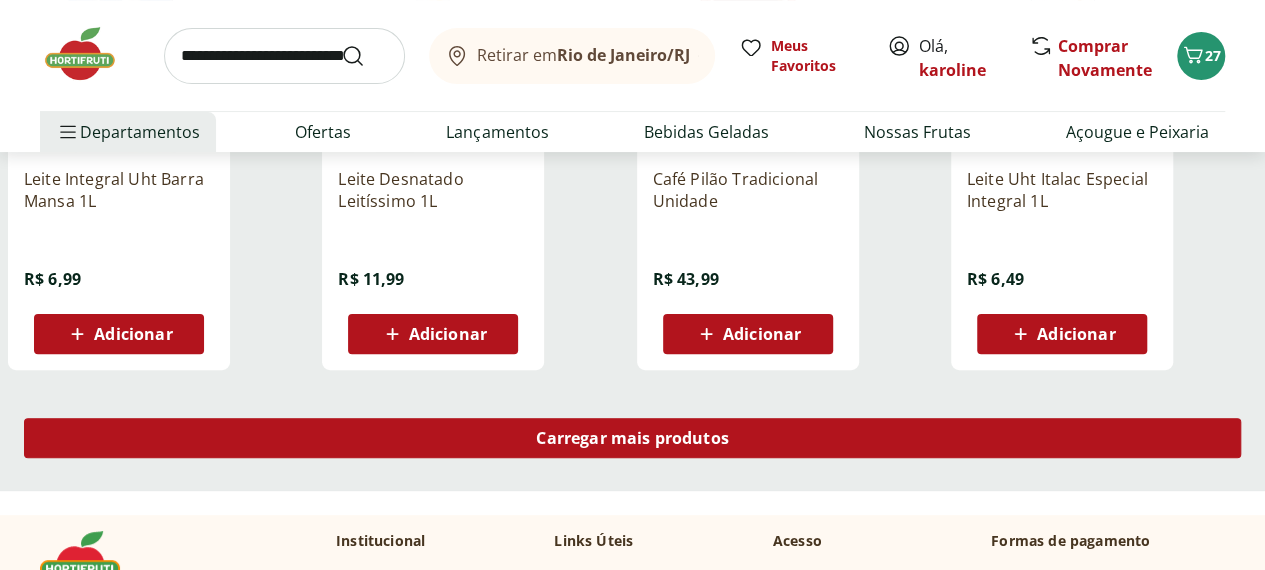 scroll, scrollTop: 3888, scrollLeft: 0, axis: vertical 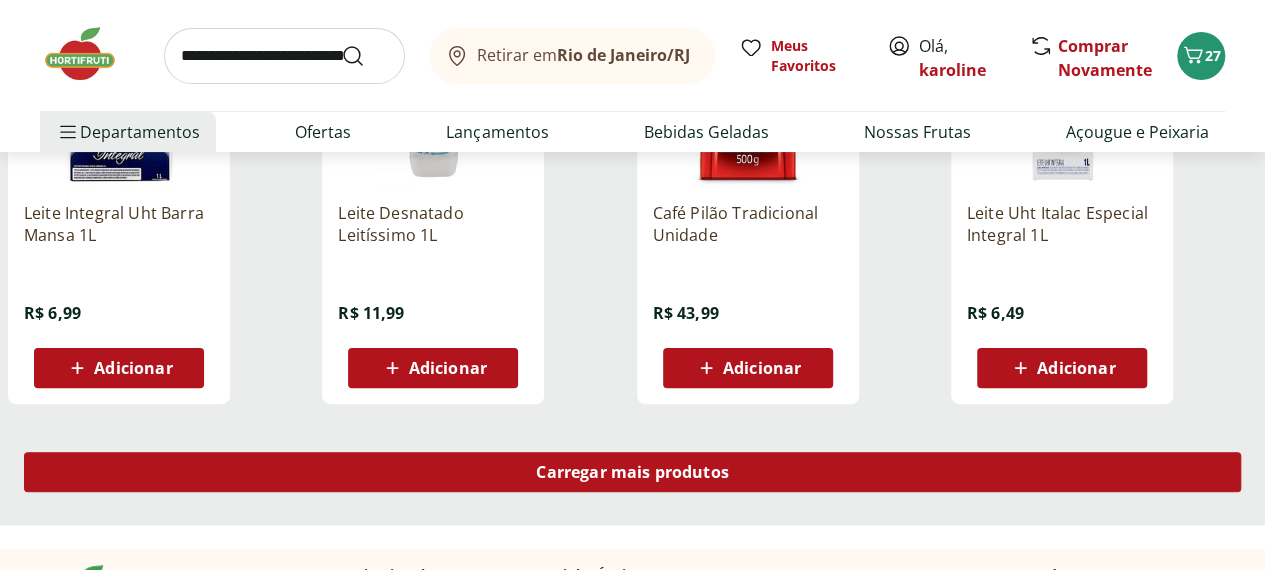 click on "Carregar mais produtos" at bounding box center (632, 472) 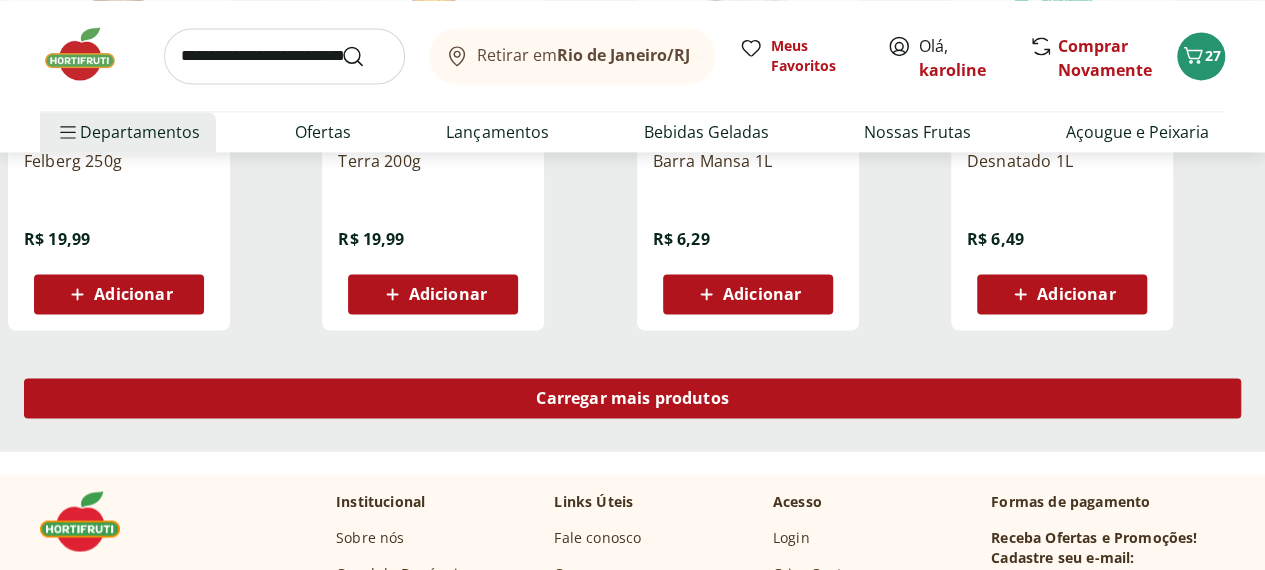 scroll, scrollTop: 5328, scrollLeft: 0, axis: vertical 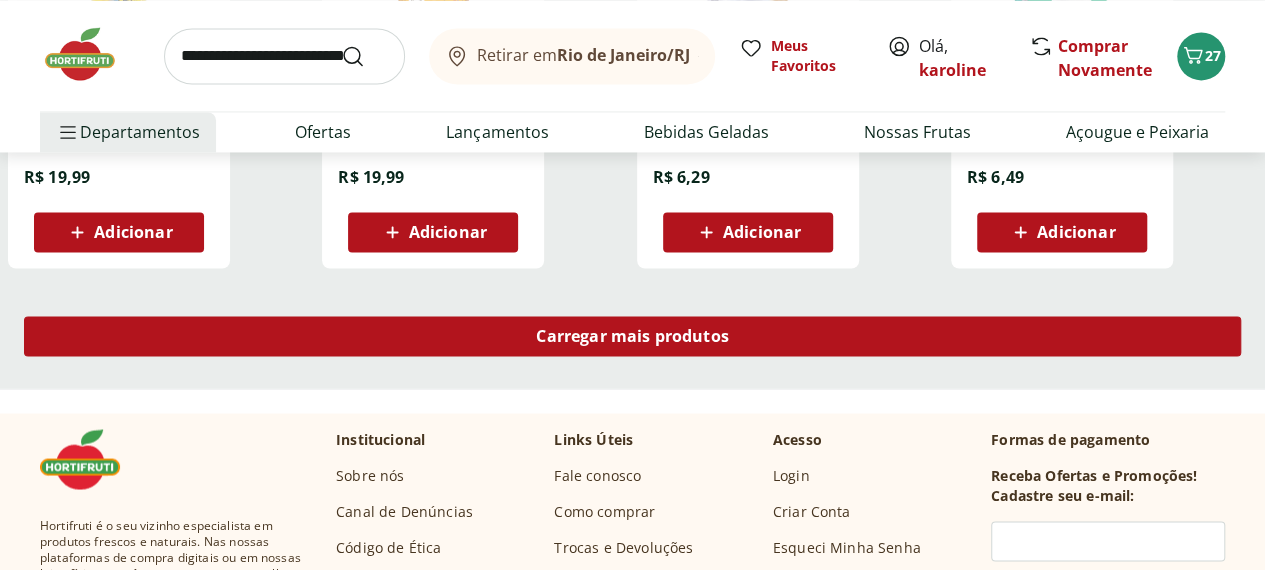 click on "Carregar mais produtos" at bounding box center (632, 336) 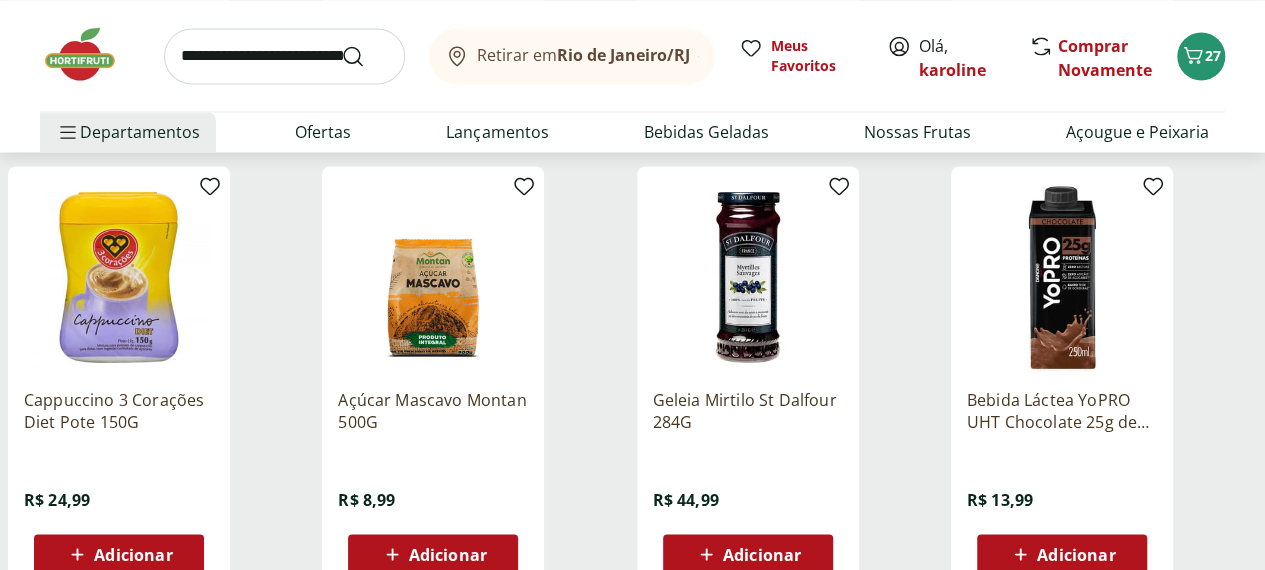 scroll, scrollTop: 5448, scrollLeft: 0, axis: vertical 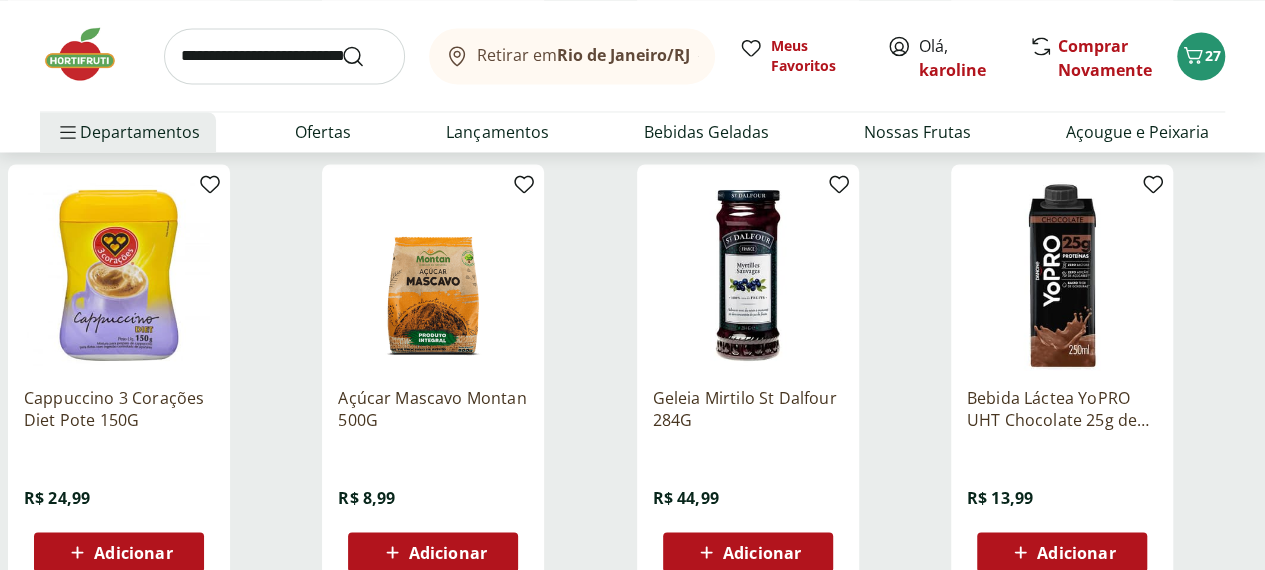 click at bounding box center (284, 56) 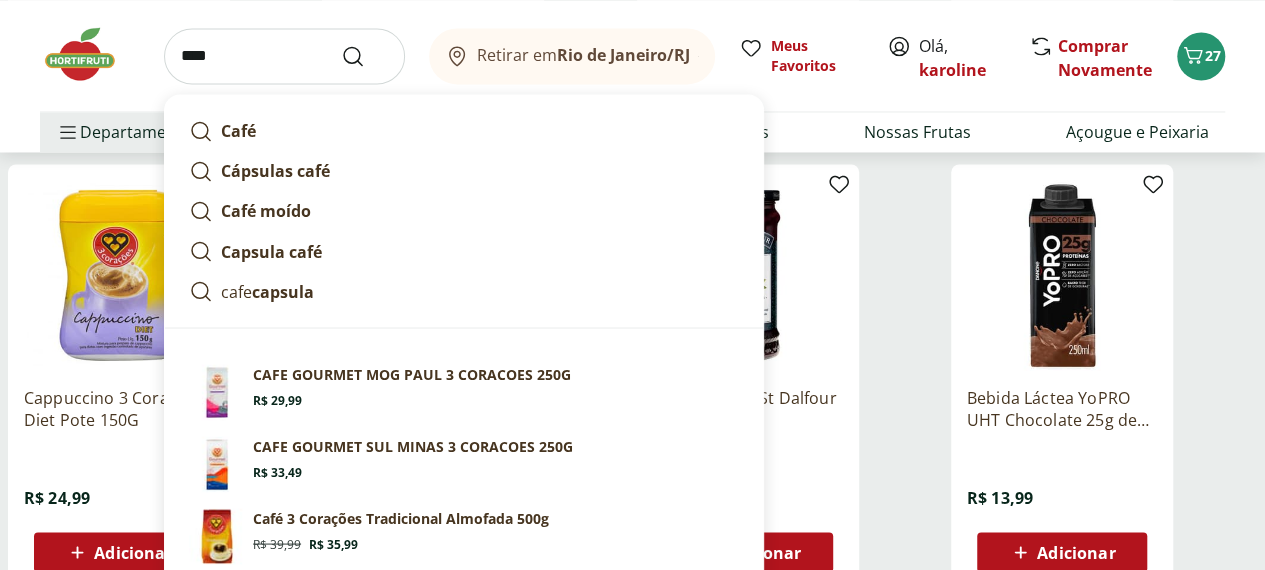 type on "****" 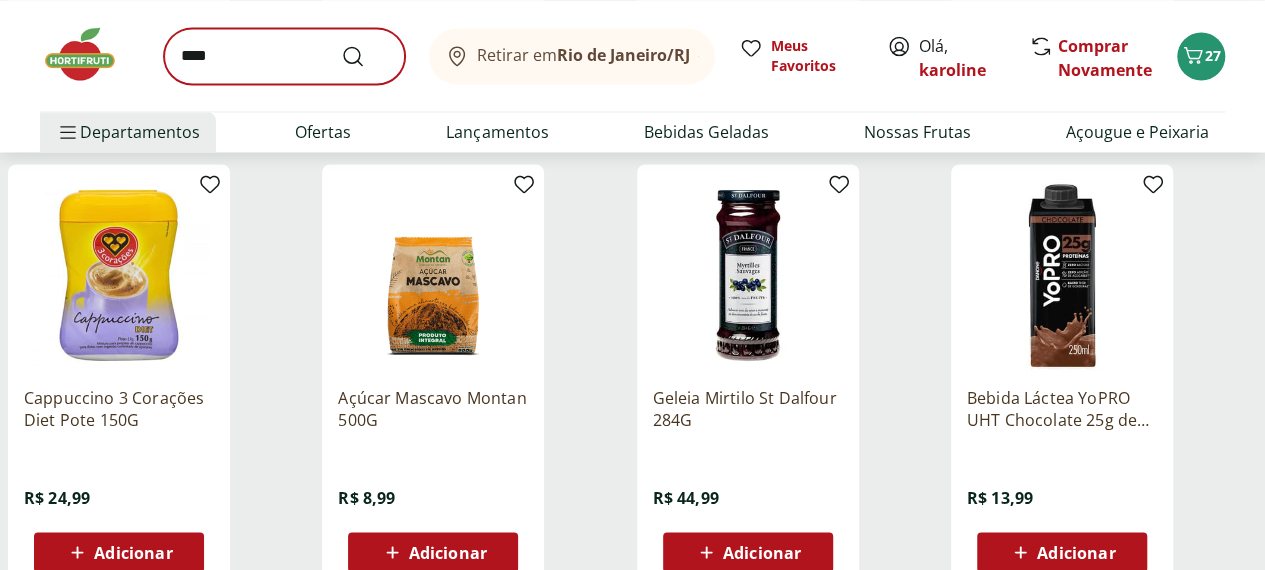 scroll, scrollTop: 0, scrollLeft: 0, axis: both 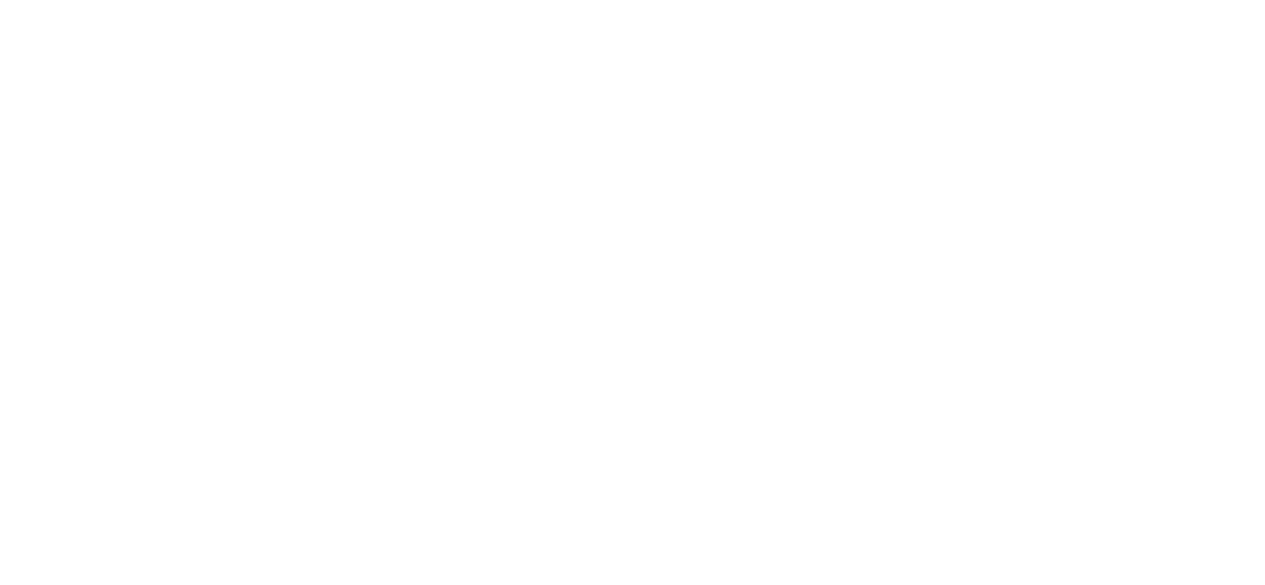 select on "**********" 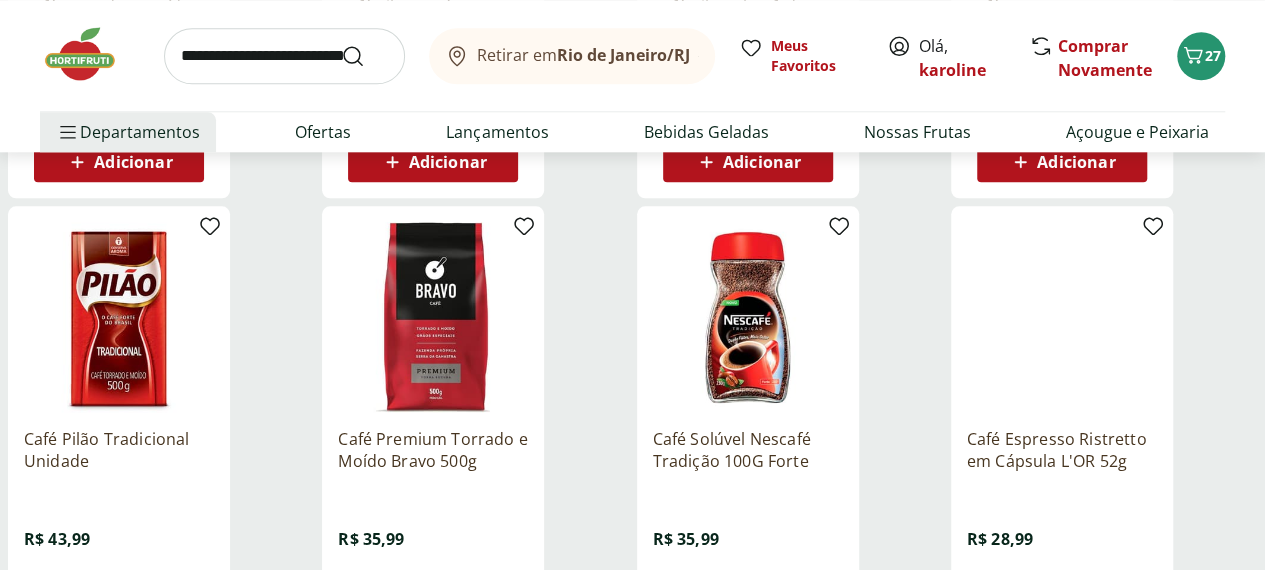 scroll, scrollTop: 1082, scrollLeft: 0, axis: vertical 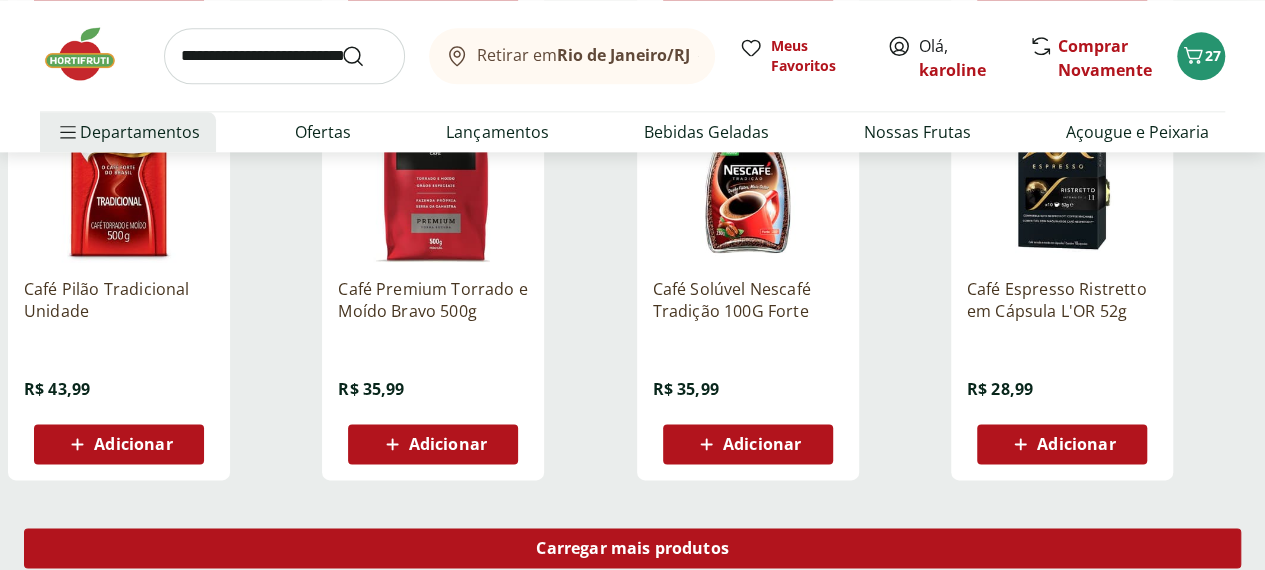 click on "Carregar mais produtos" at bounding box center [632, 548] 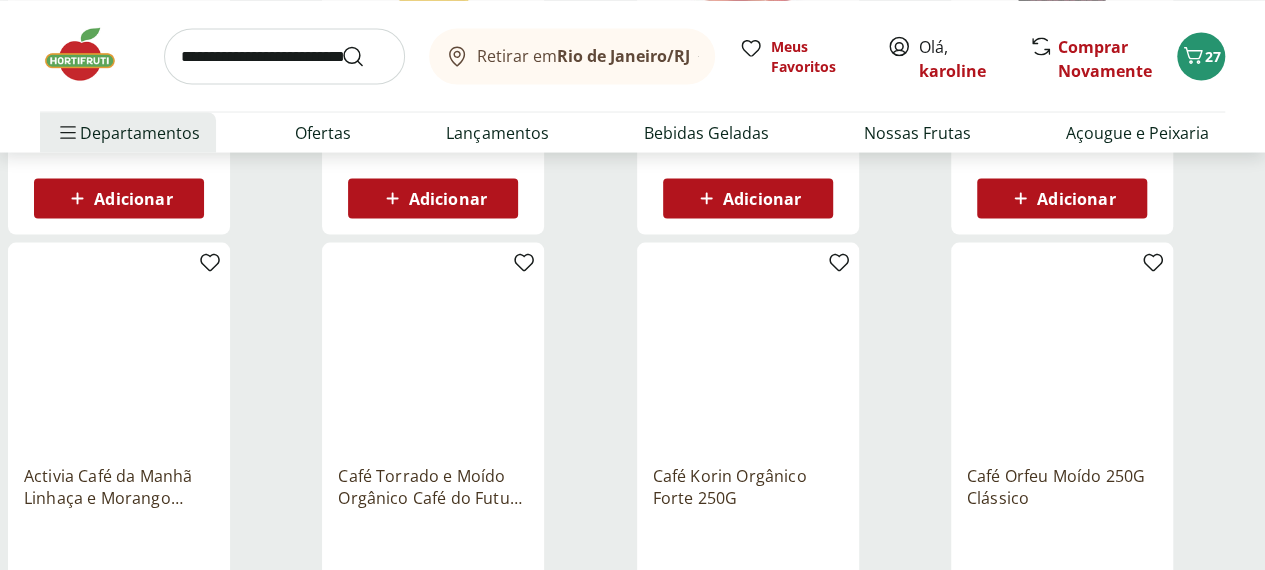 scroll, scrollTop: 1996, scrollLeft: 0, axis: vertical 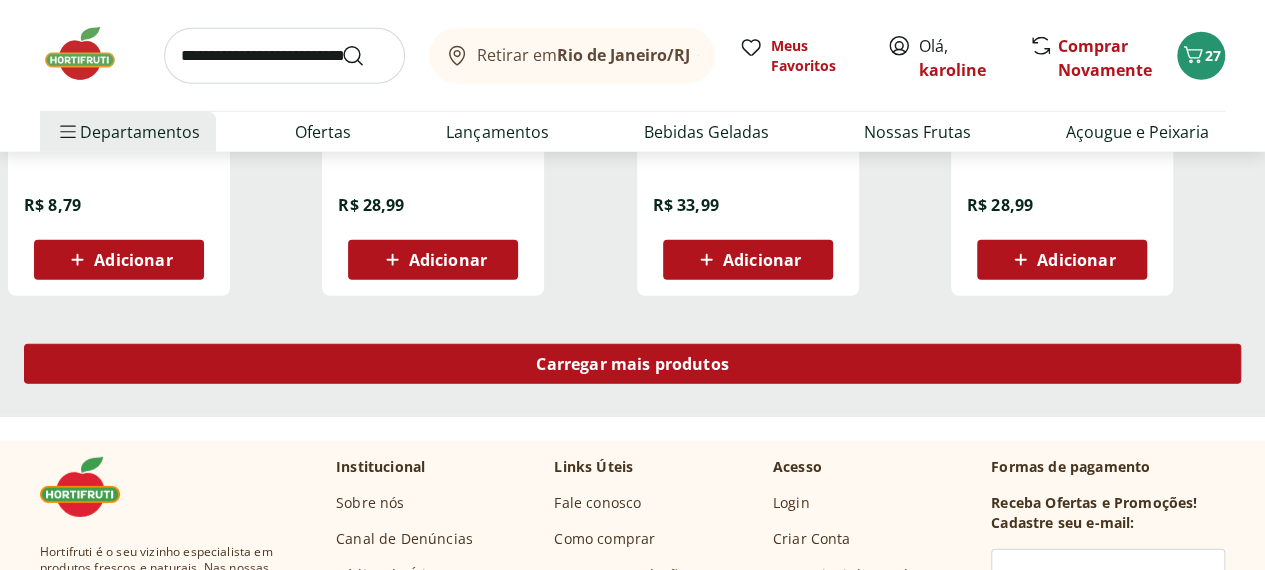 click on "Carregar mais produtos" at bounding box center [632, 364] 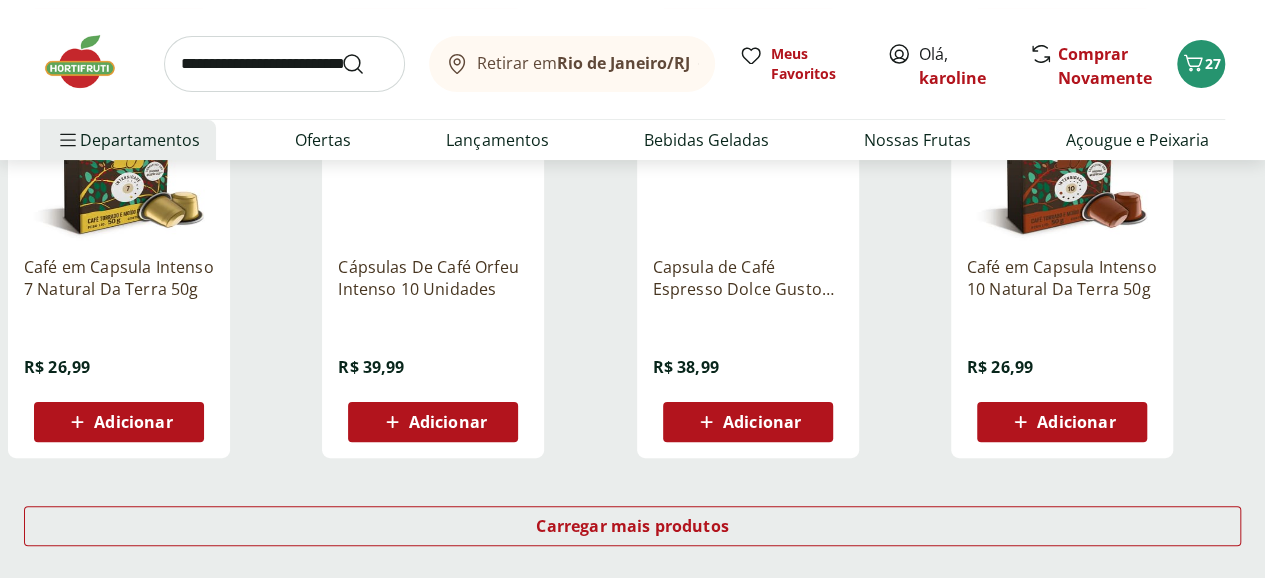 scroll, scrollTop: 3912, scrollLeft: 0, axis: vertical 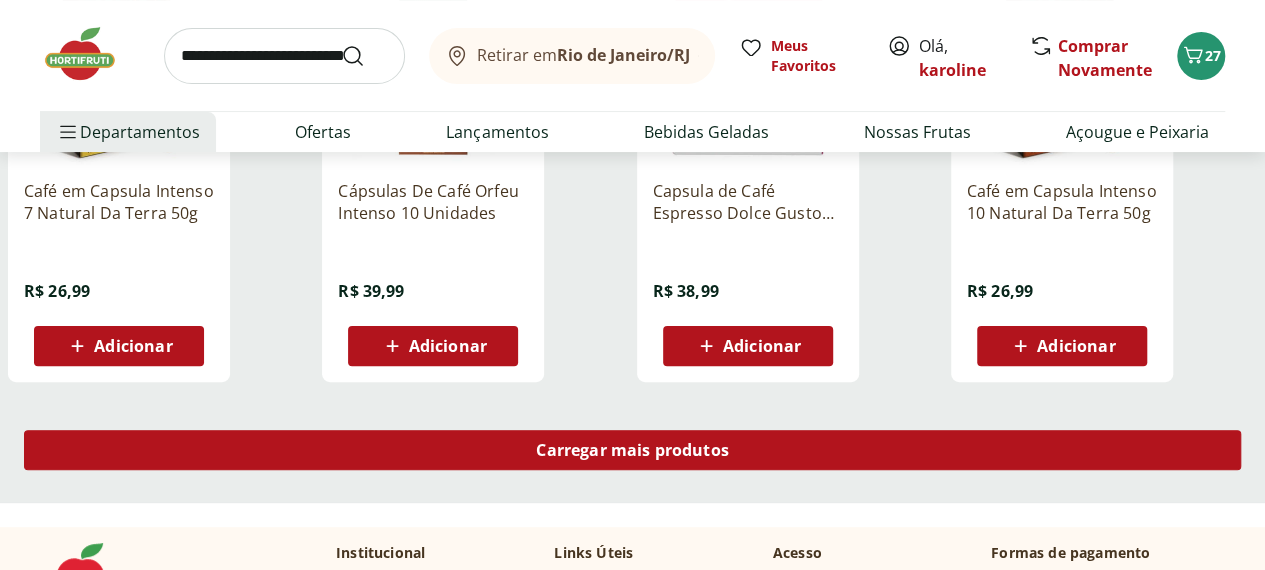 click on "Carregar mais produtos" at bounding box center (632, 450) 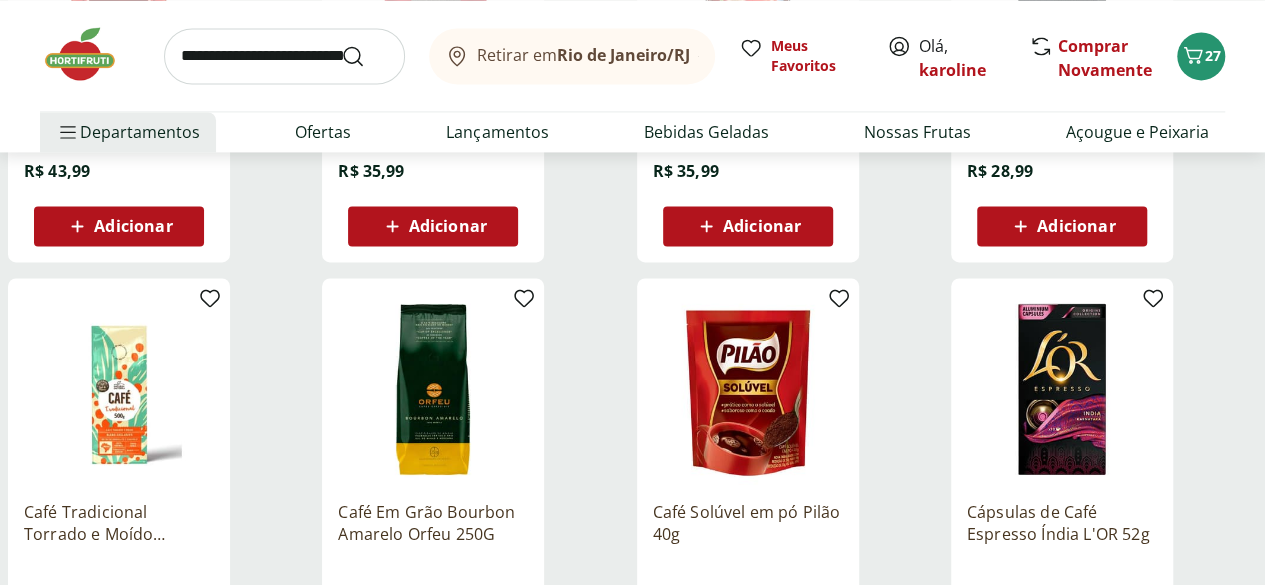 scroll, scrollTop: 1150, scrollLeft: 0, axis: vertical 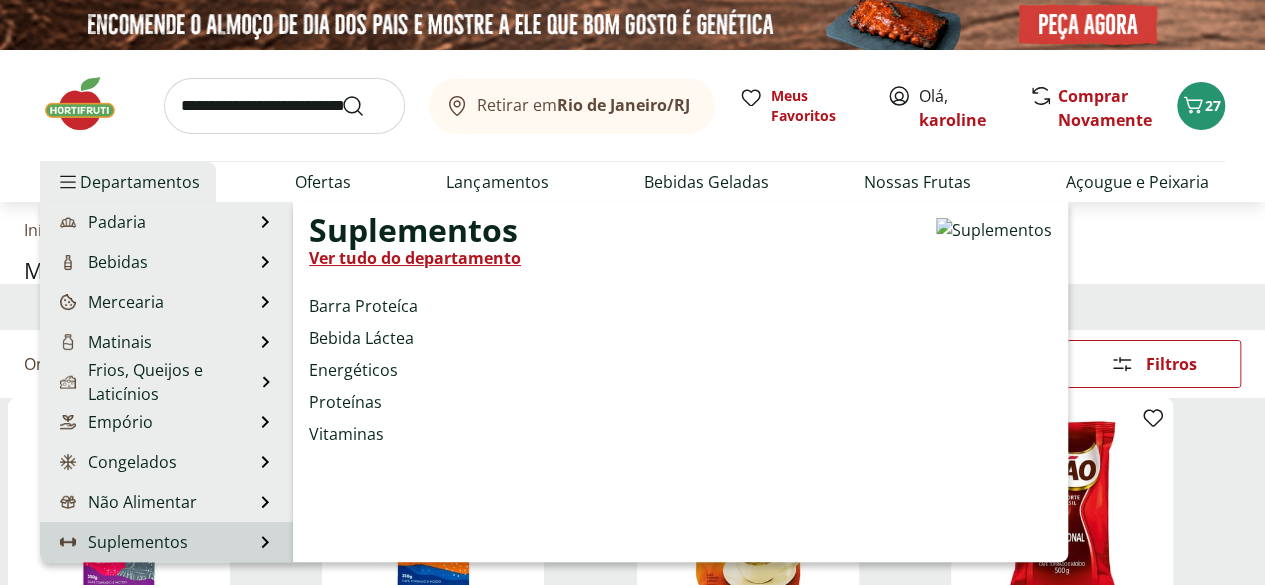 click on "Suplementos Suplementos Ver tudo do departamento Barra Proteíca Bebida Láctea Energéticos Proteínas Vitaminas" at bounding box center (166, 542) 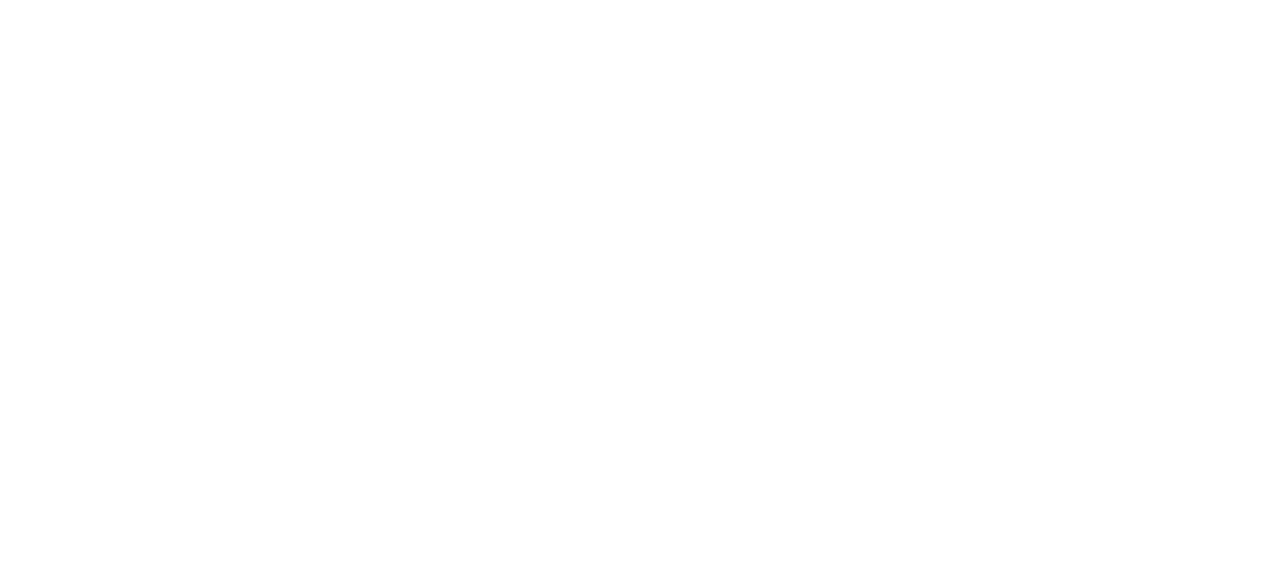select on "**********" 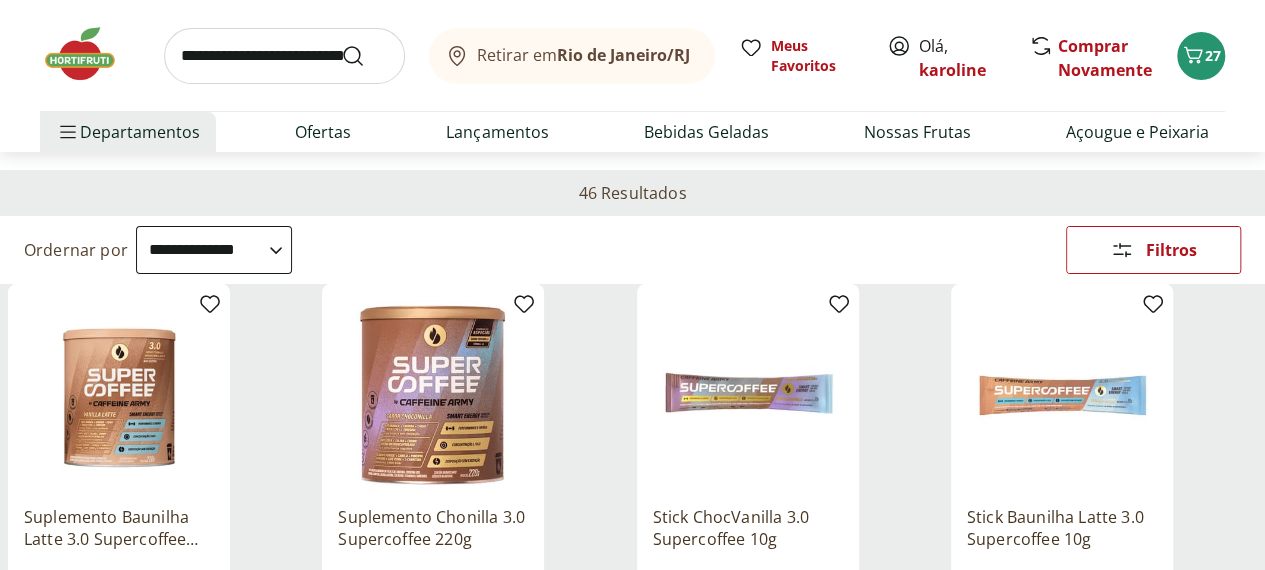 scroll, scrollTop: 179, scrollLeft: 0, axis: vertical 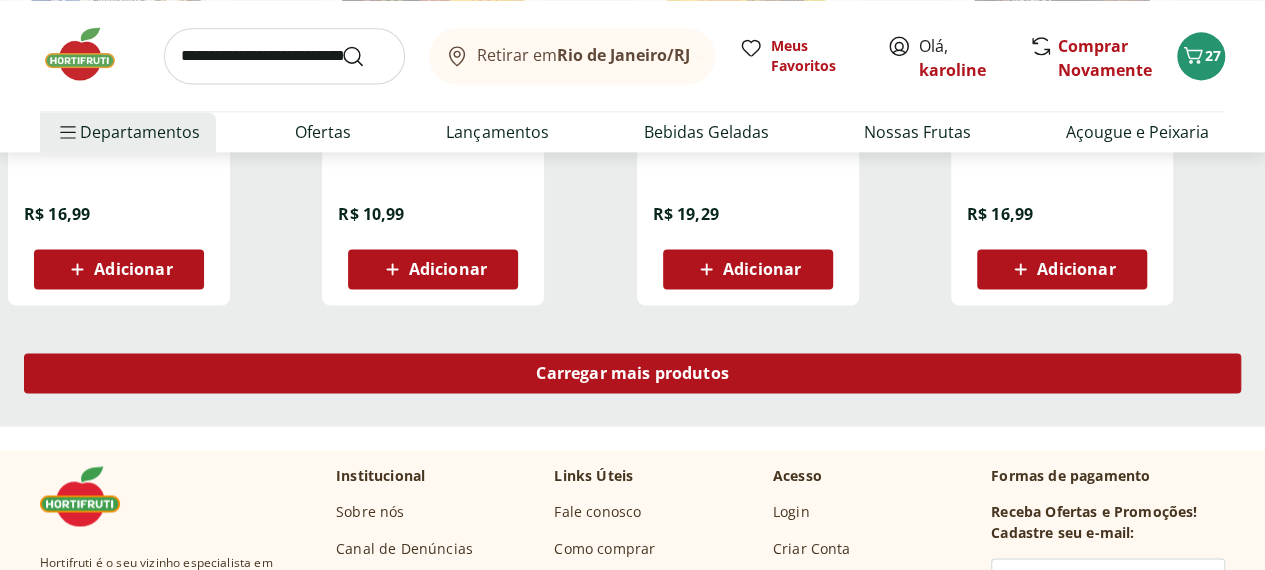 click on "Carregar mais produtos" at bounding box center [632, 373] 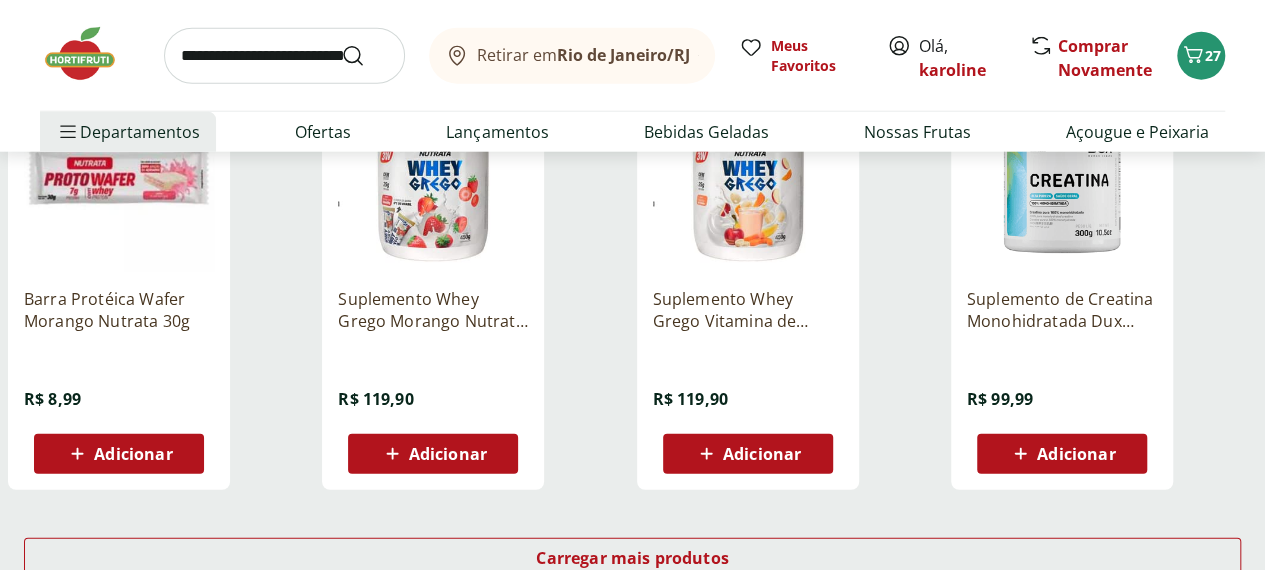 scroll, scrollTop: 2512, scrollLeft: 0, axis: vertical 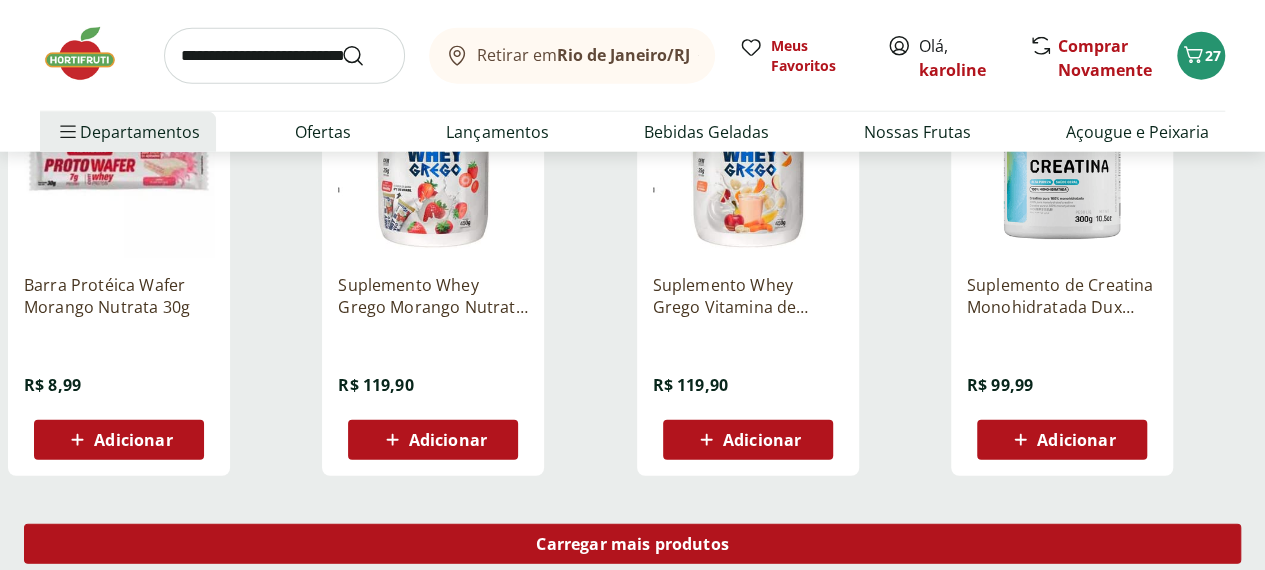 click on "Carregar mais produtos" at bounding box center (632, 544) 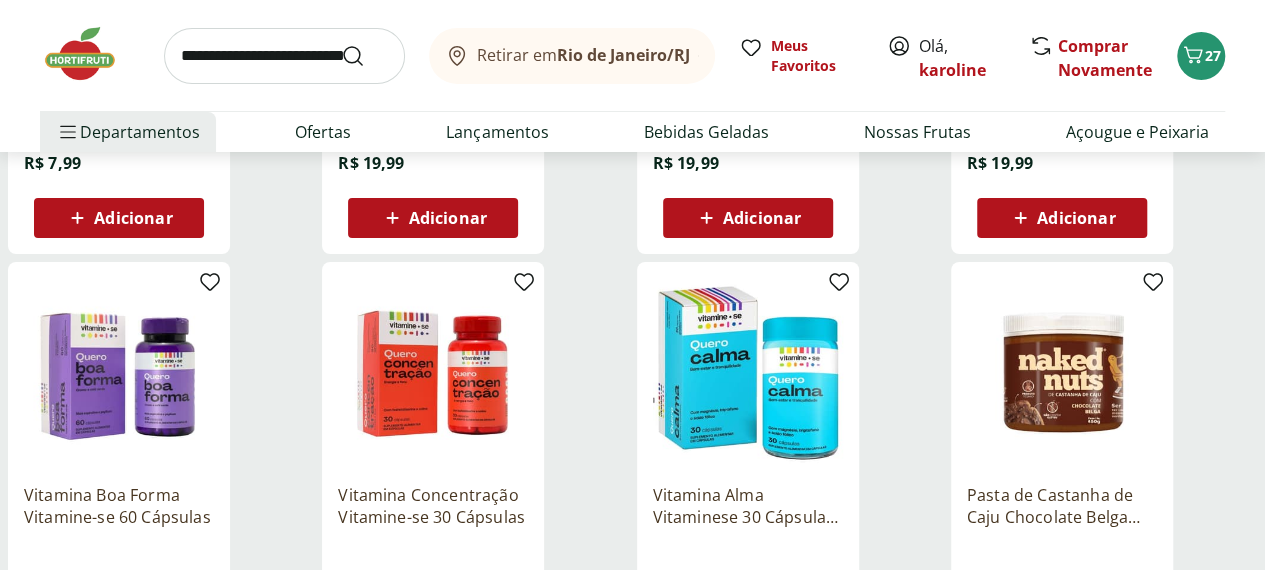 scroll, scrollTop: 3620, scrollLeft: 0, axis: vertical 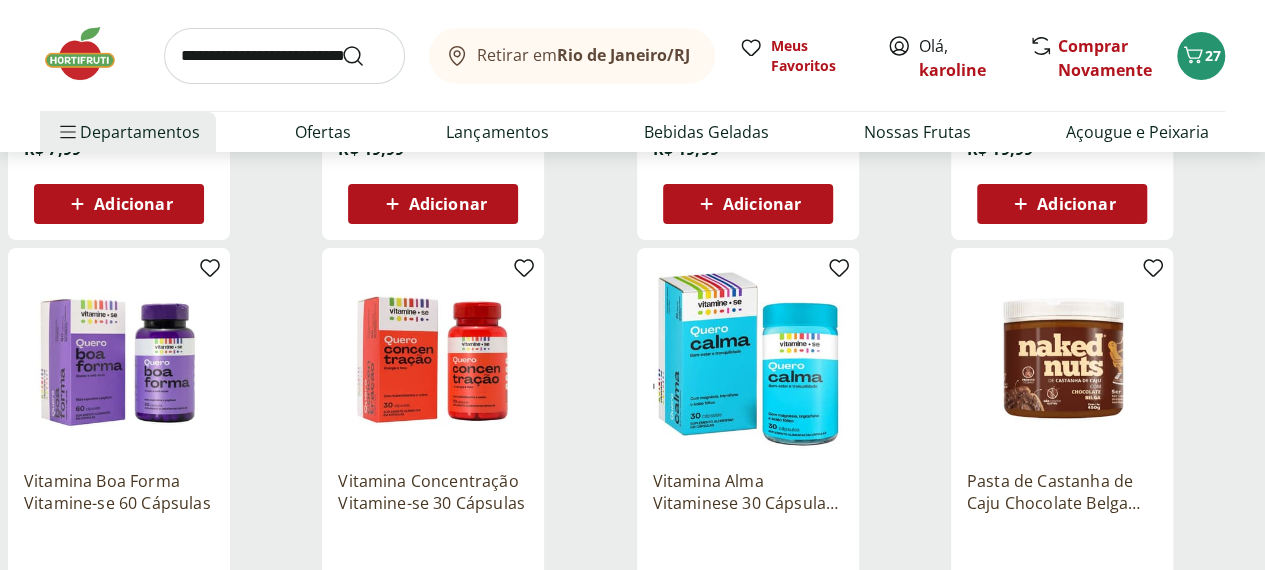 drag, startPoint x: 1270, startPoint y: 563, endPoint x: 266, endPoint y: 431, distance: 1012.64014 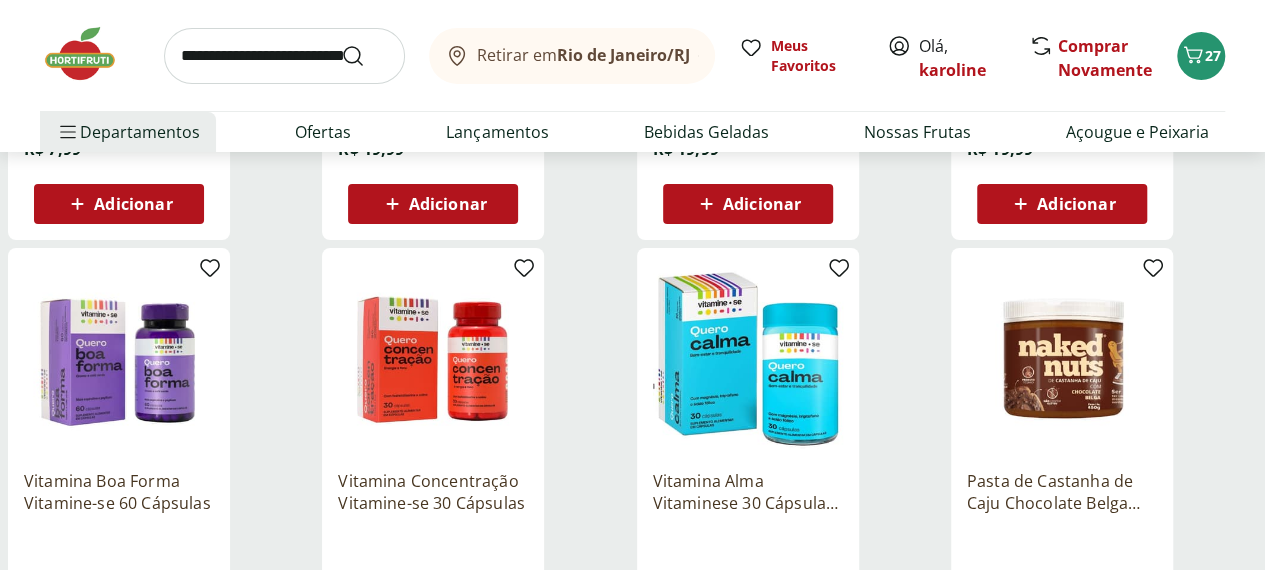 click on "**********" at bounding box center [632, -1273] 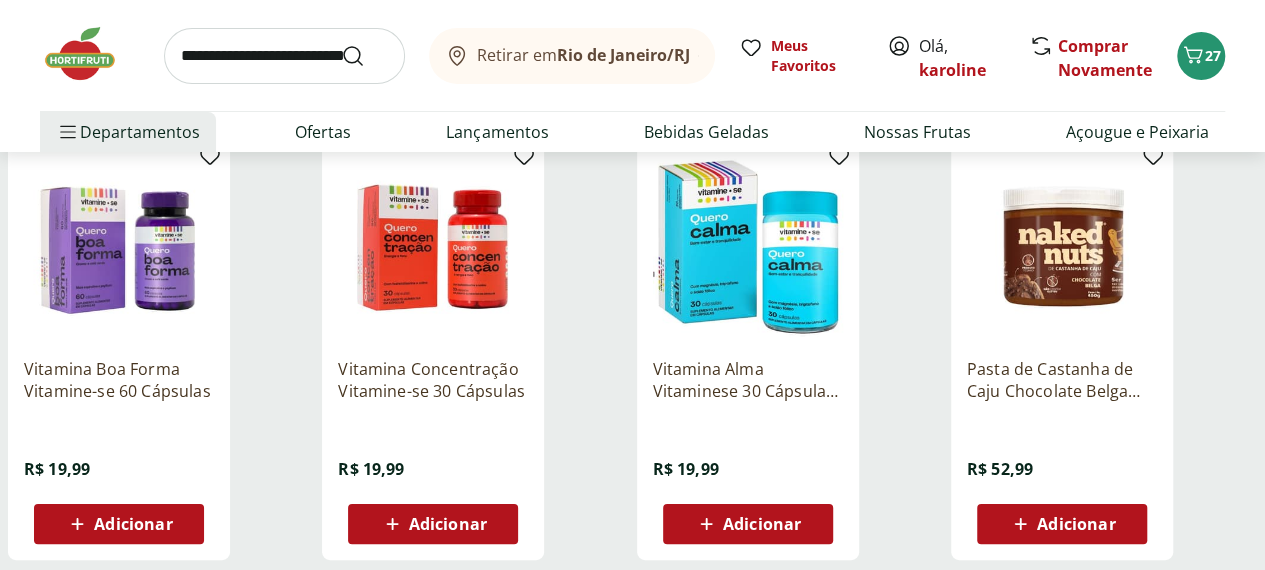 scroll, scrollTop: 3740, scrollLeft: 0, axis: vertical 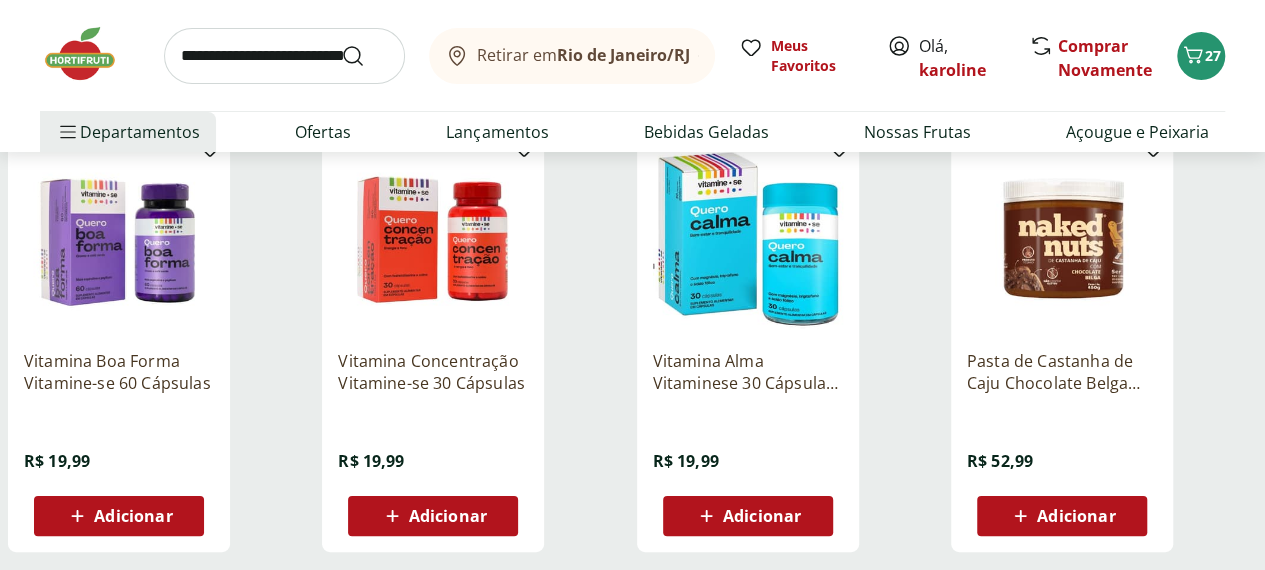 click on "Adicionar" at bounding box center (133, 516) 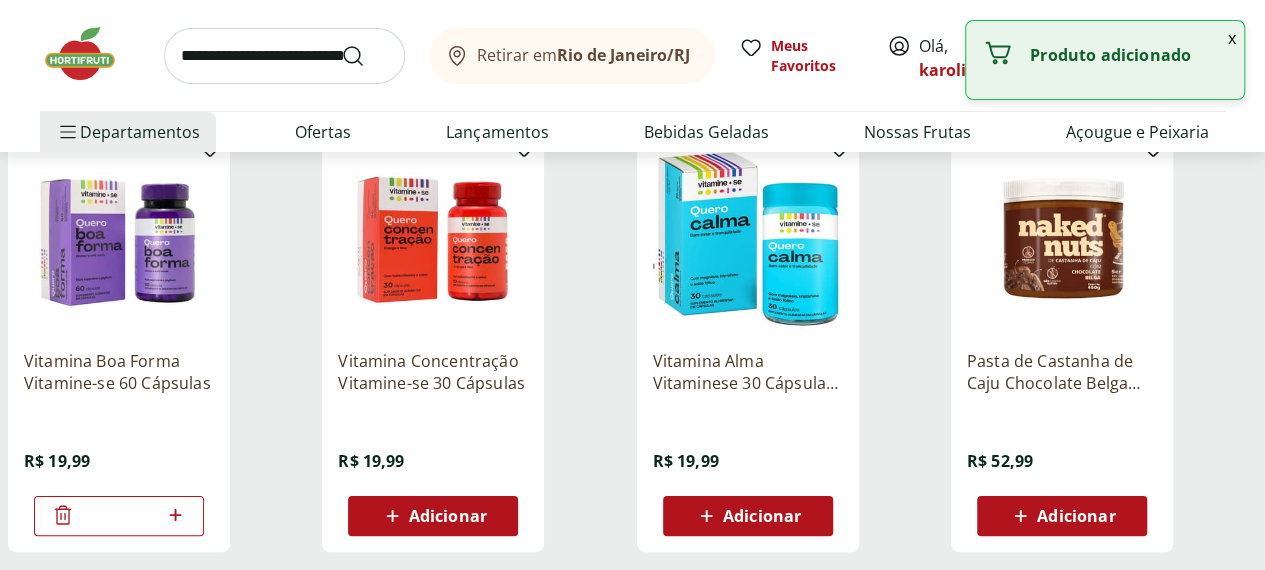 click on "x" at bounding box center [1232, 38] 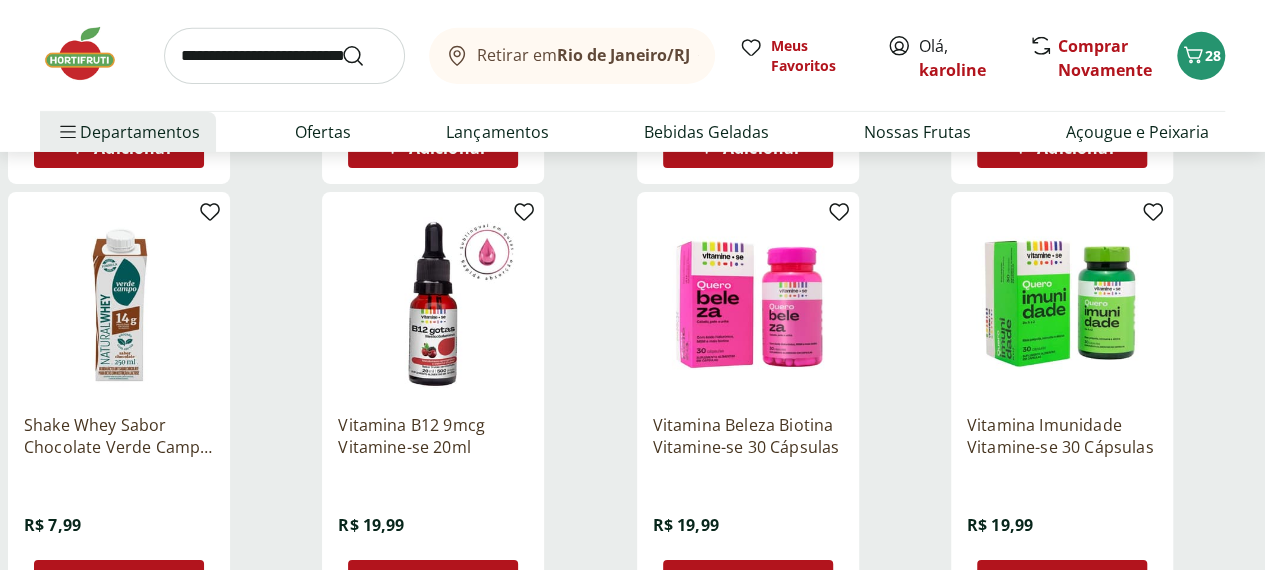 scroll, scrollTop: 3233, scrollLeft: 0, axis: vertical 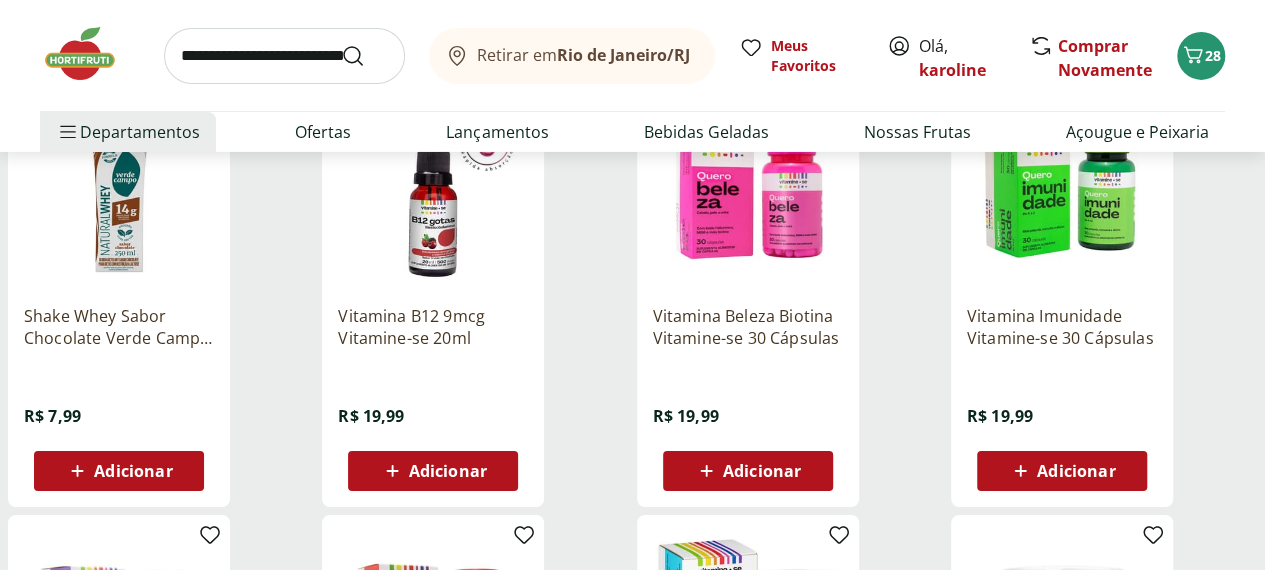 click on "Adicionar" at bounding box center (762, 471) 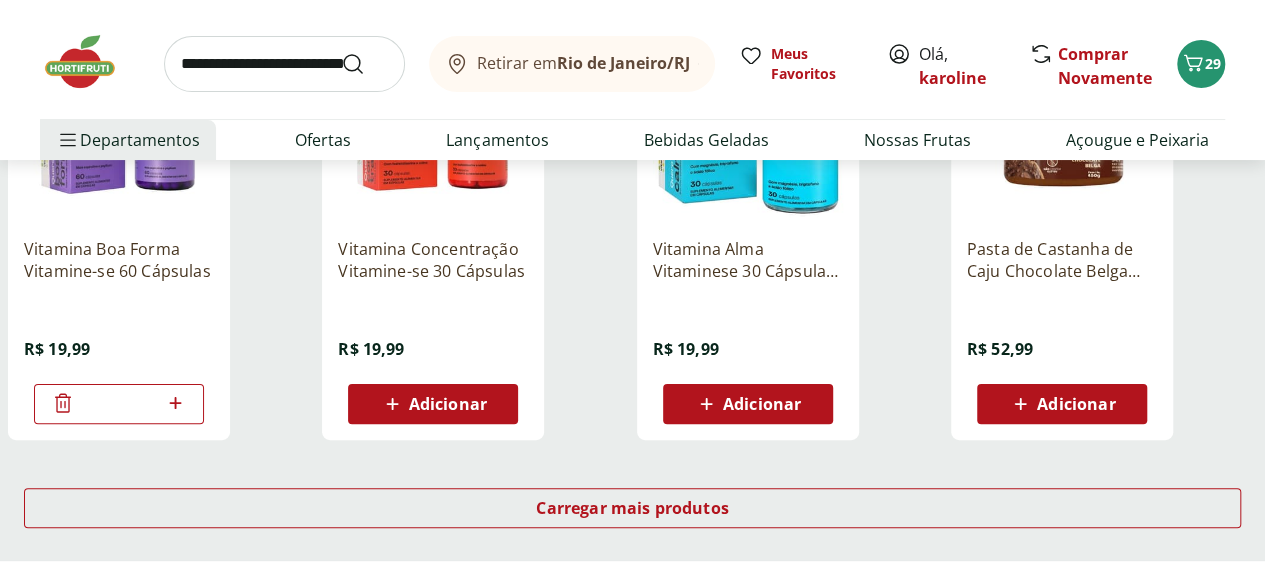 scroll, scrollTop: 3873, scrollLeft: 0, axis: vertical 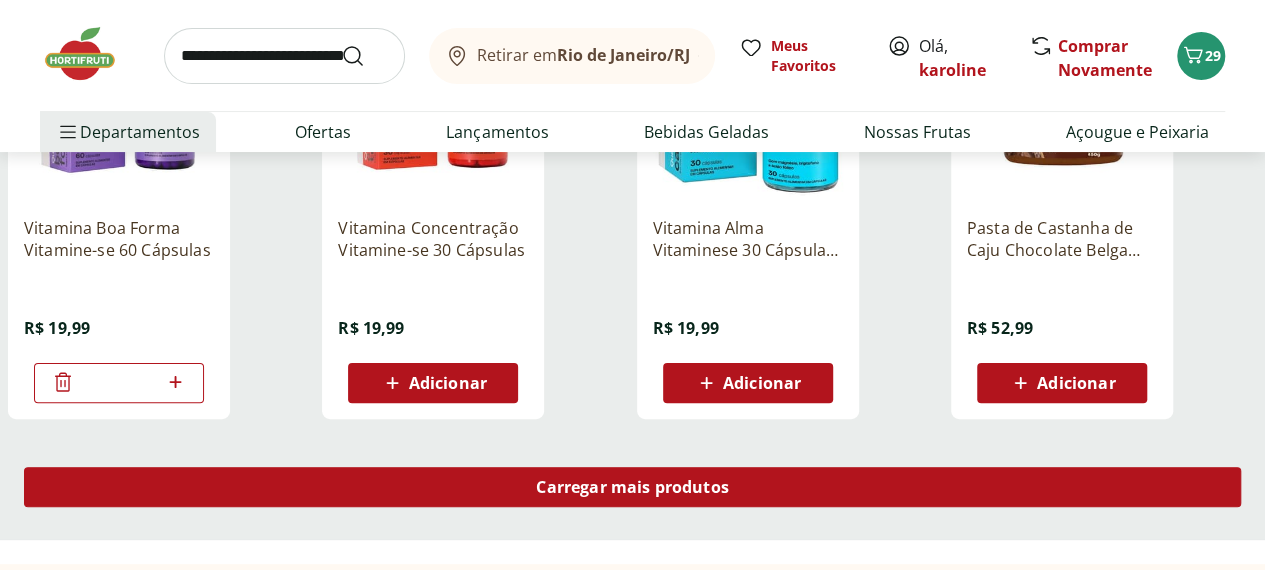 click on "Carregar mais produtos" at bounding box center [632, 487] 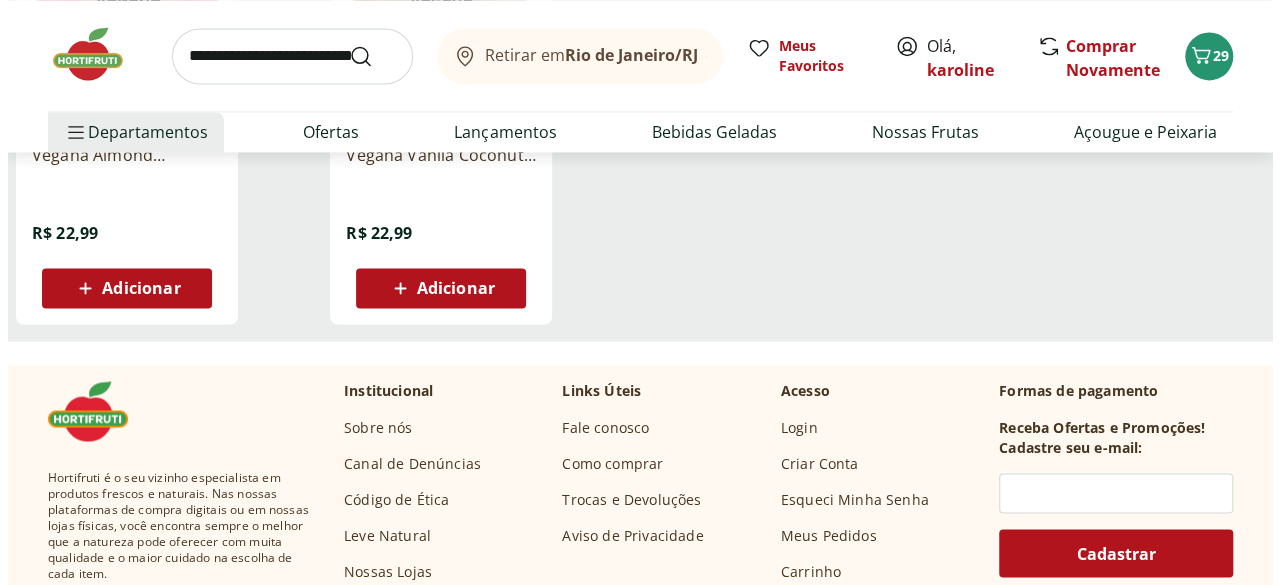 scroll, scrollTop: 5299, scrollLeft: 0, axis: vertical 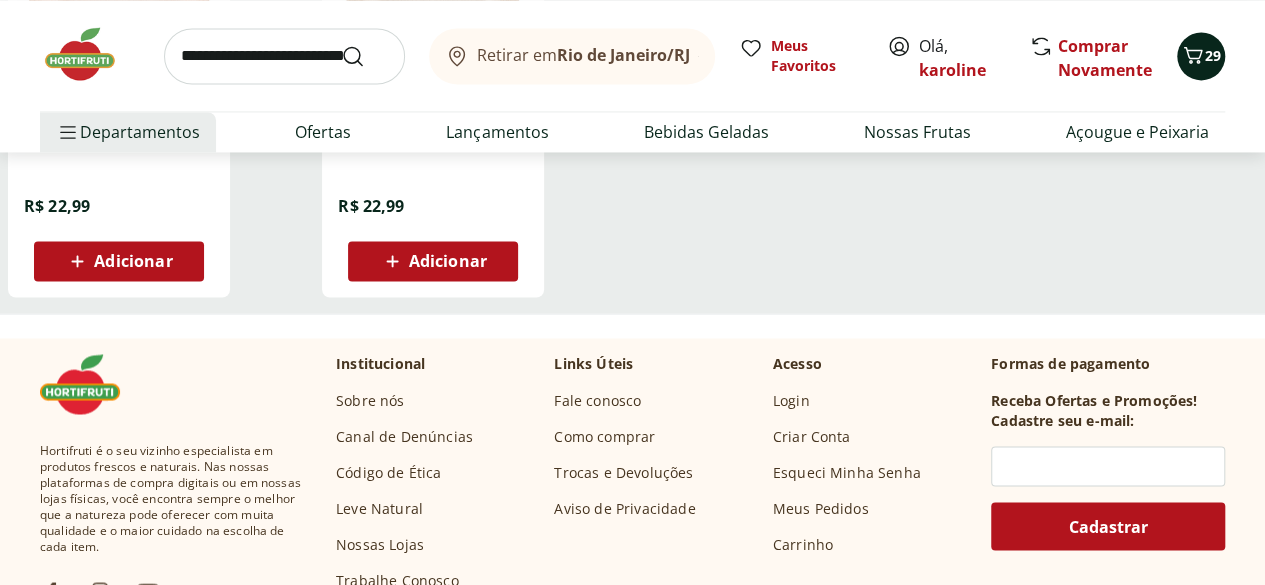 click on "29" at bounding box center [1213, 55] 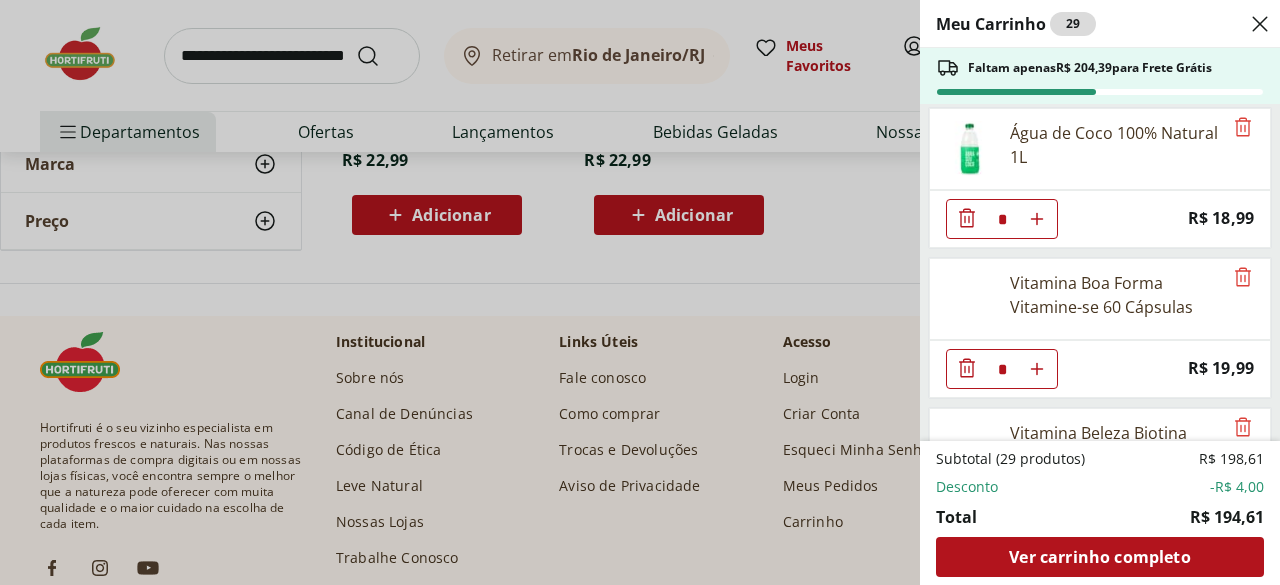 scroll, scrollTop: 908, scrollLeft: 0, axis: vertical 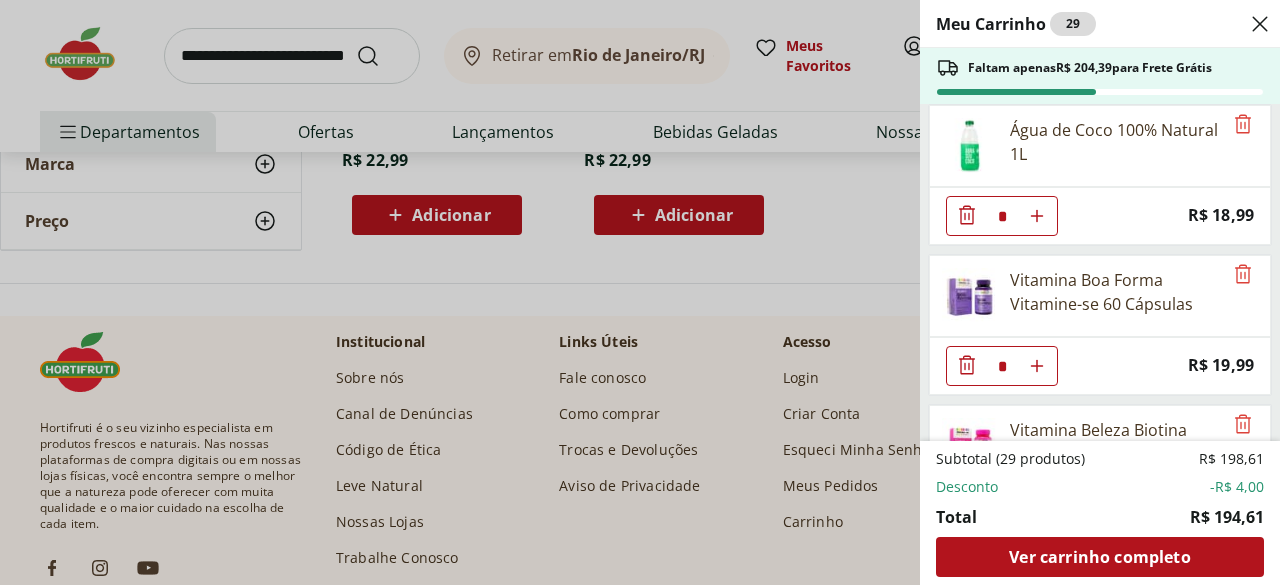 click 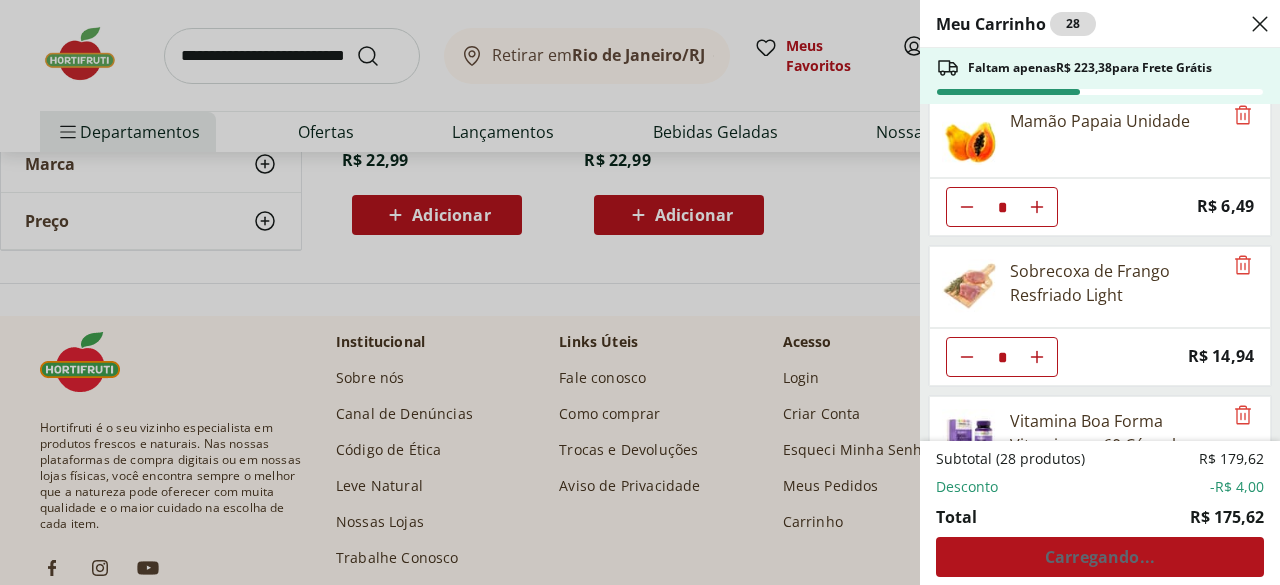scroll, scrollTop: 854, scrollLeft: 0, axis: vertical 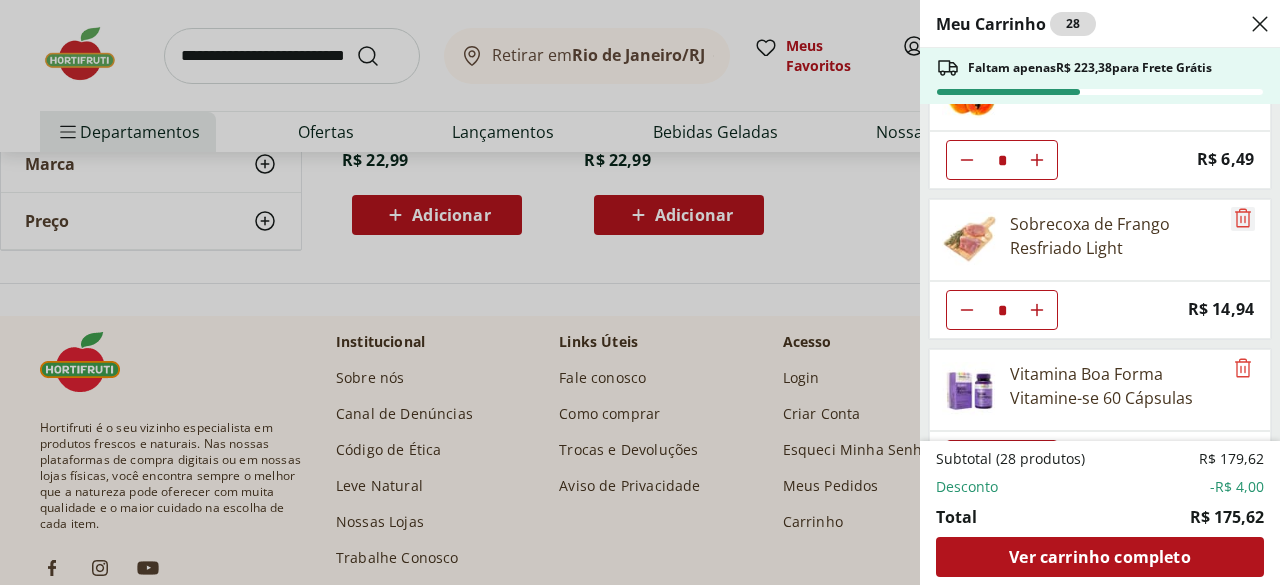 click 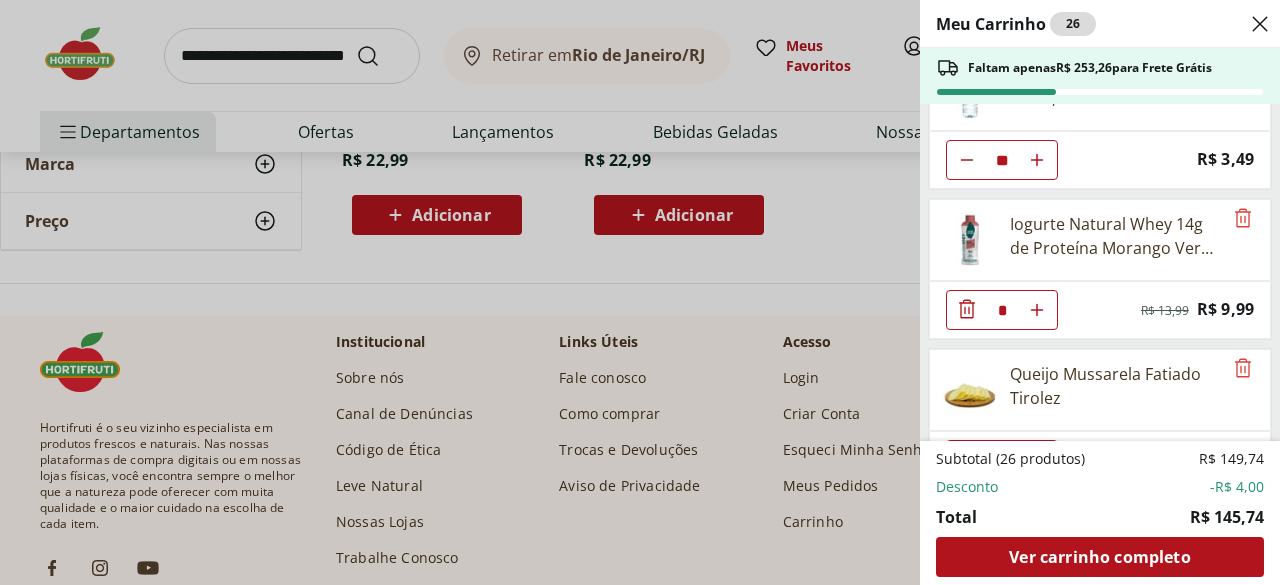 scroll, scrollTop: 0, scrollLeft: 0, axis: both 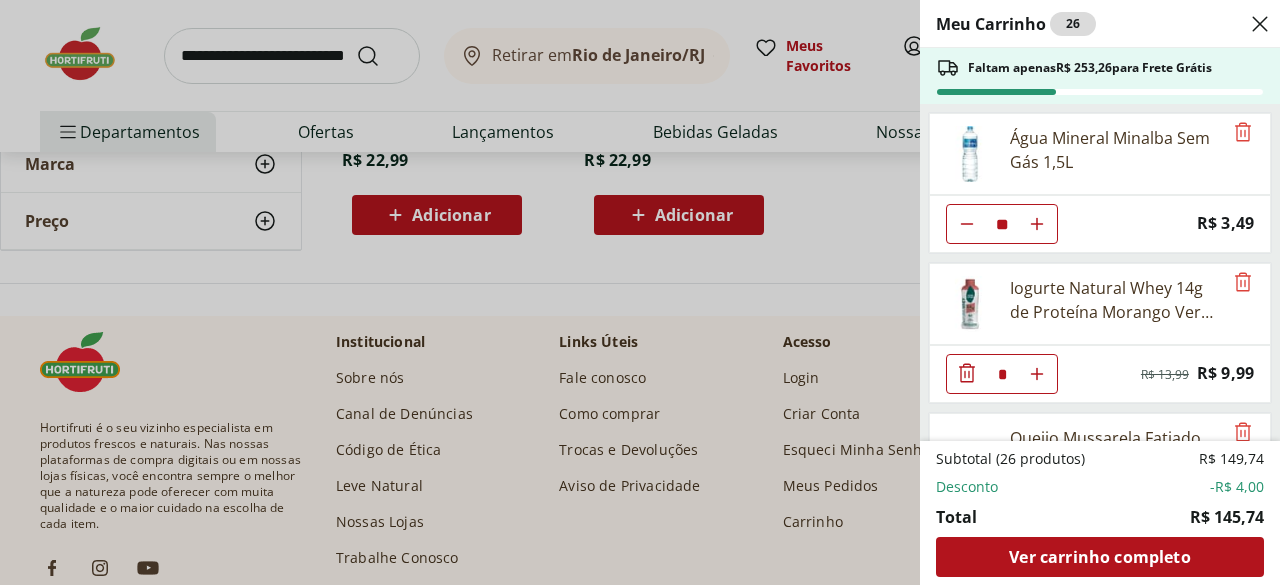 click 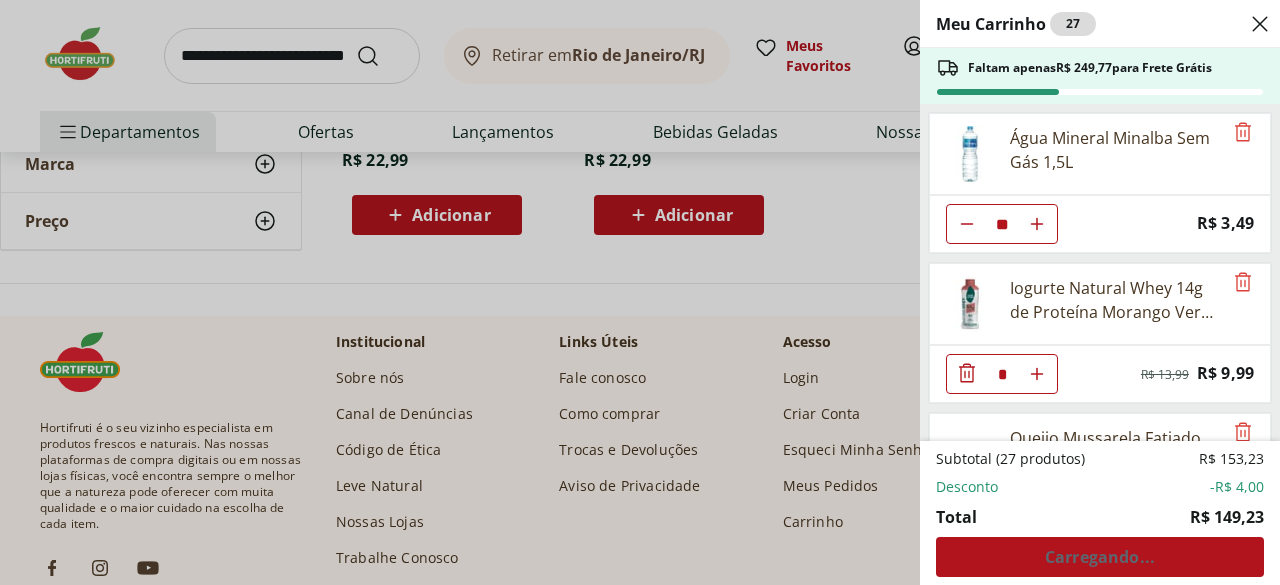 click 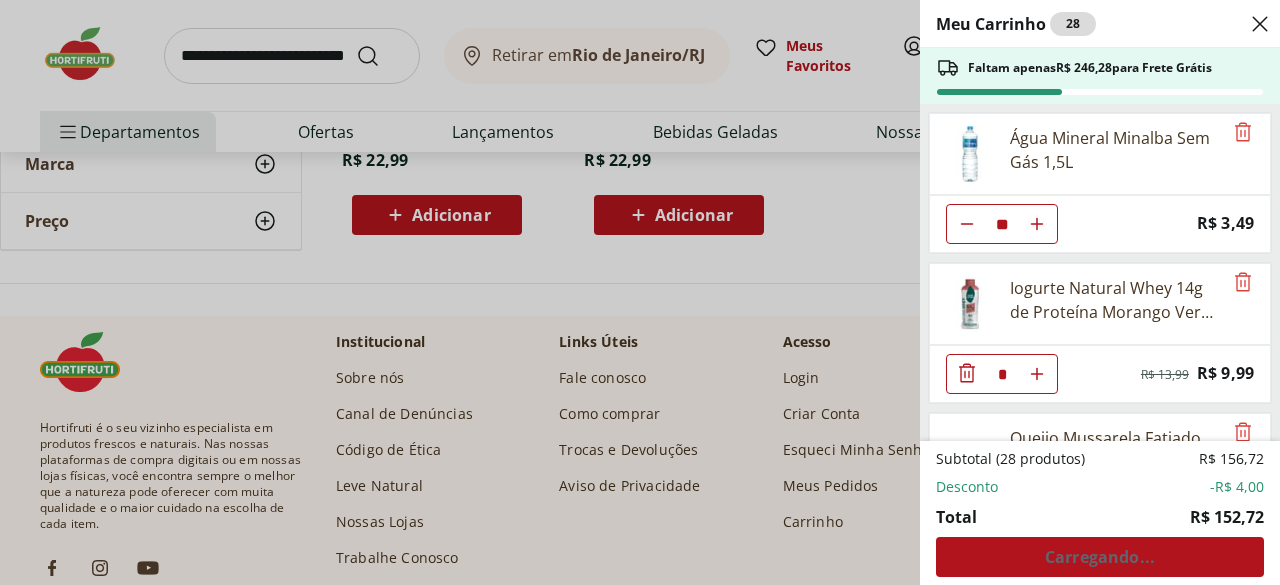 click 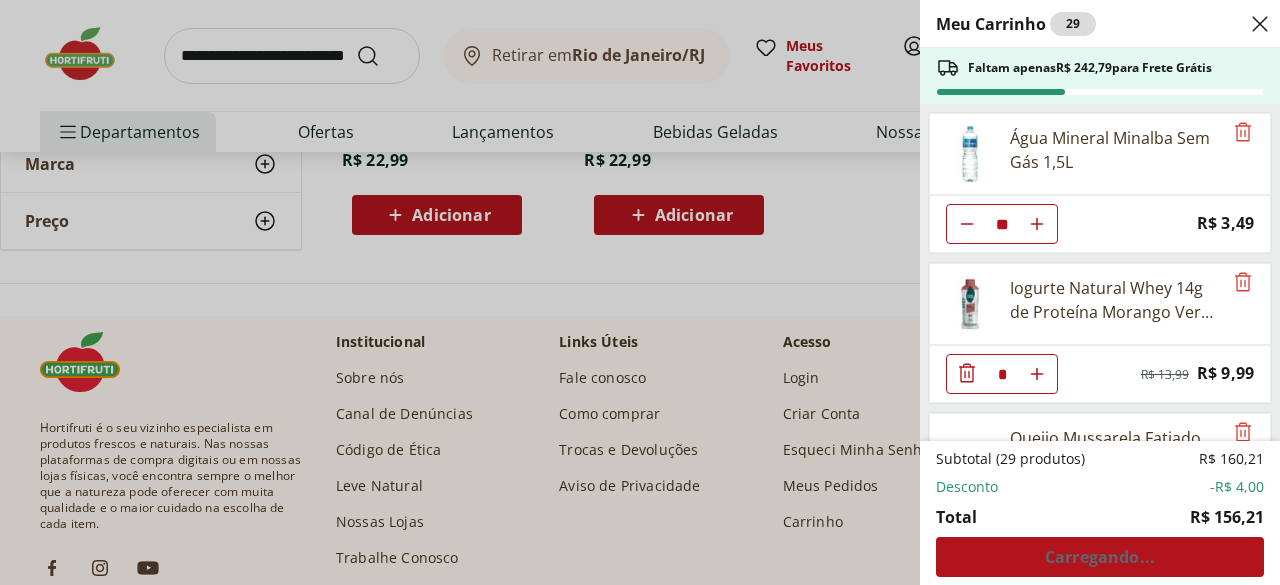 click 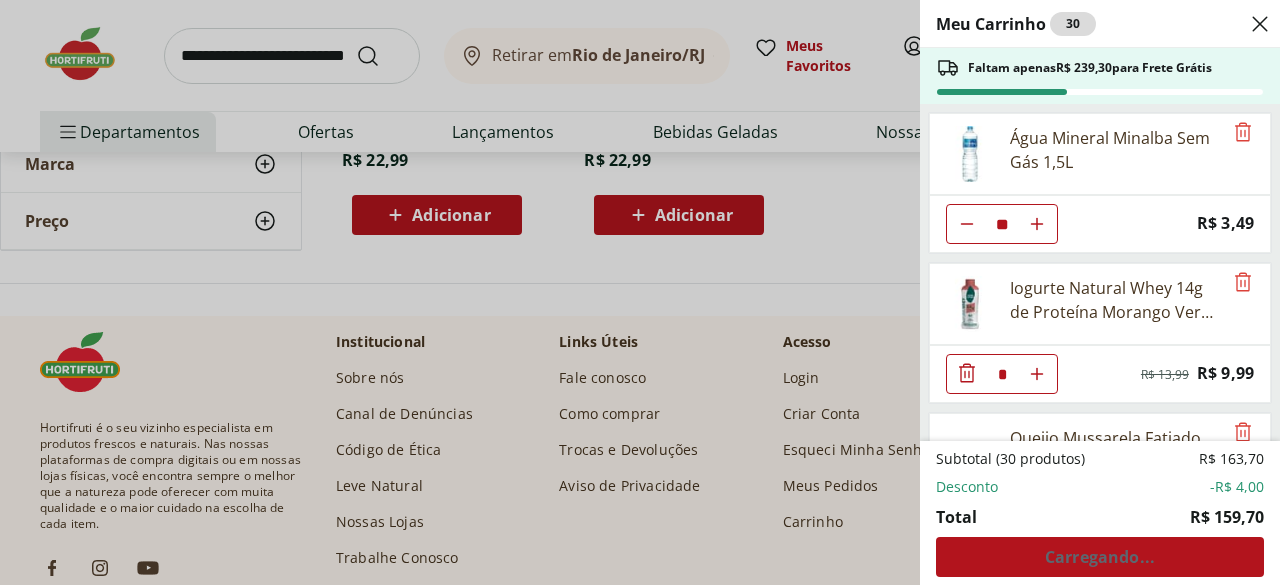 click 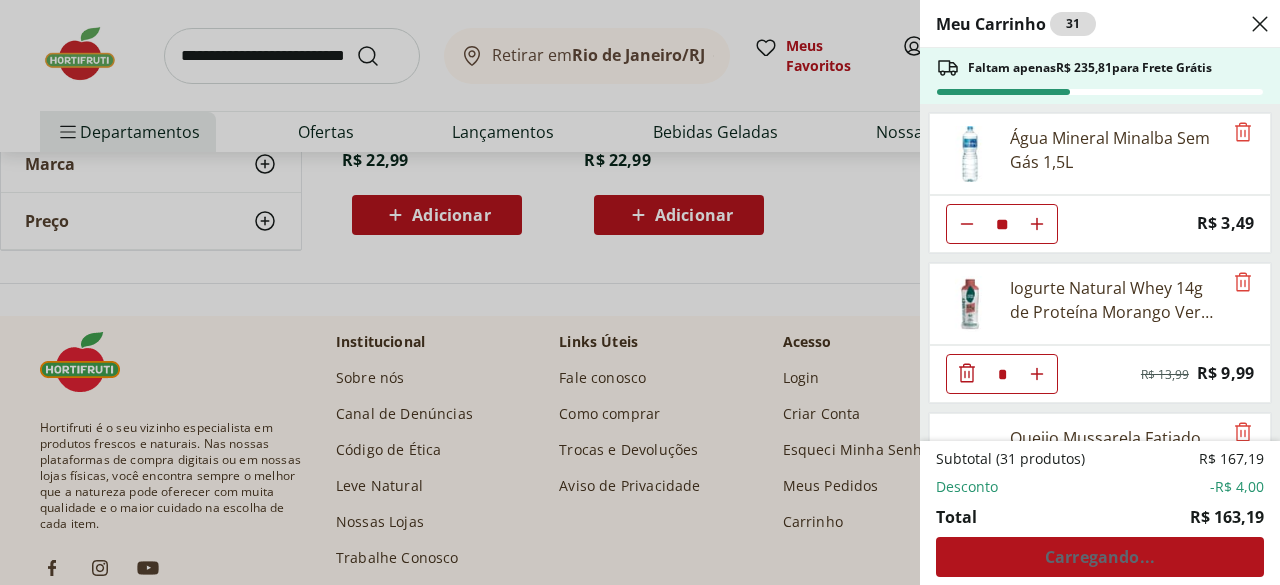 click 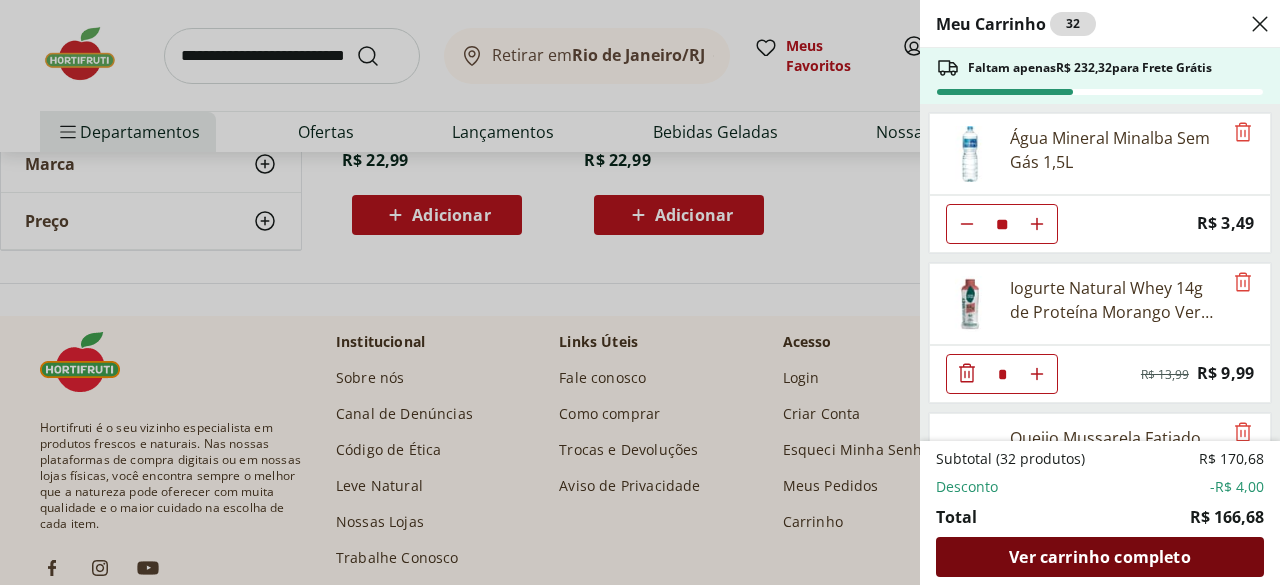 click on "Ver carrinho completo" at bounding box center [1099, 557] 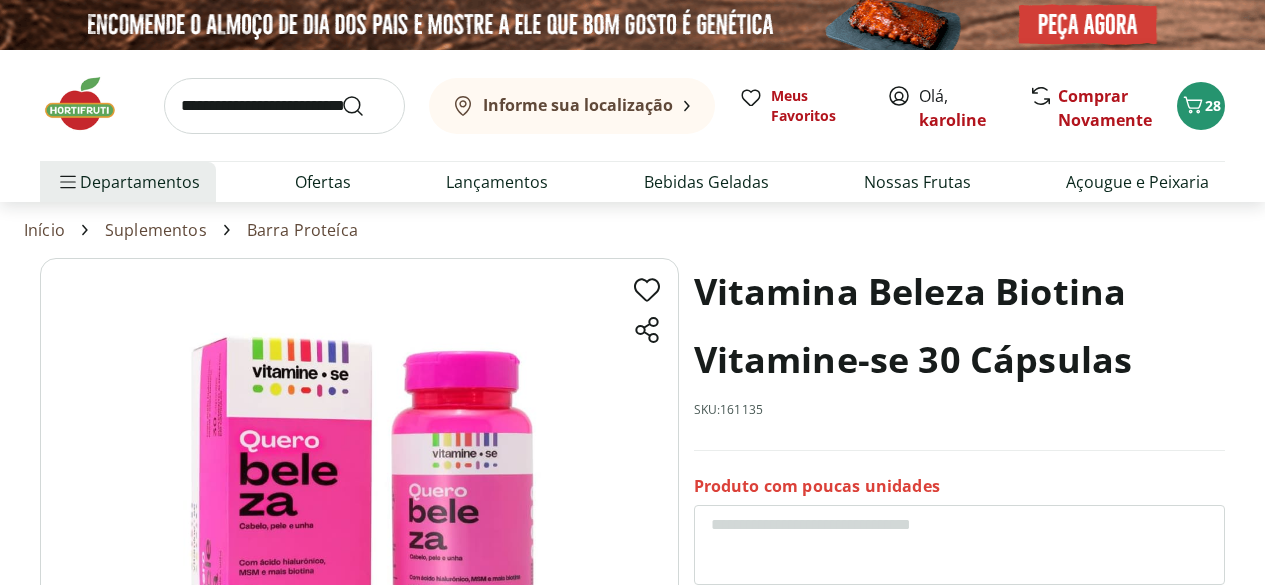 scroll, scrollTop: 0, scrollLeft: 0, axis: both 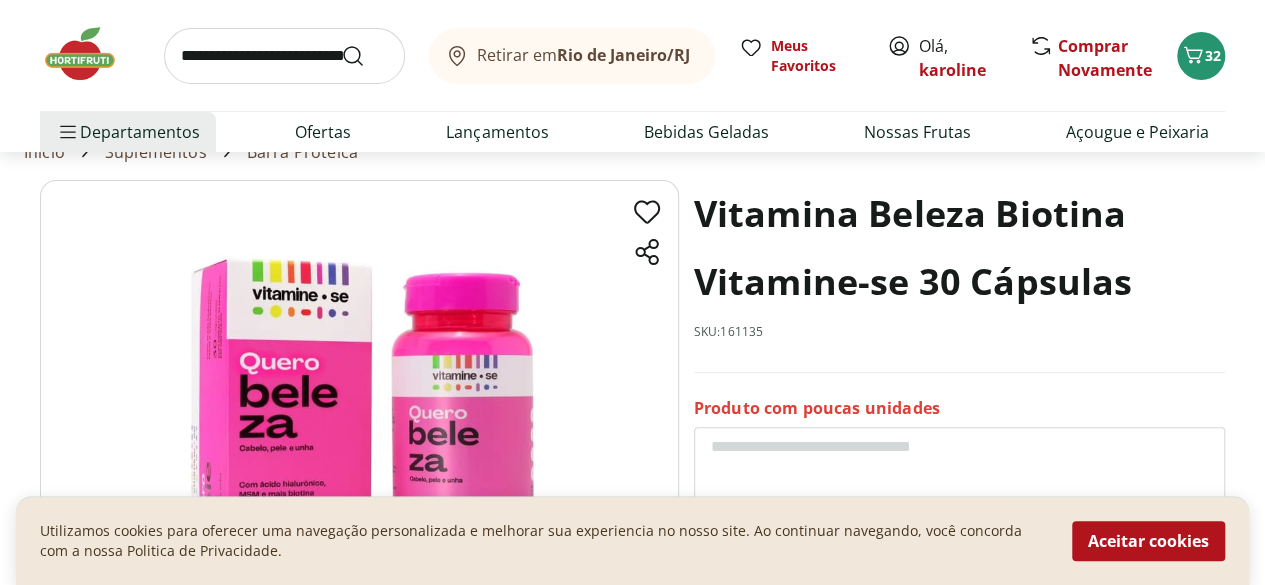 click at bounding box center [90, 54] 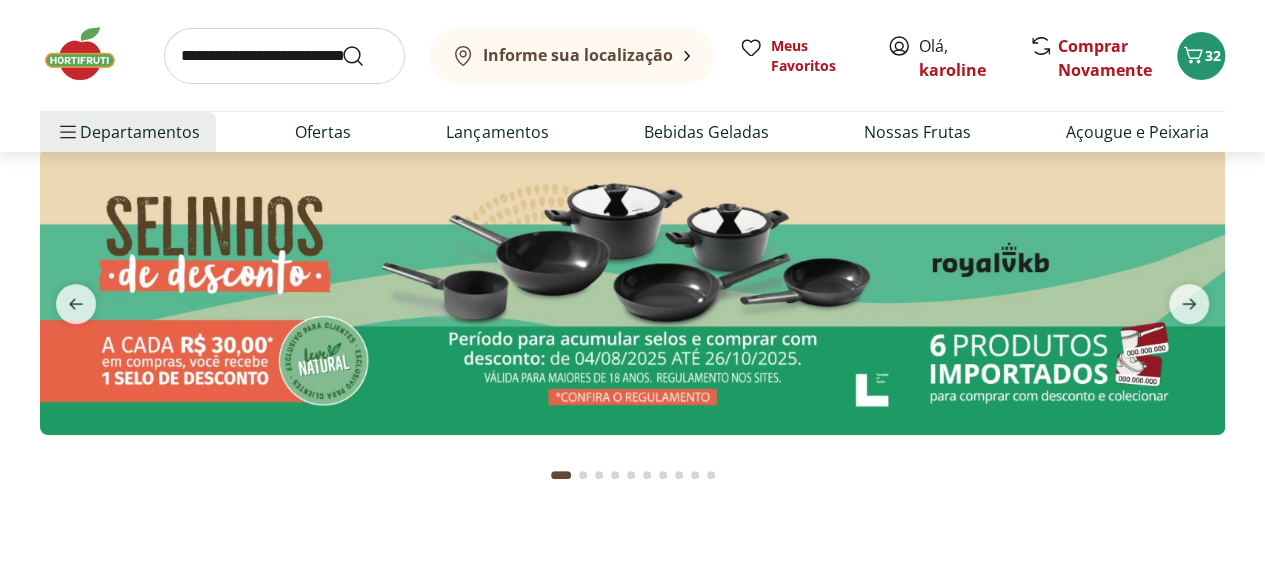 scroll, scrollTop: 0, scrollLeft: 0, axis: both 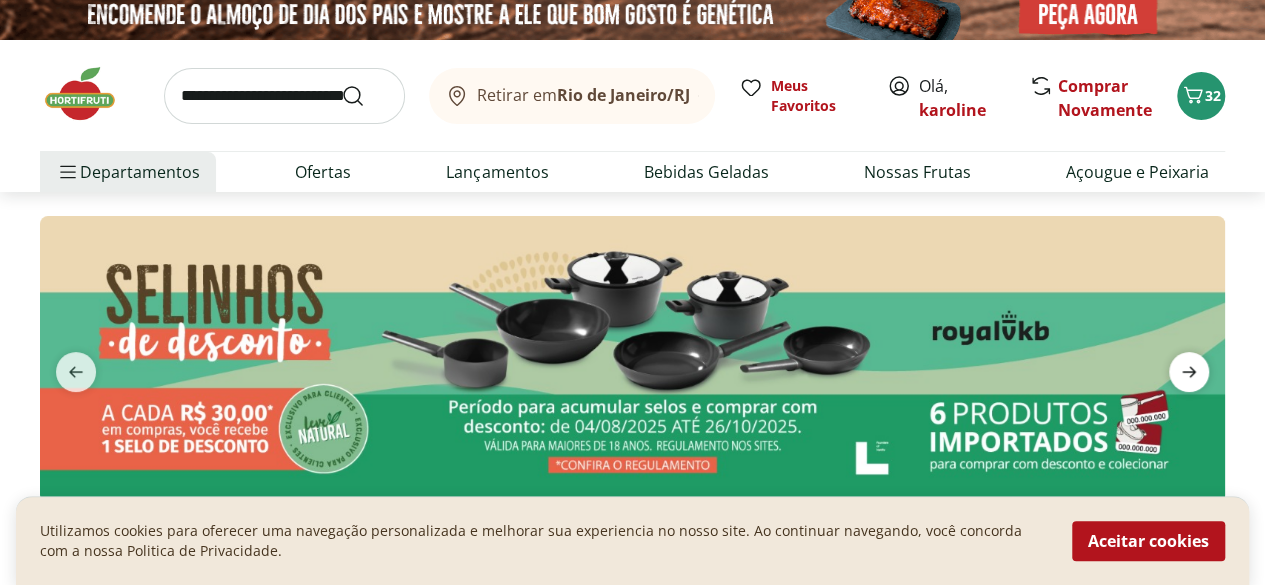 click 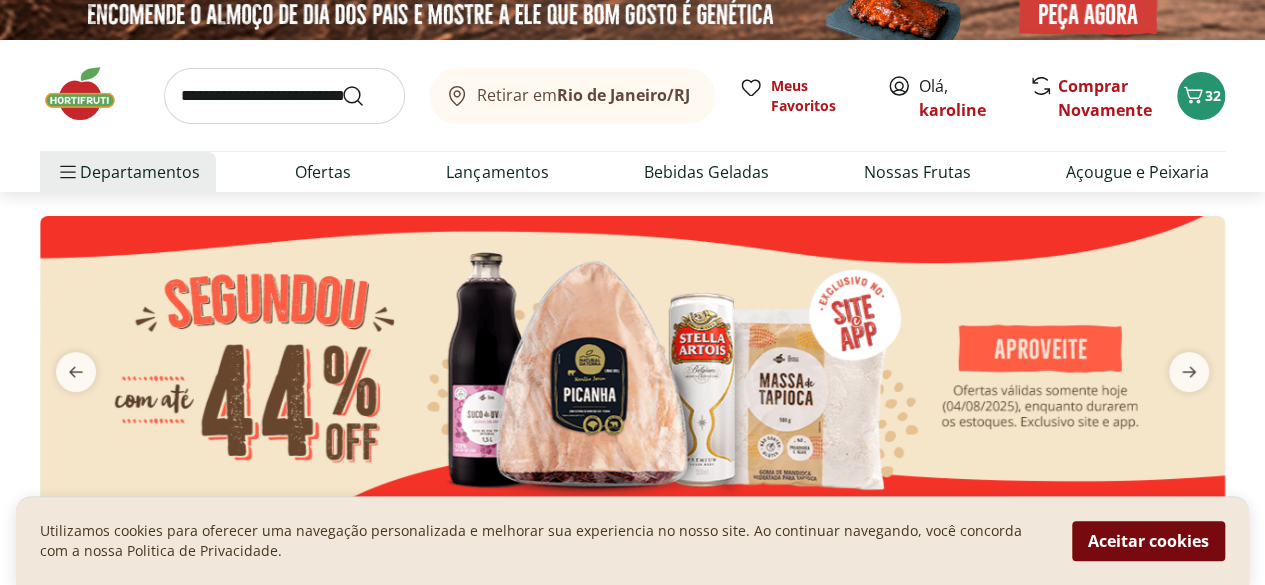 click on "Aceitar cookies" at bounding box center (1148, 541) 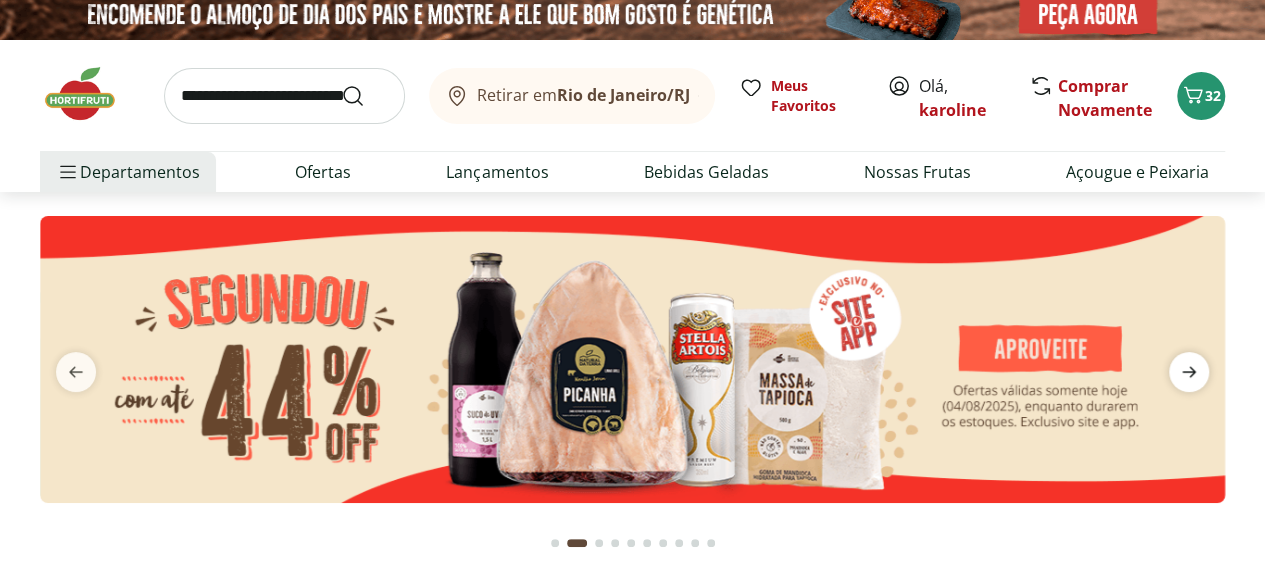 click 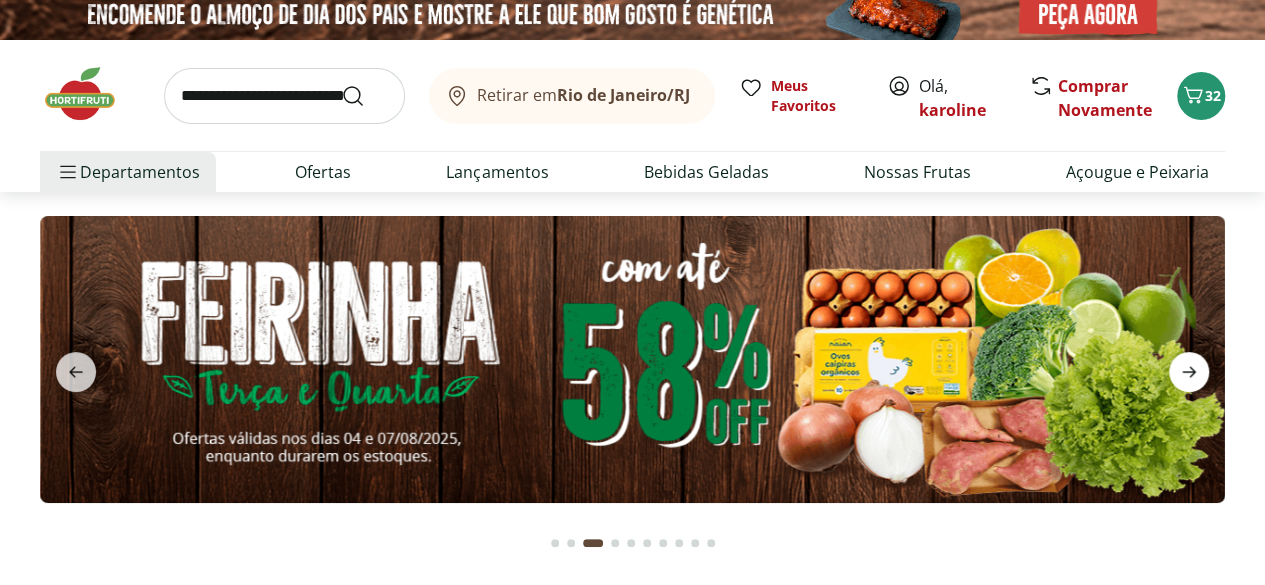 click 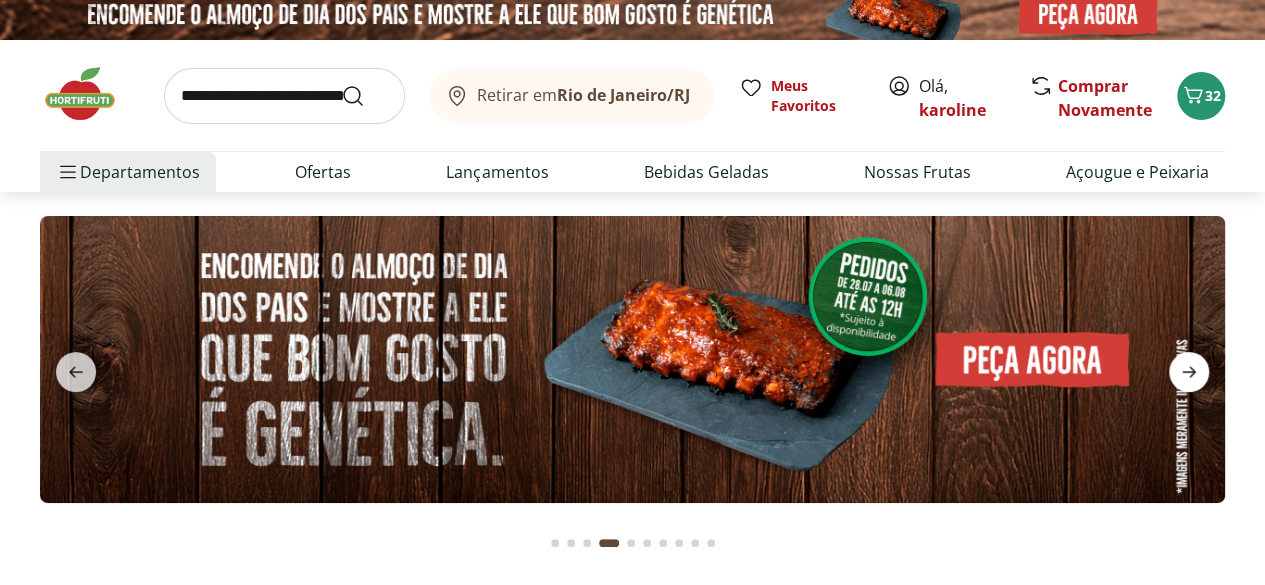 click 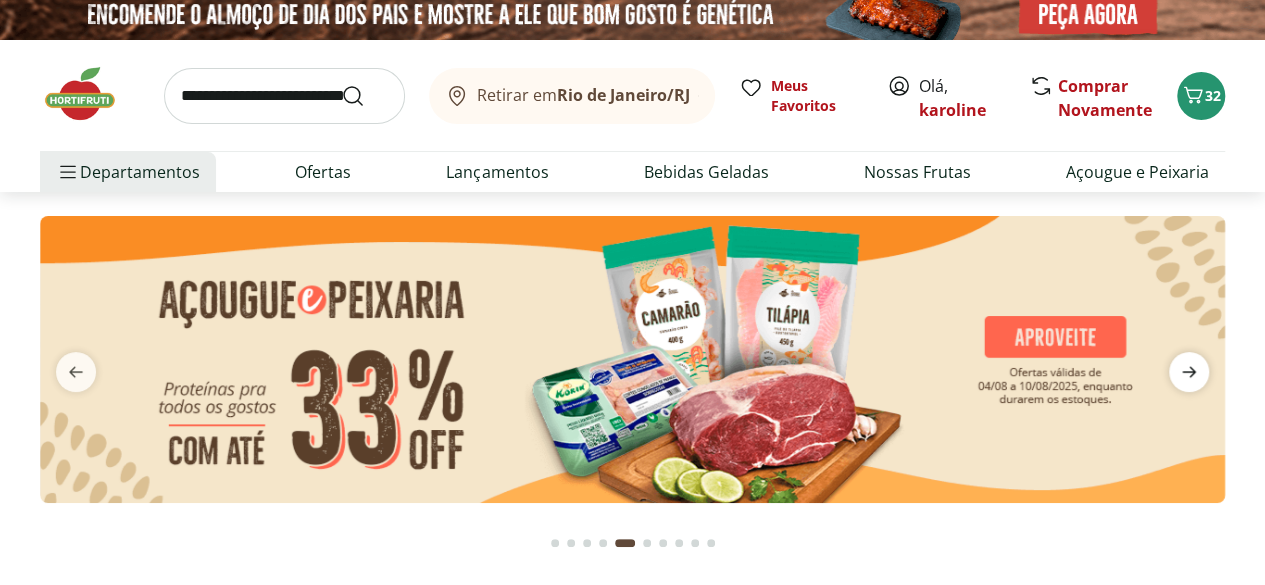 click 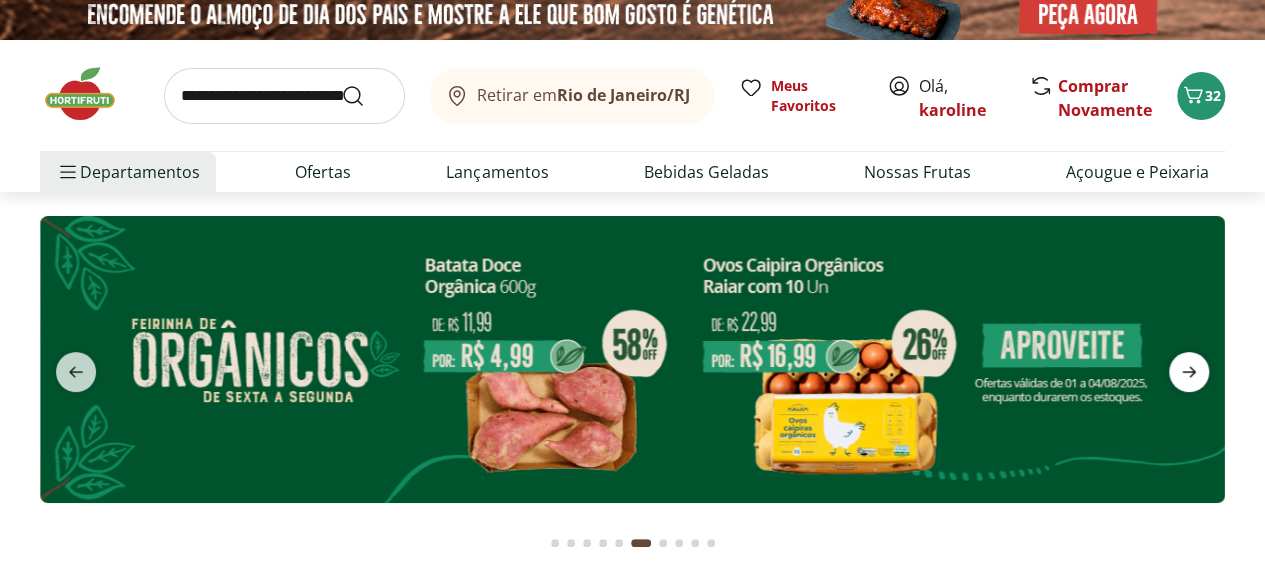 click 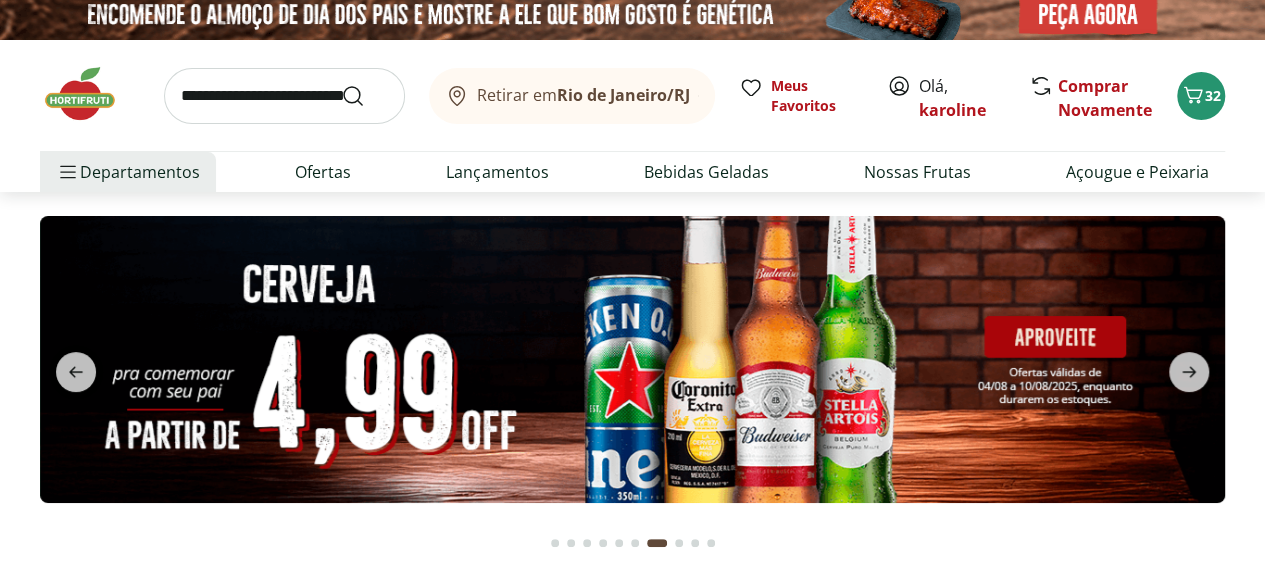 drag, startPoint x: 1196, startPoint y: 373, endPoint x: 1242, endPoint y: 246, distance: 135.07405 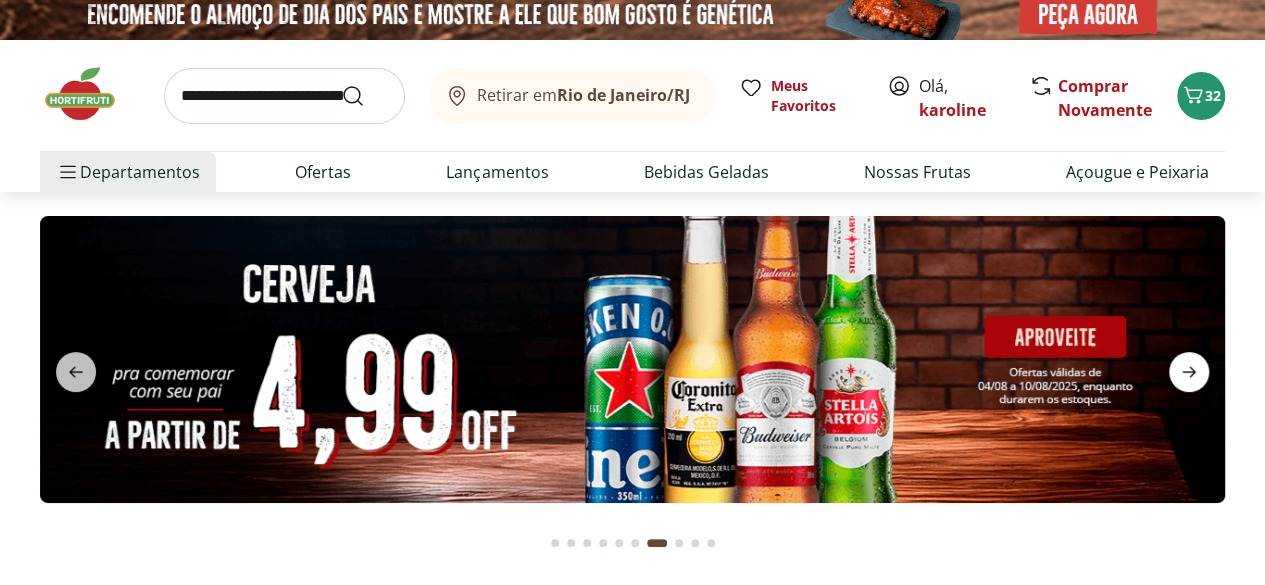click 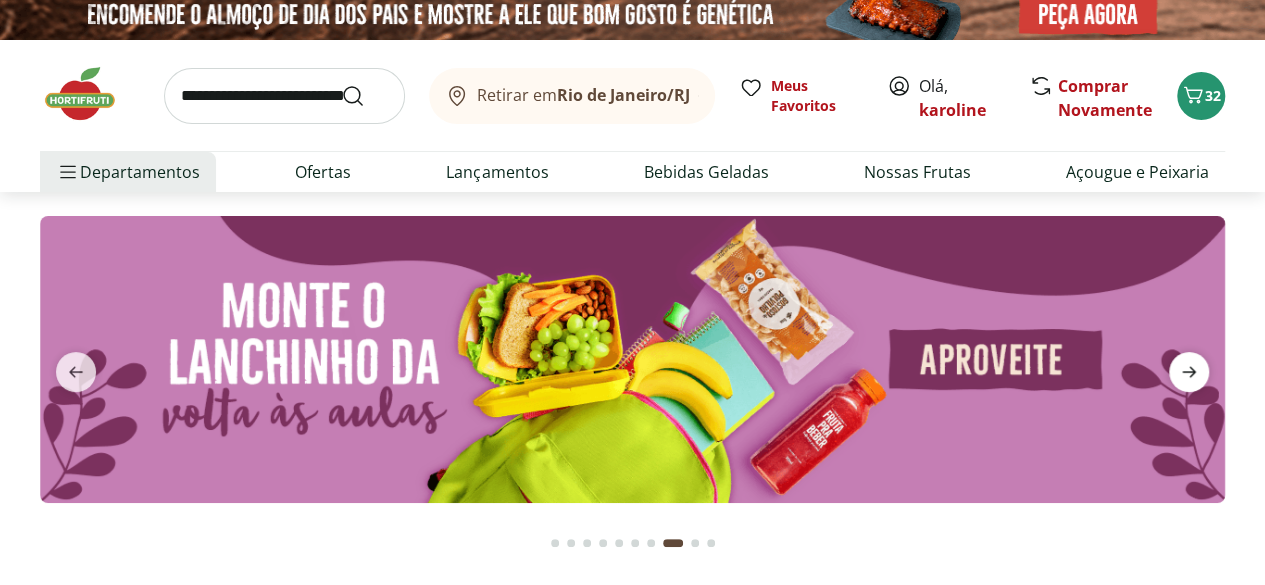 click 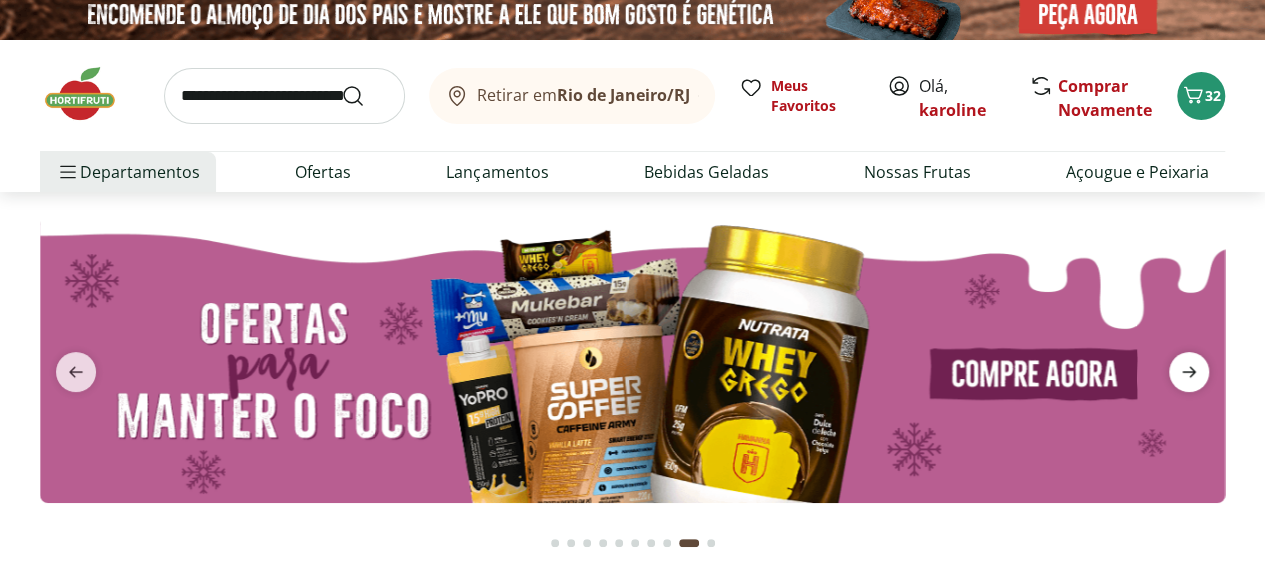 click 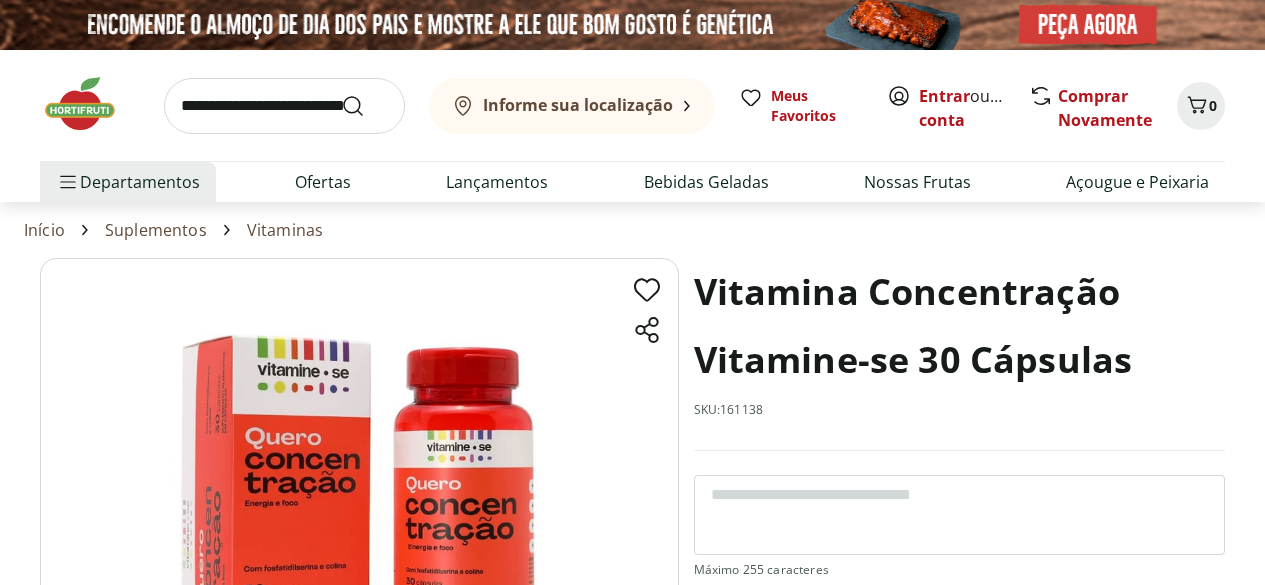 scroll, scrollTop: 0, scrollLeft: 0, axis: both 